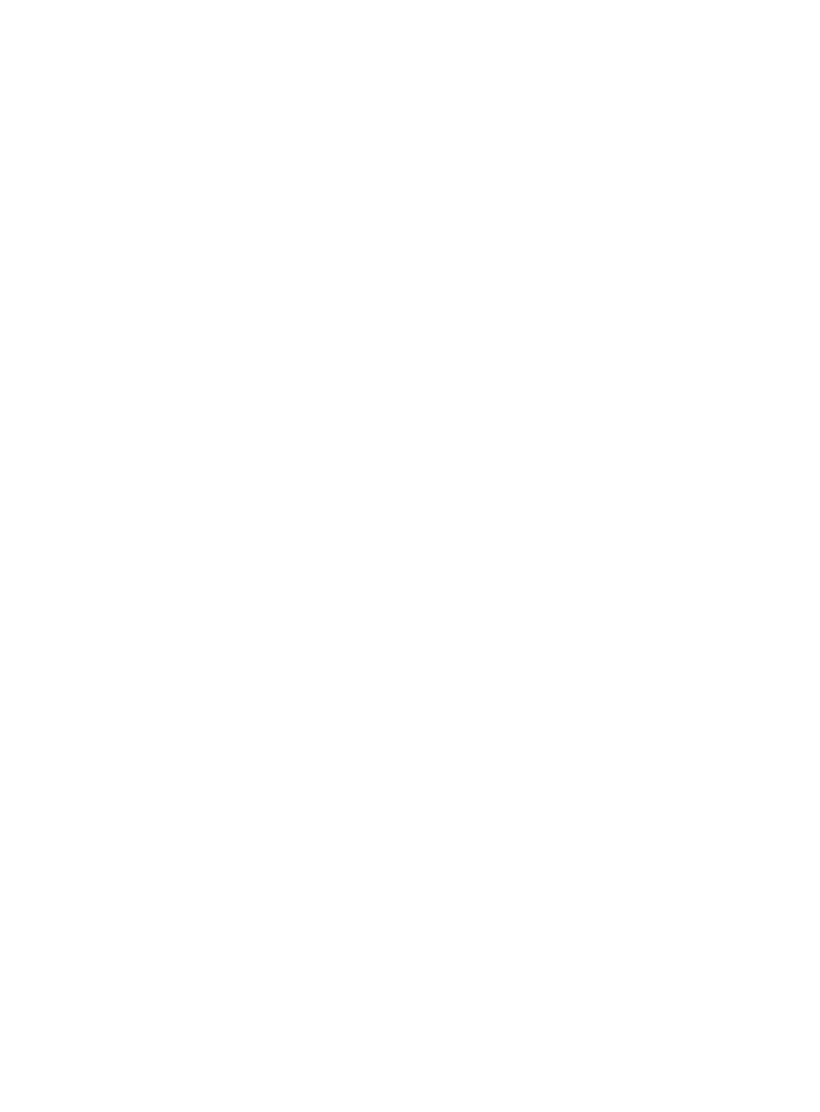 scroll, scrollTop: 0, scrollLeft: 0, axis: both 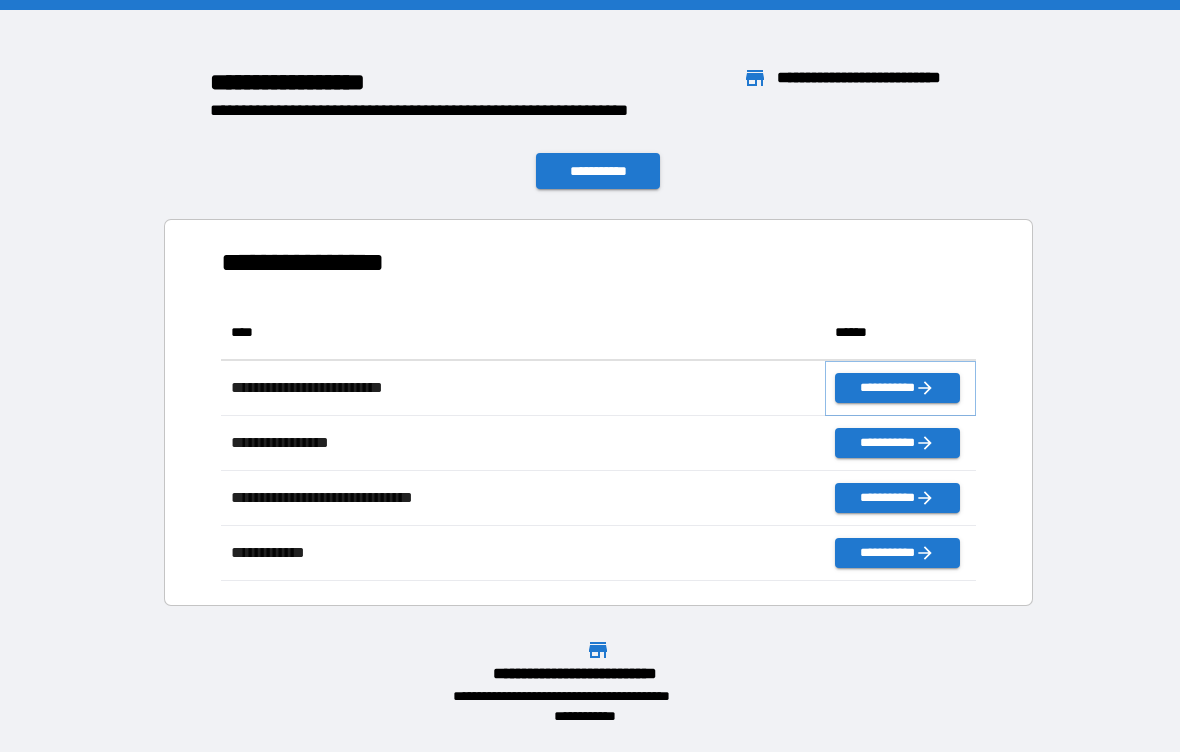 click on "**********" at bounding box center [897, 388] 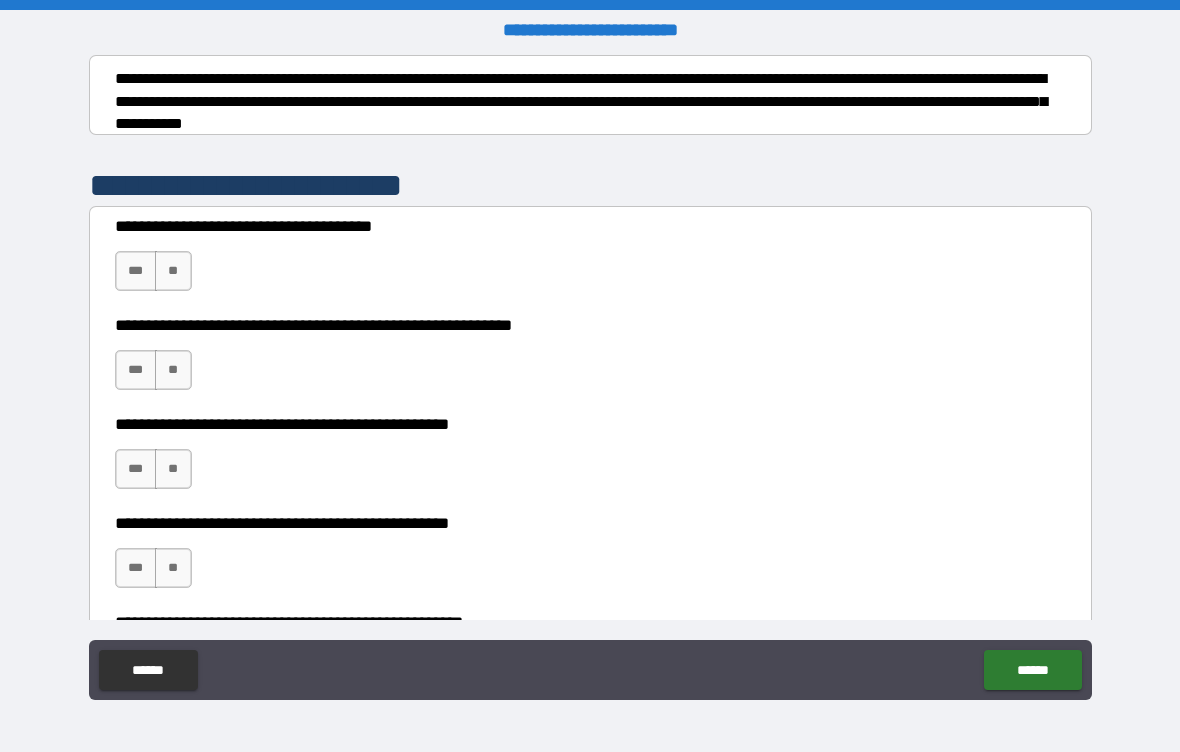 scroll, scrollTop: 329, scrollLeft: 0, axis: vertical 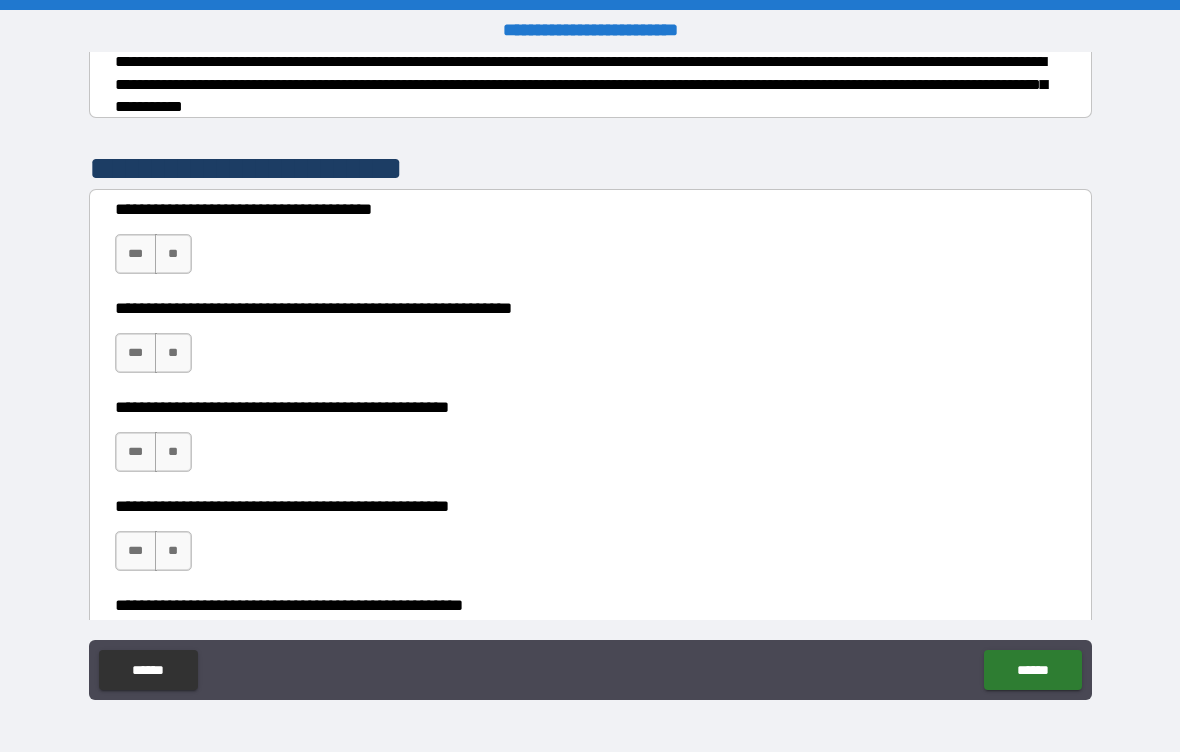 click on "***" at bounding box center [136, 254] 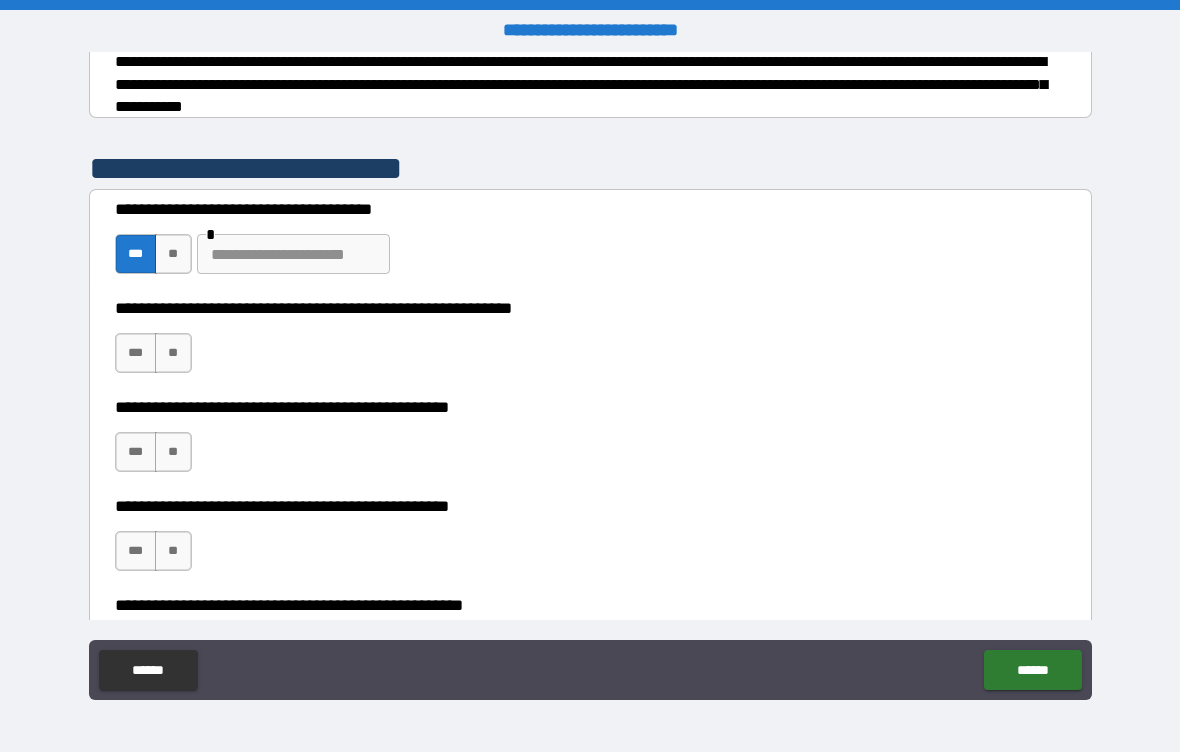 click at bounding box center (293, 254) 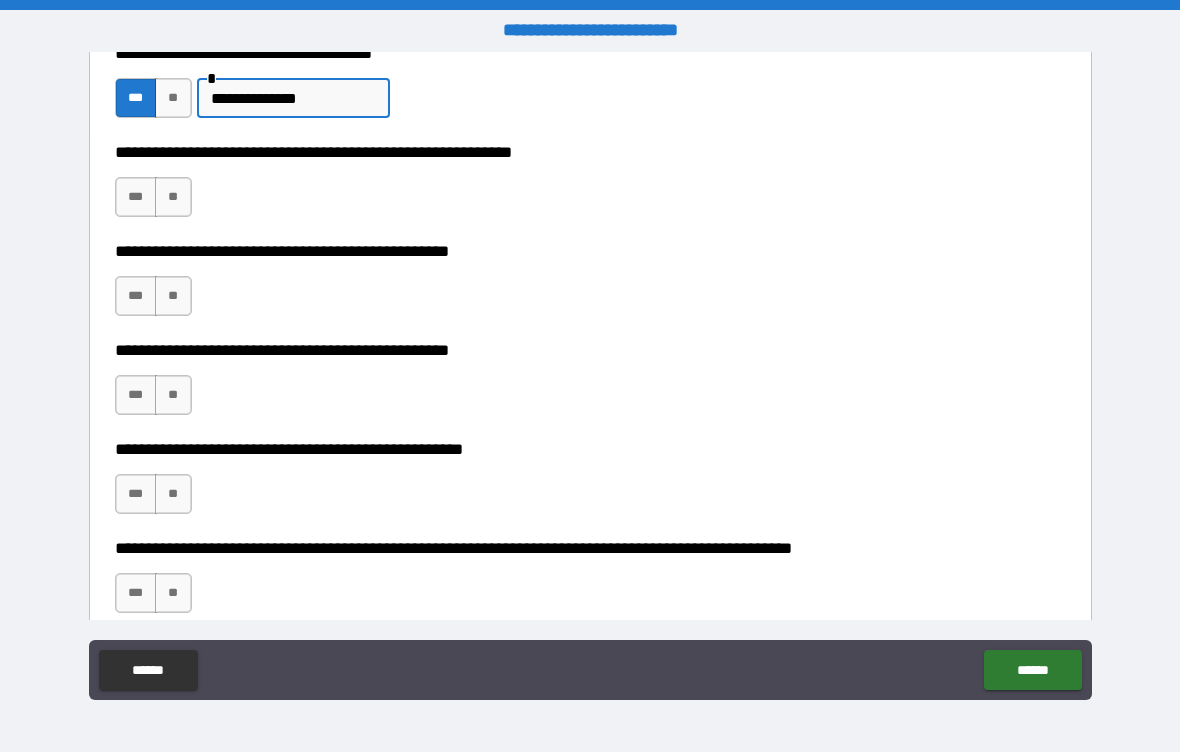 scroll, scrollTop: 486, scrollLeft: 0, axis: vertical 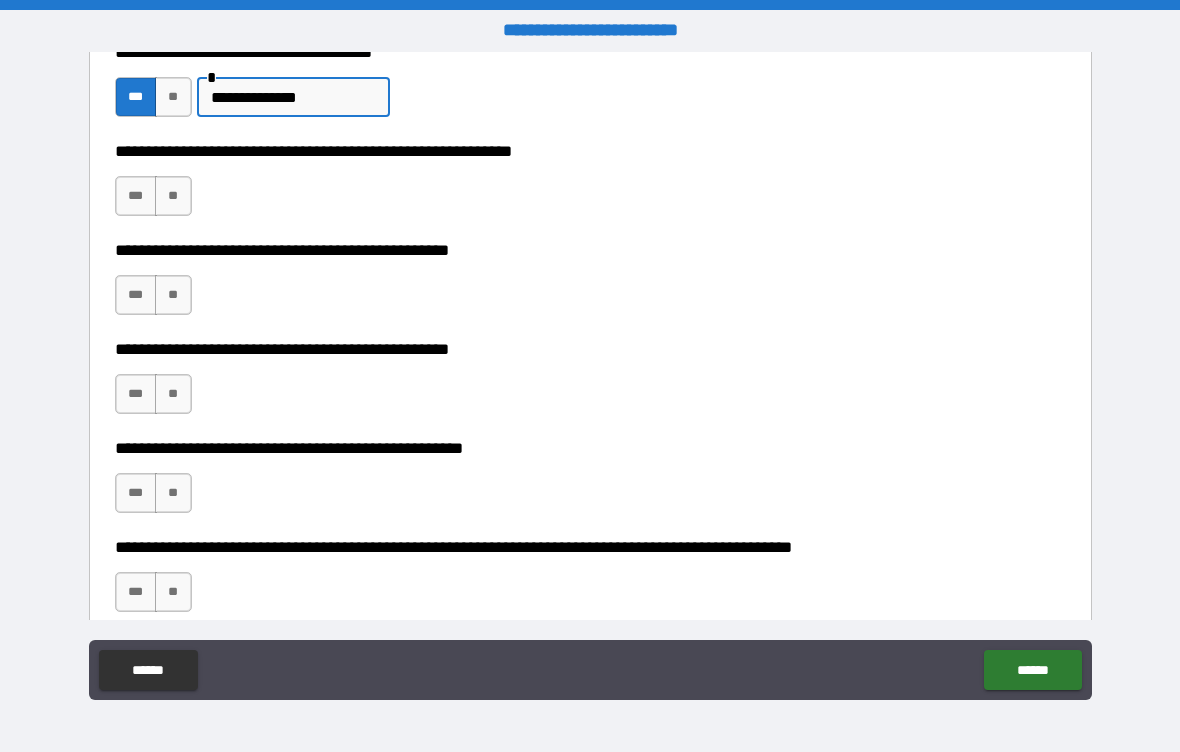 type on "**********" 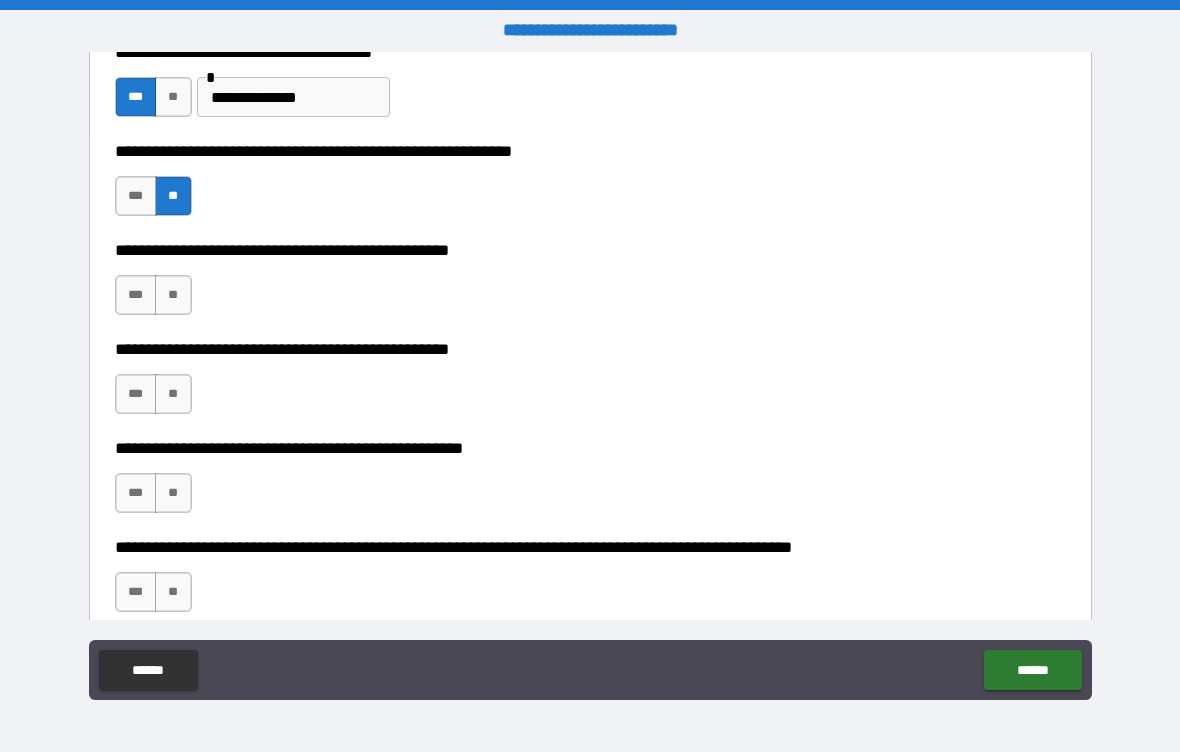 click on "**" at bounding box center [173, 295] 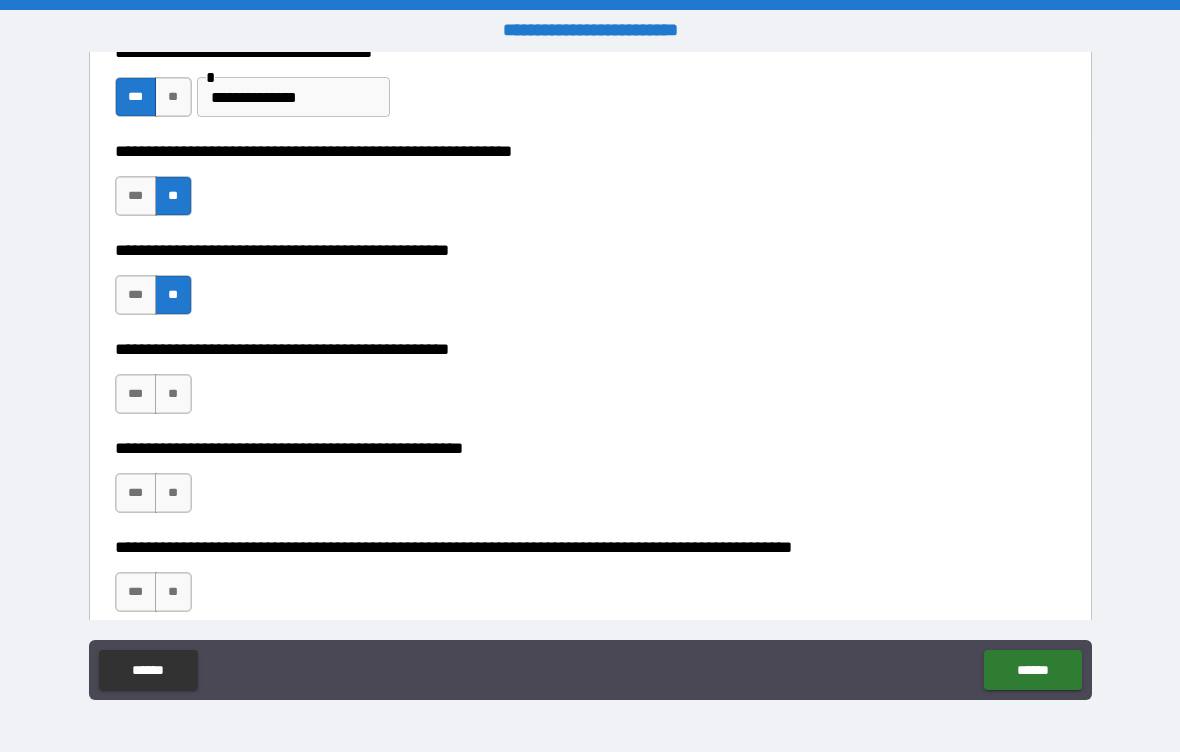 click on "***" at bounding box center [136, 394] 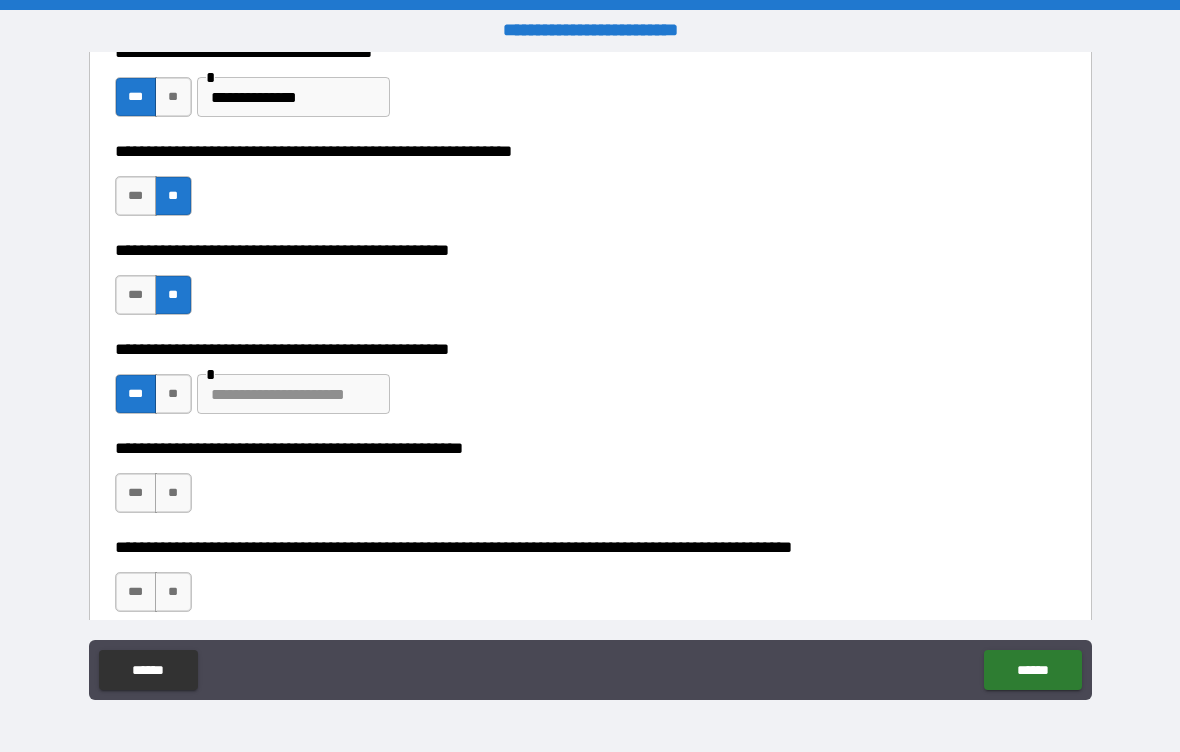 click at bounding box center [293, 394] 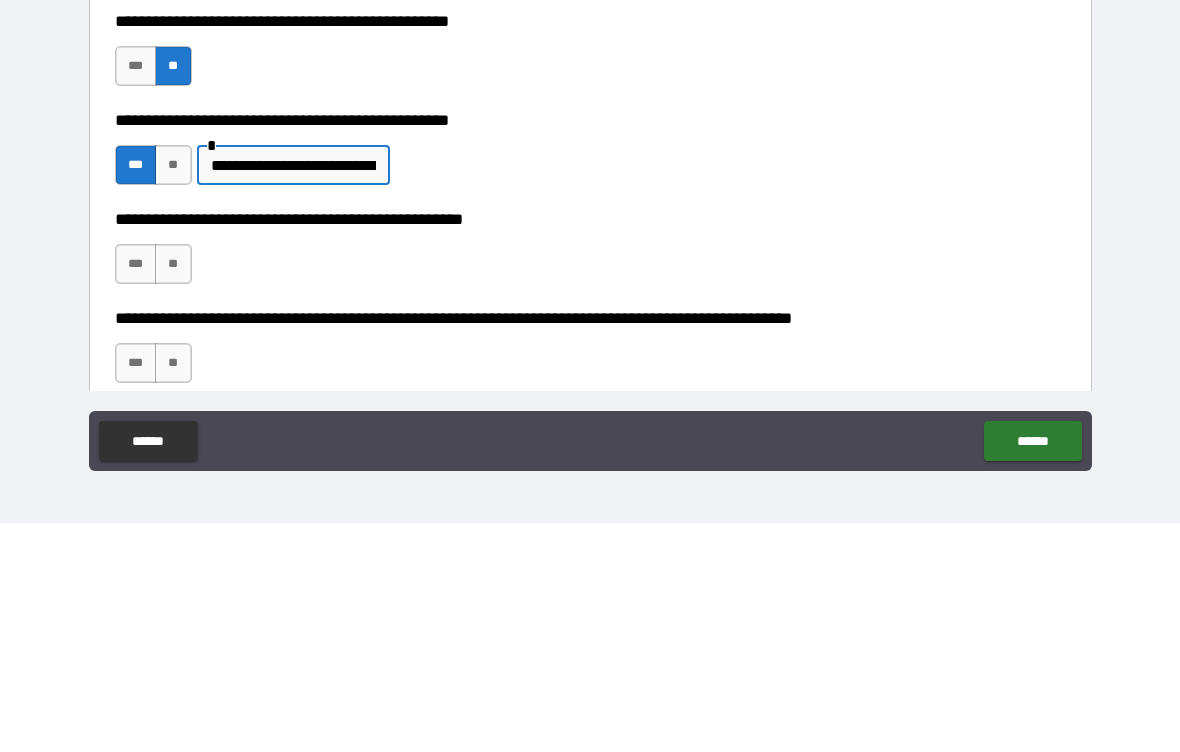 type on "**********" 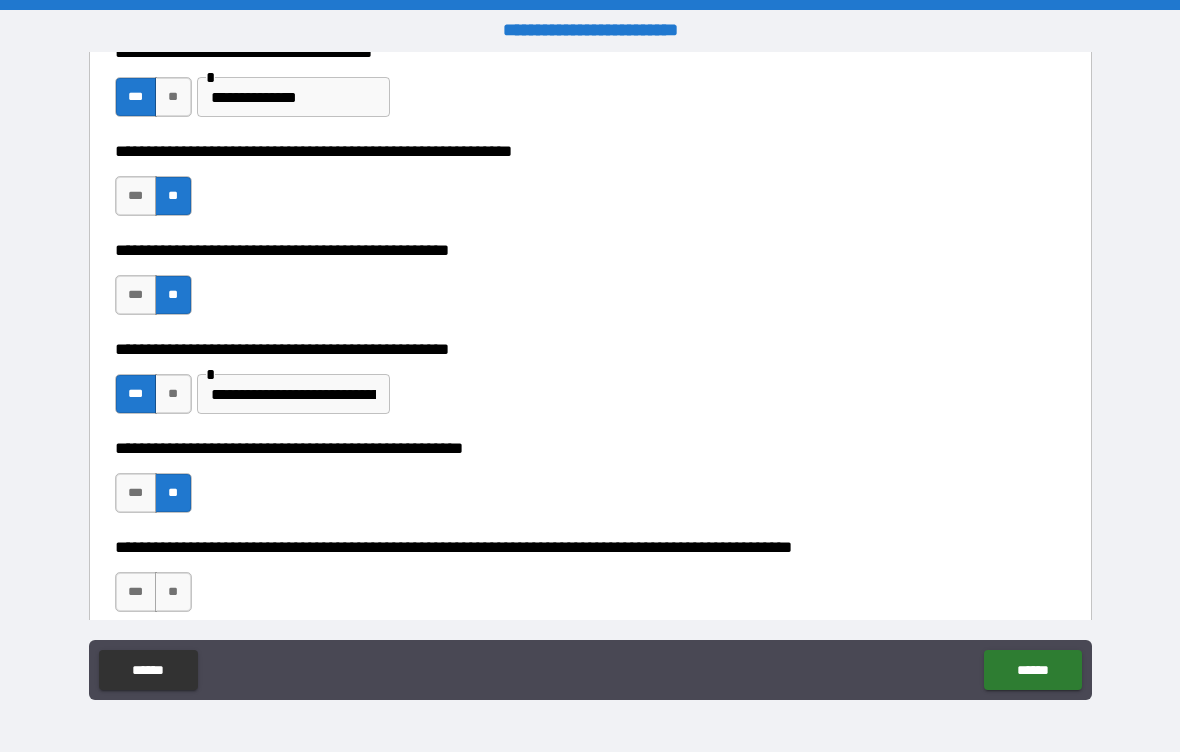 click on "**" at bounding box center [173, 592] 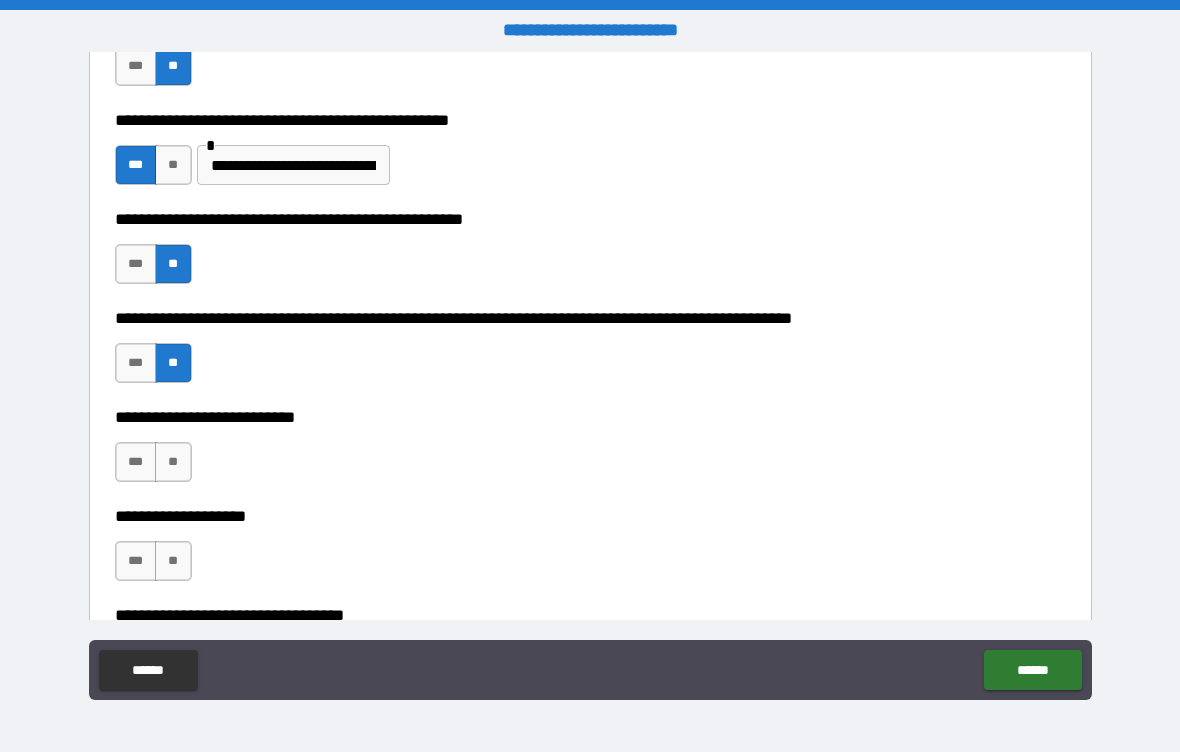 scroll, scrollTop: 729, scrollLeft: 0, axis: vertical 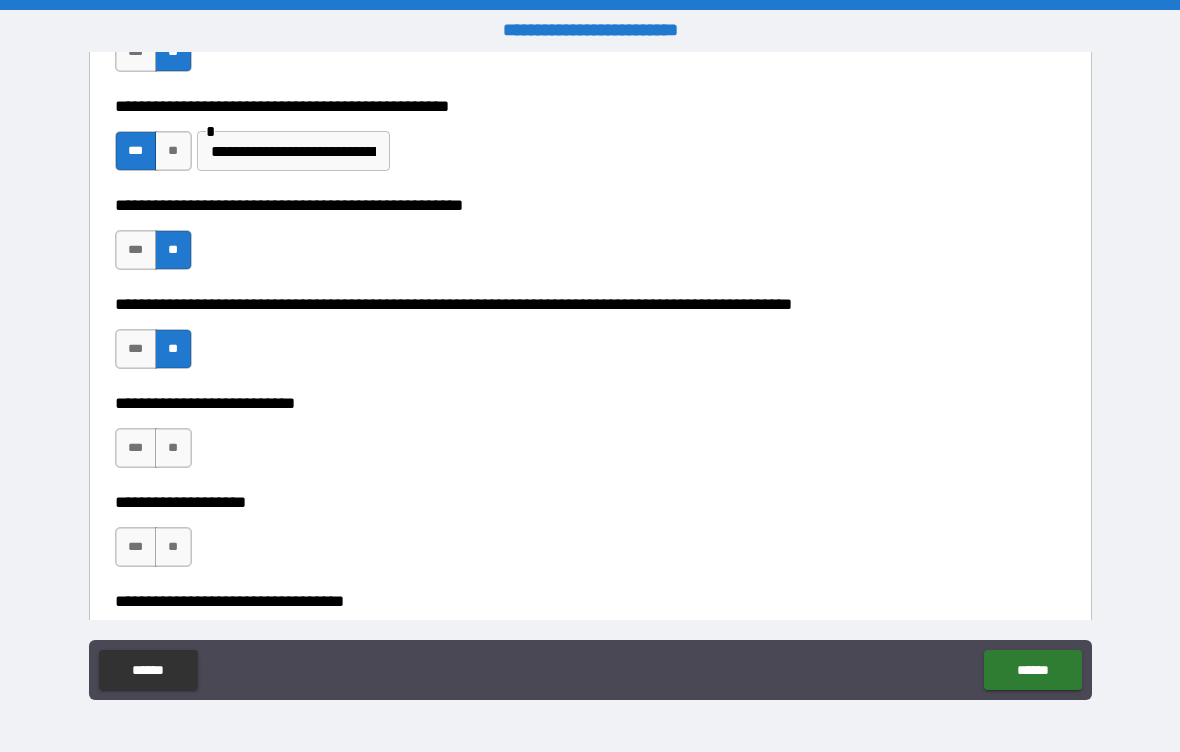 click on "***" at bounding box center [136, 448] 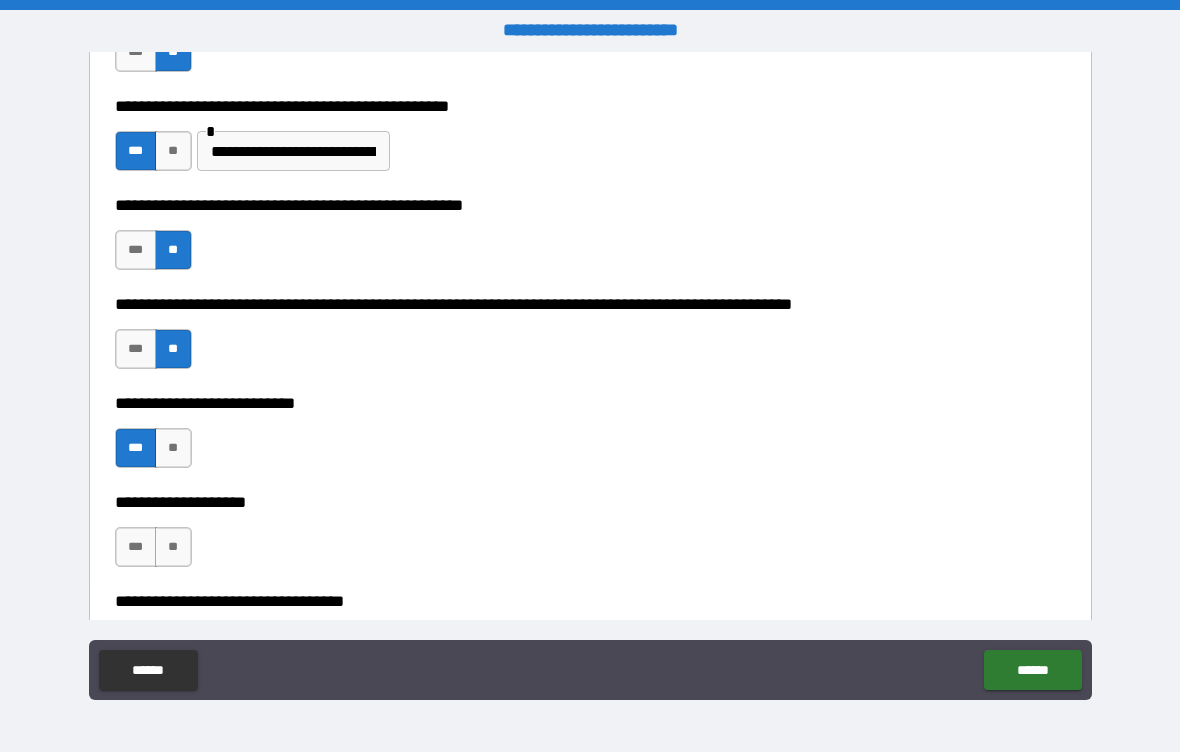 click on "**" at bounding box center [173, 547] 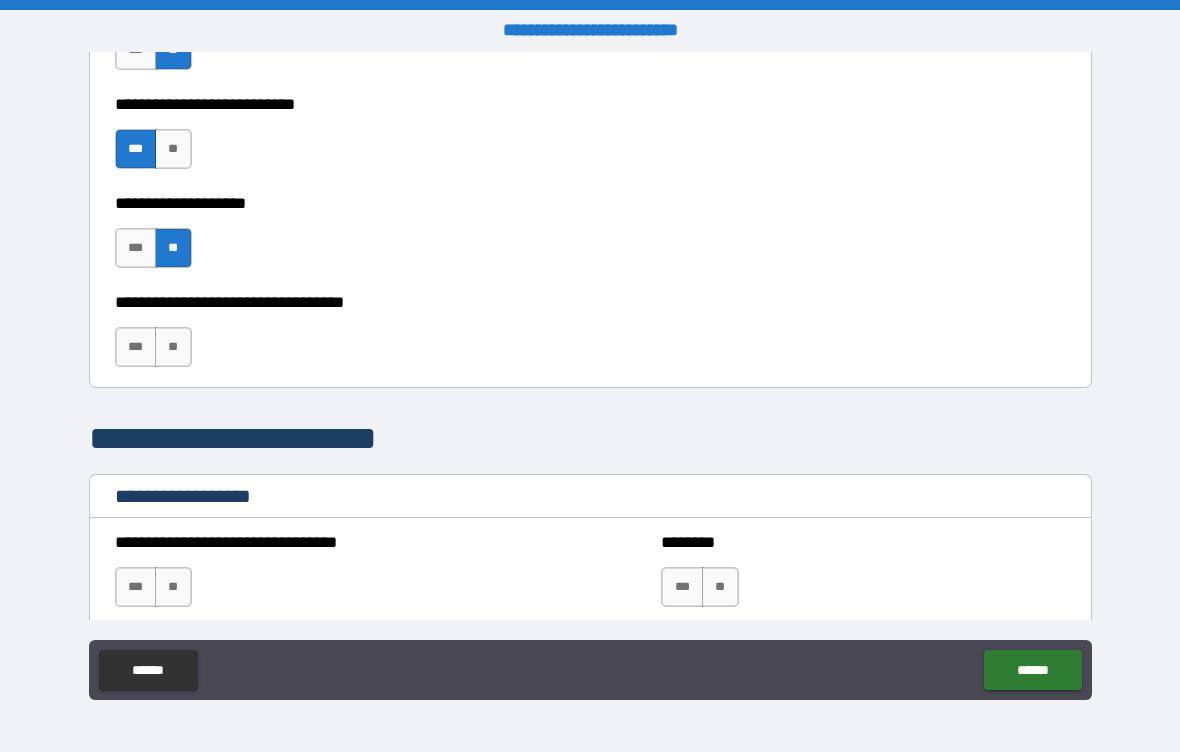 scroll, scrollTop: 1030, scrollLeft: 0, axis: vertical 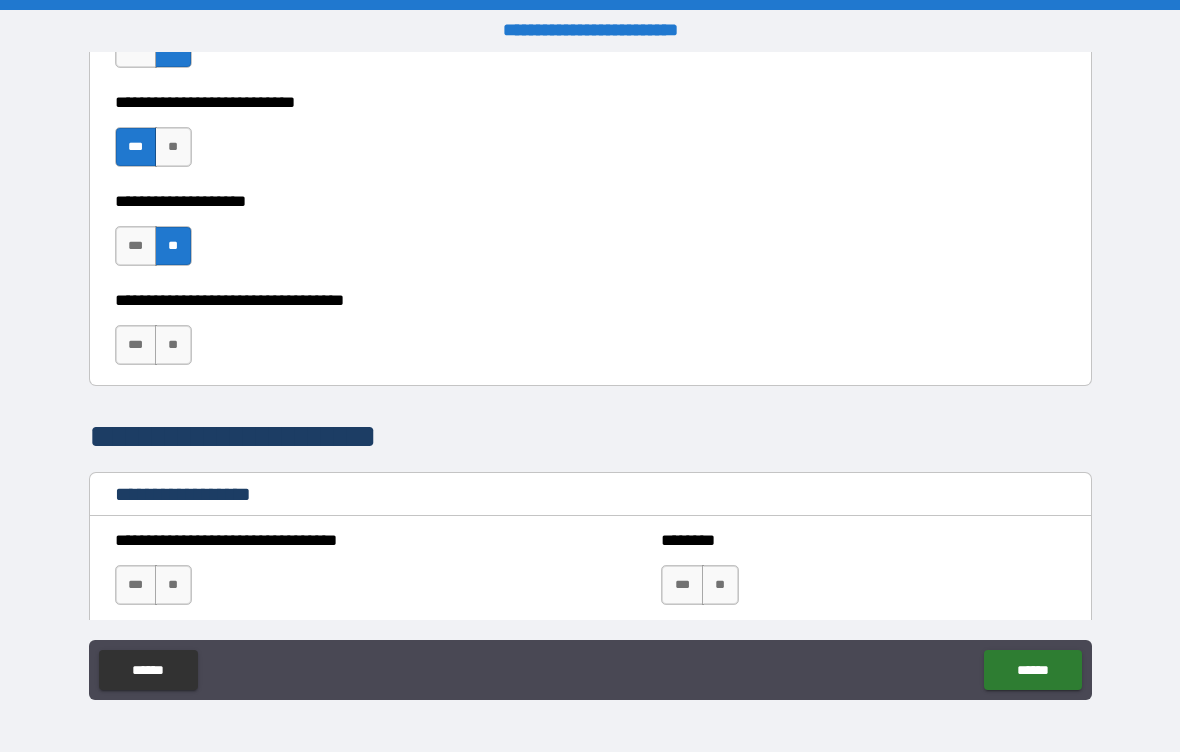 click on "**" at bounding box center (173, 345) 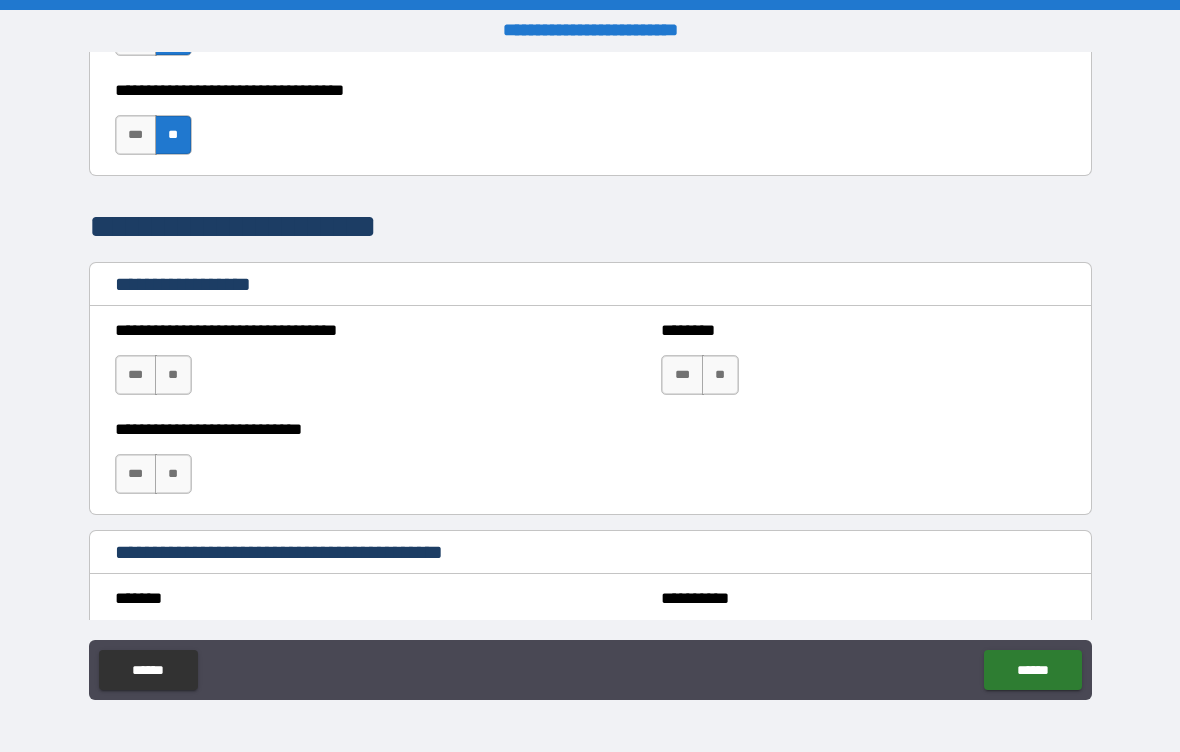 scroll, scrollTop: 1243, scrollLeft: 0, axis: vertical 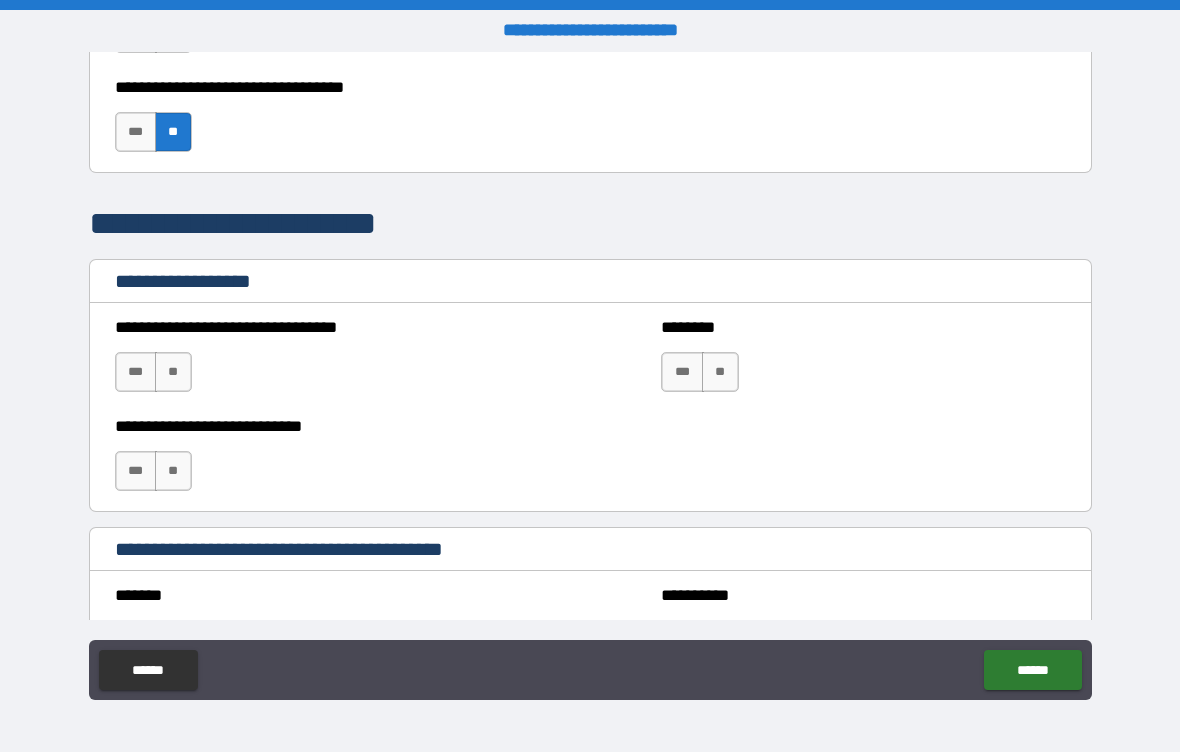 click on "**" at bounding box center (173, 372) 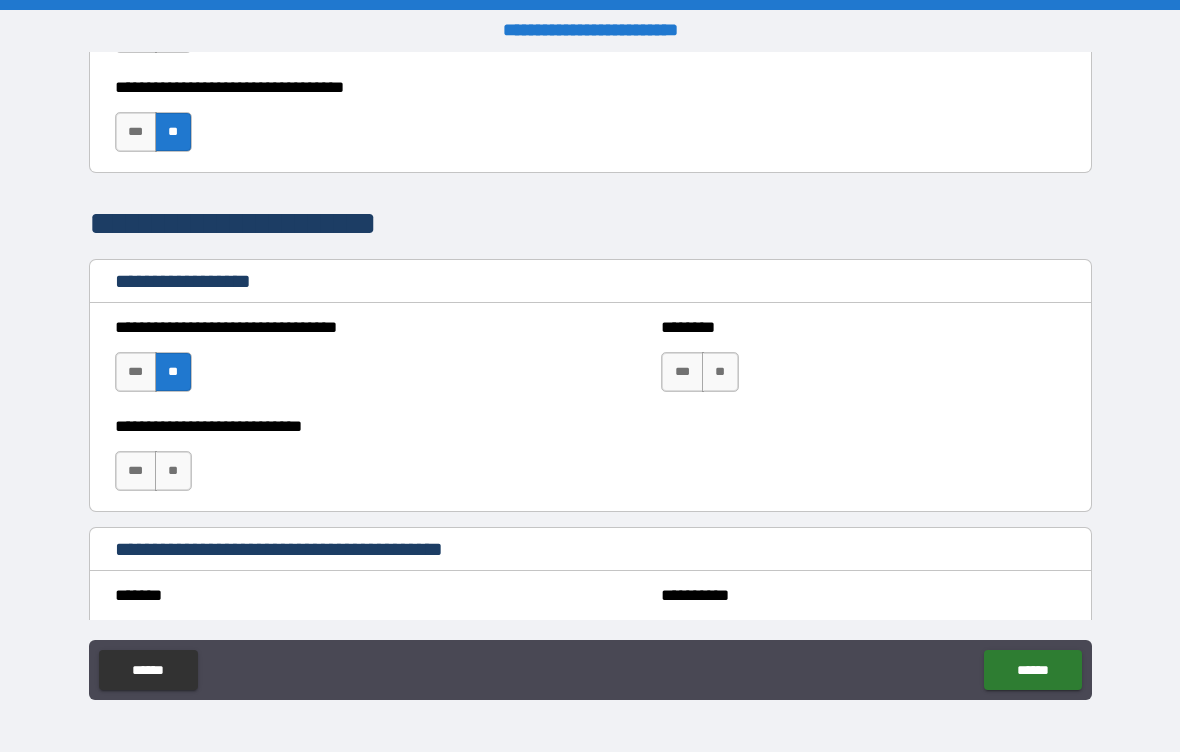 click on "**" at bounding box center [720, 372] 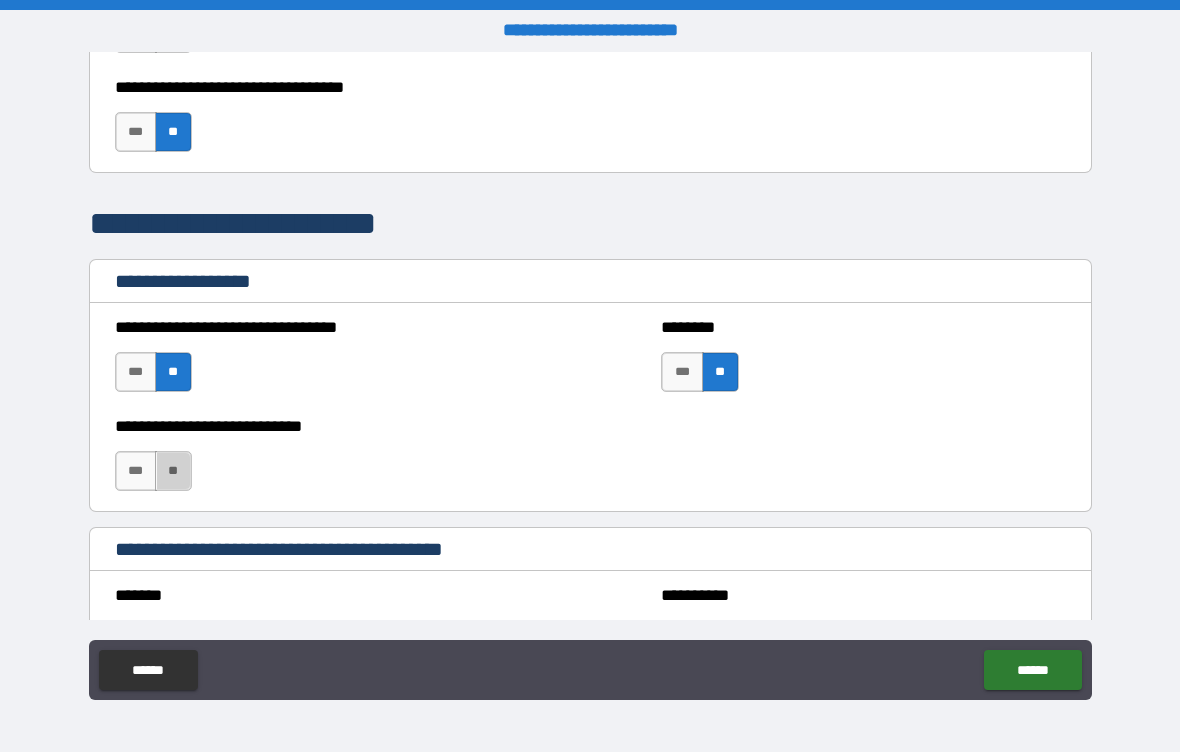 click on "**" at bounding box center [173, 471] 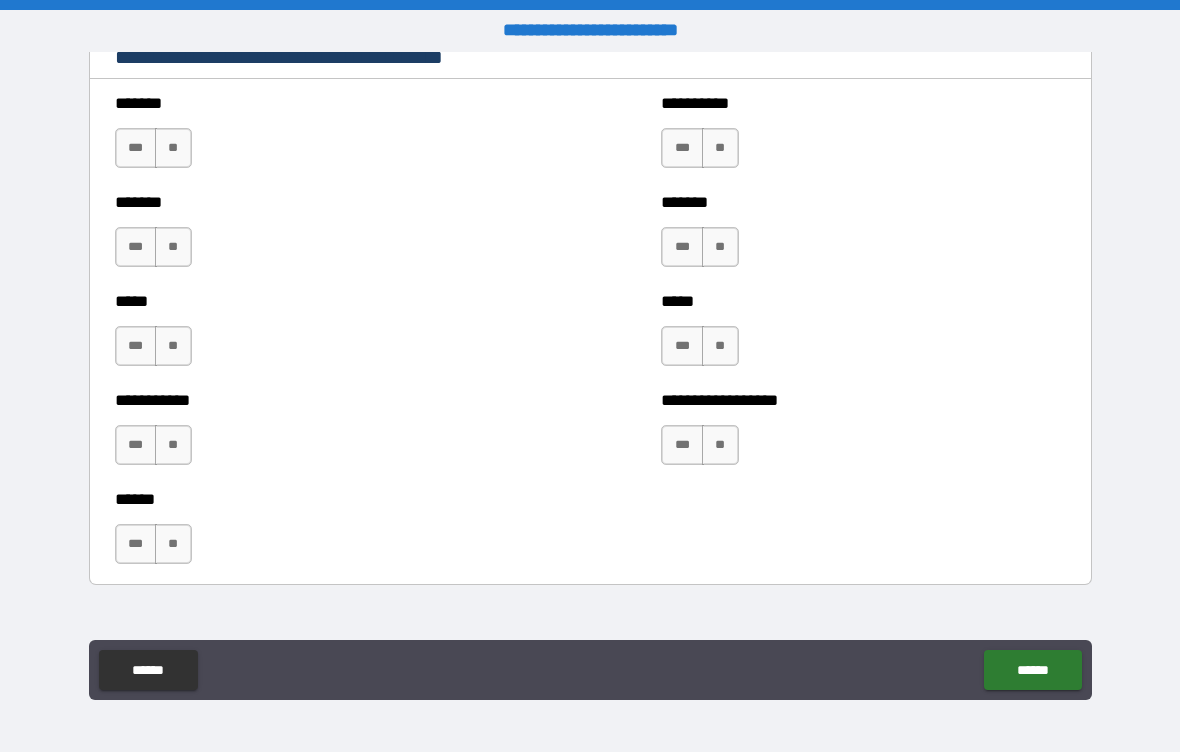 scroll, scrollTop: 1743, scrollLeft: 0, axis: vertical 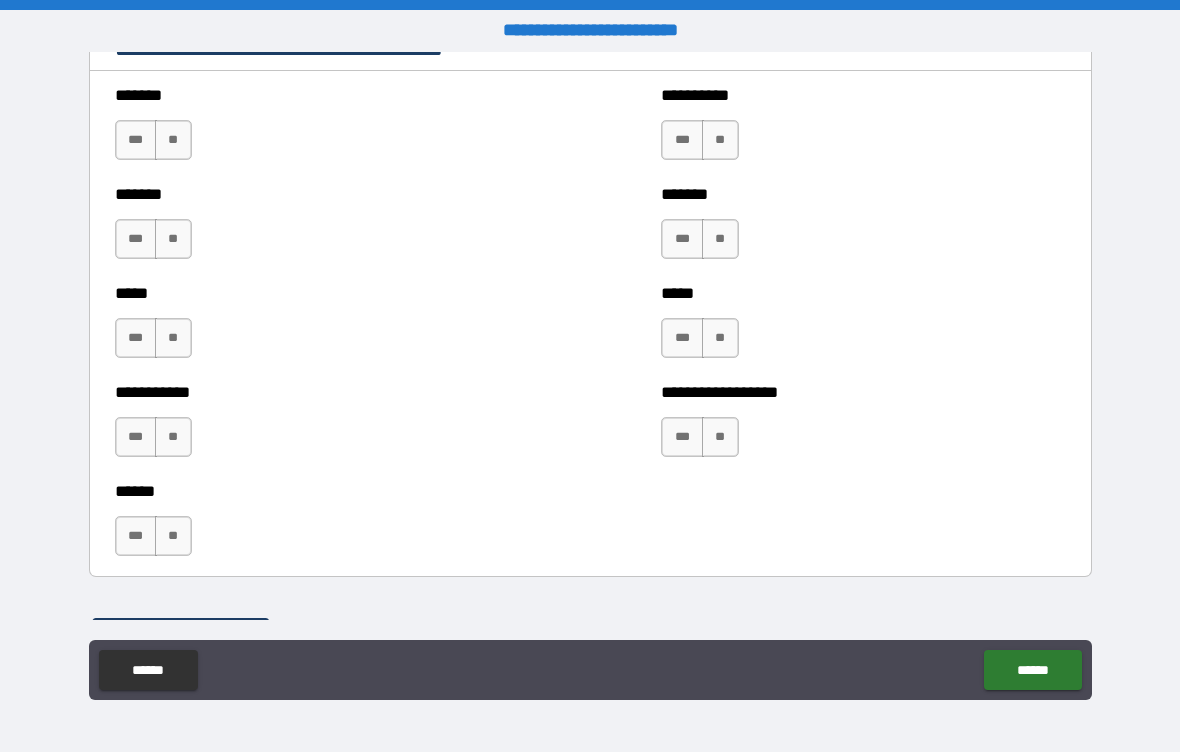click on "**" at bounding box center (173, 140) 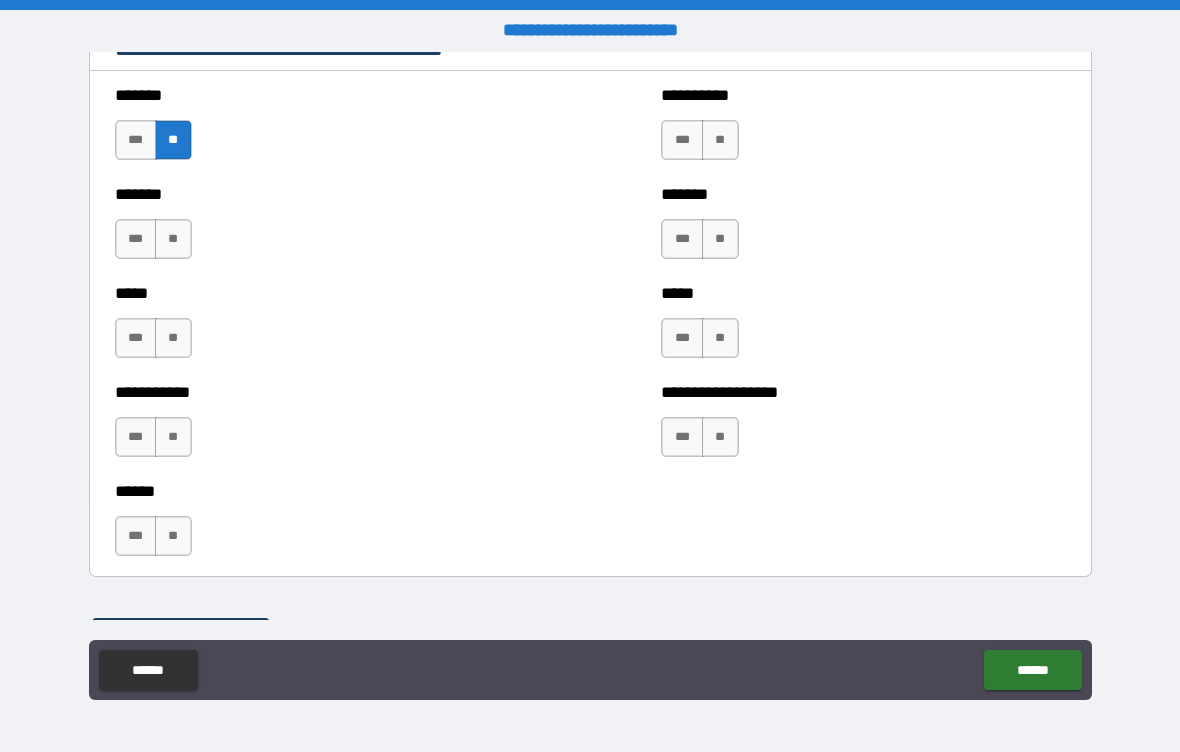 click on "**" at bounding box center [173, 239] 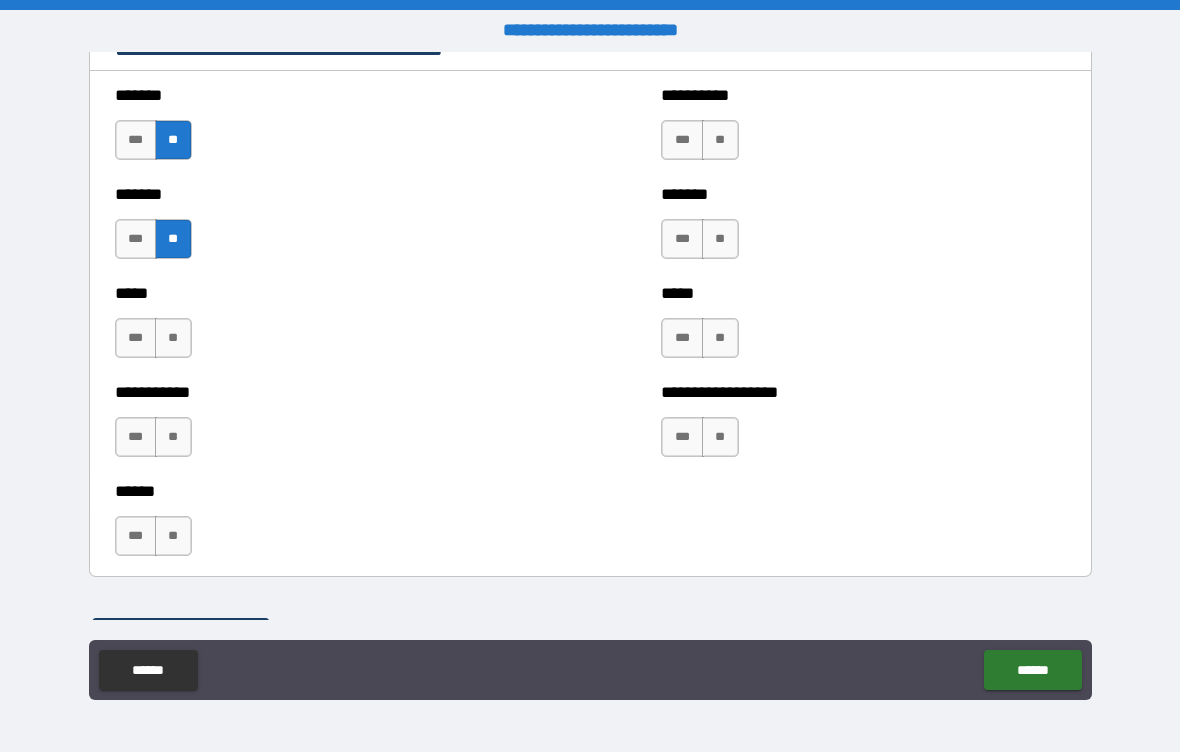 click on "**" at bounding box center (173, 338) 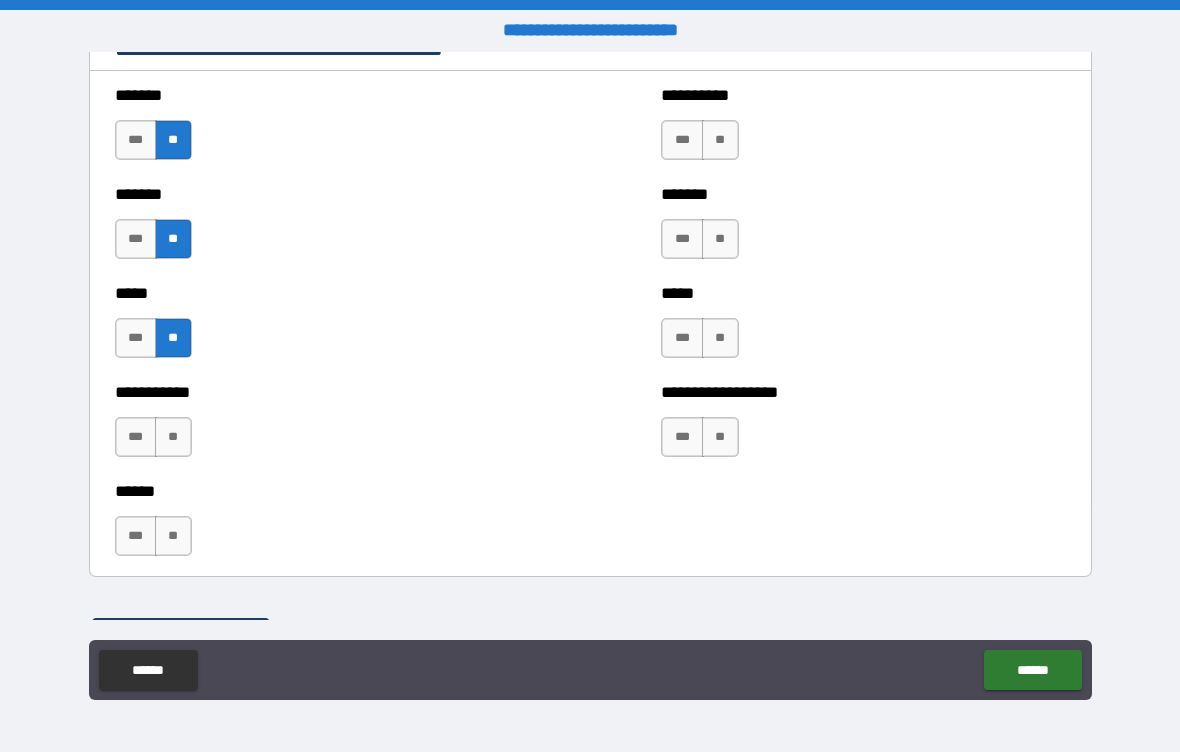 click on "**" at bounding box center (173, 437) 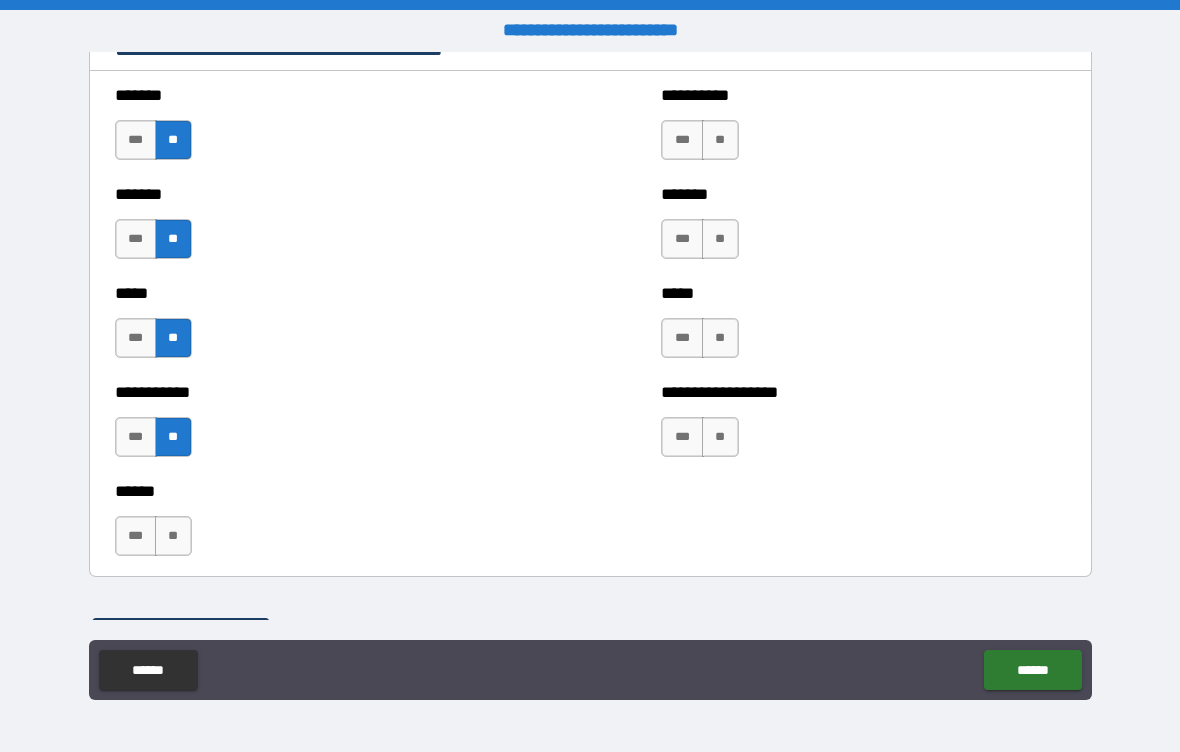 click on "**" at bounding box center (173, 536) 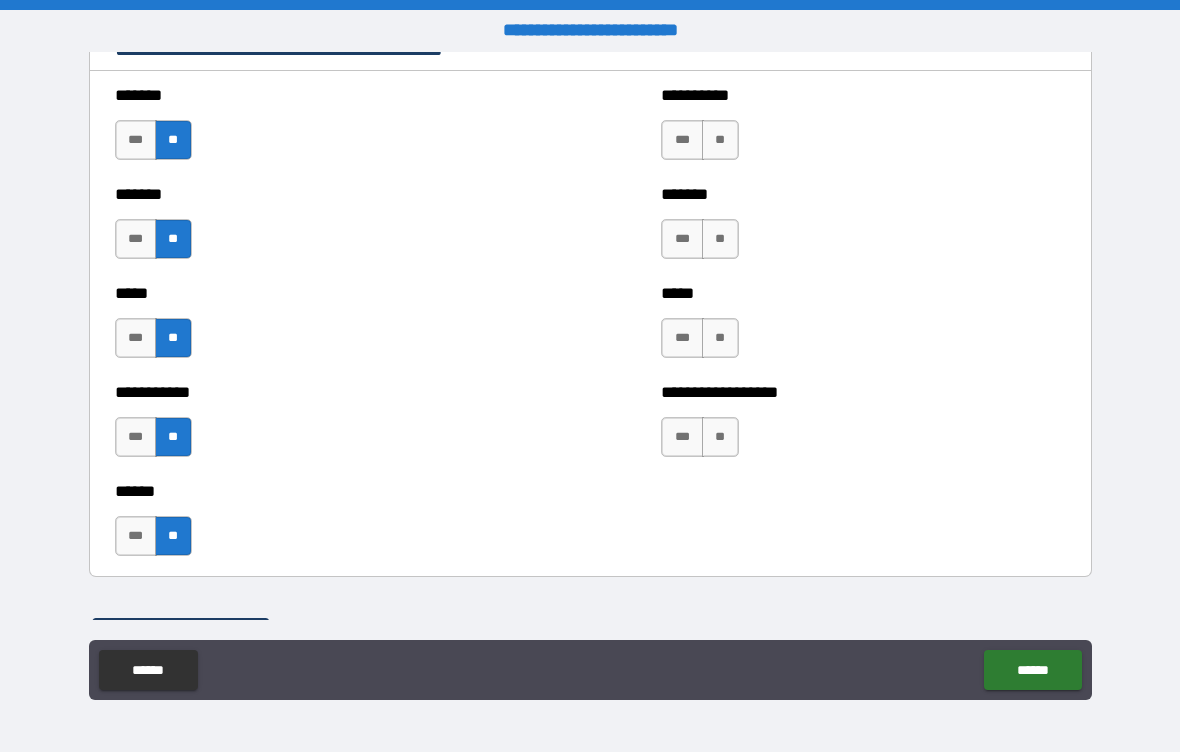 click on "**" at bounding box center (720, 140) 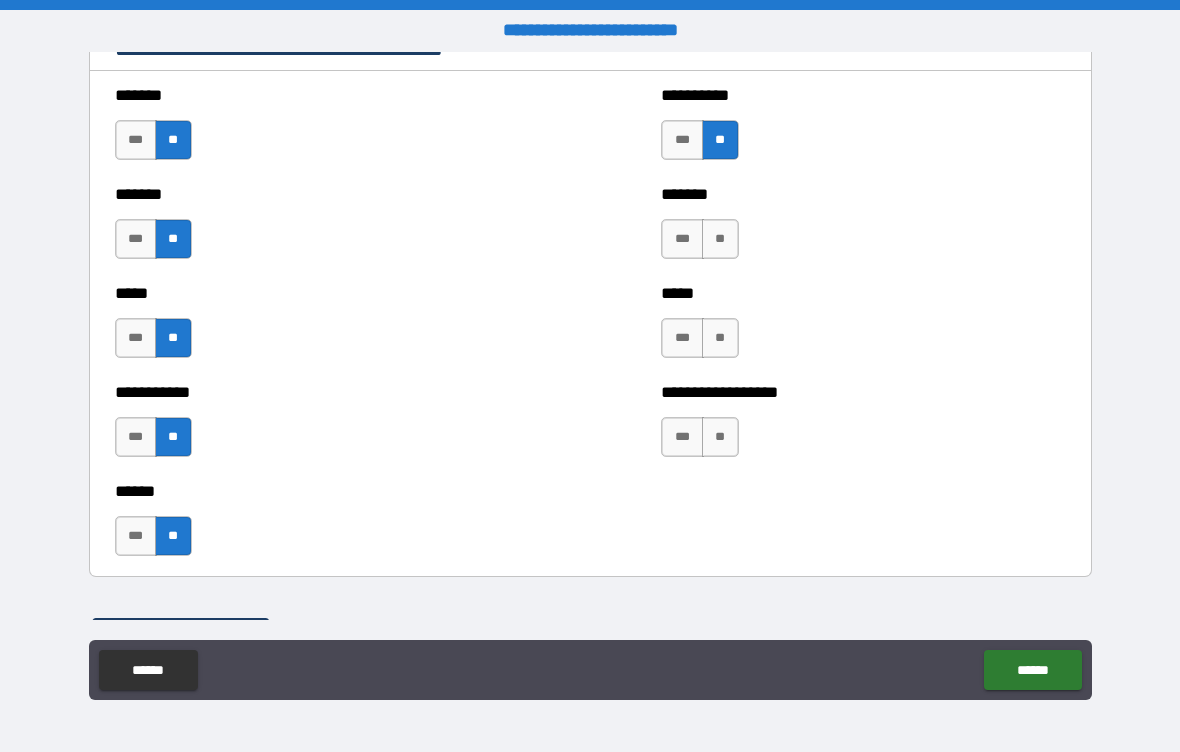 click on "**" at bounding box center [720, 239] 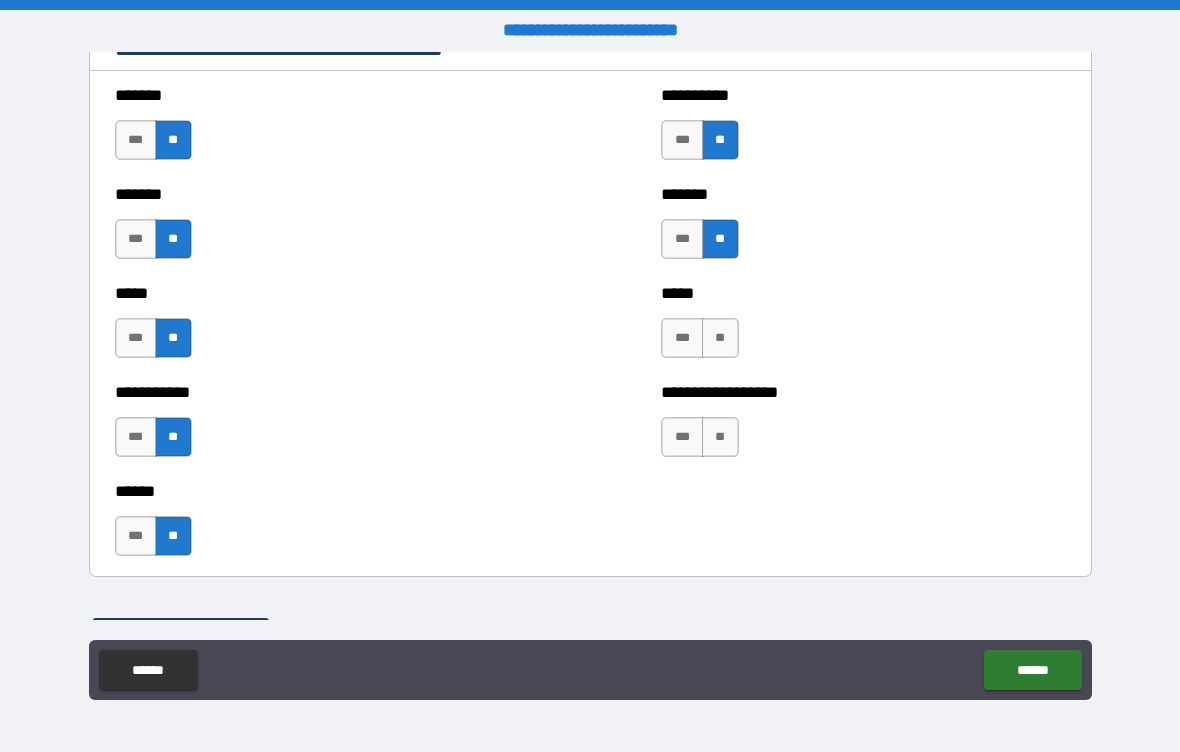 click on "**" at bounding box center [720, 338] 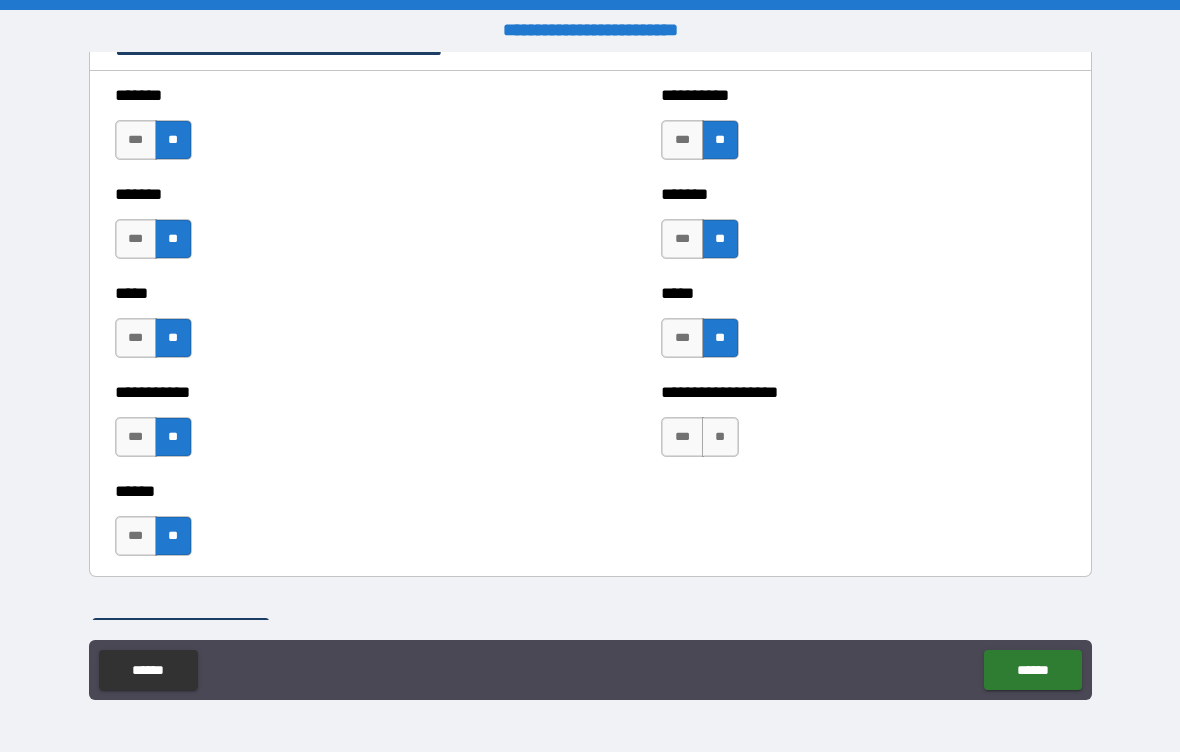 click on "**" at bounding box center [720, 437] 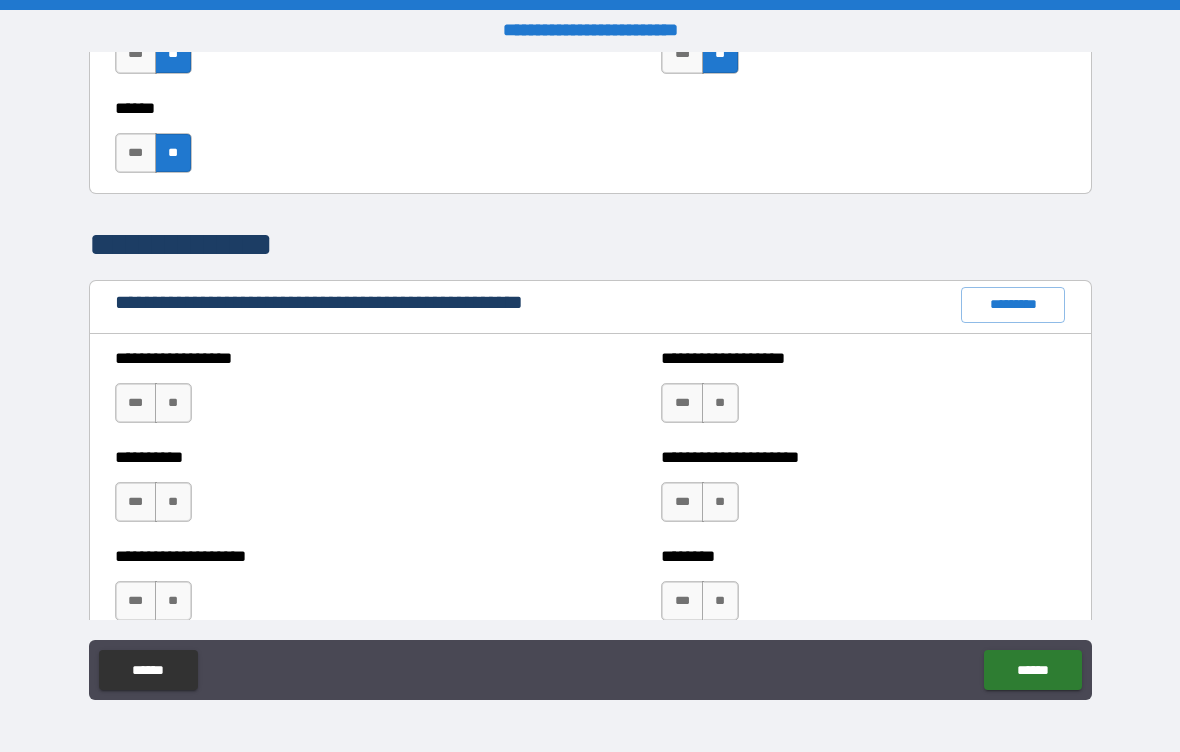 scroll, scrollTop: 2133, scrollLeft: 0, axis: vertical 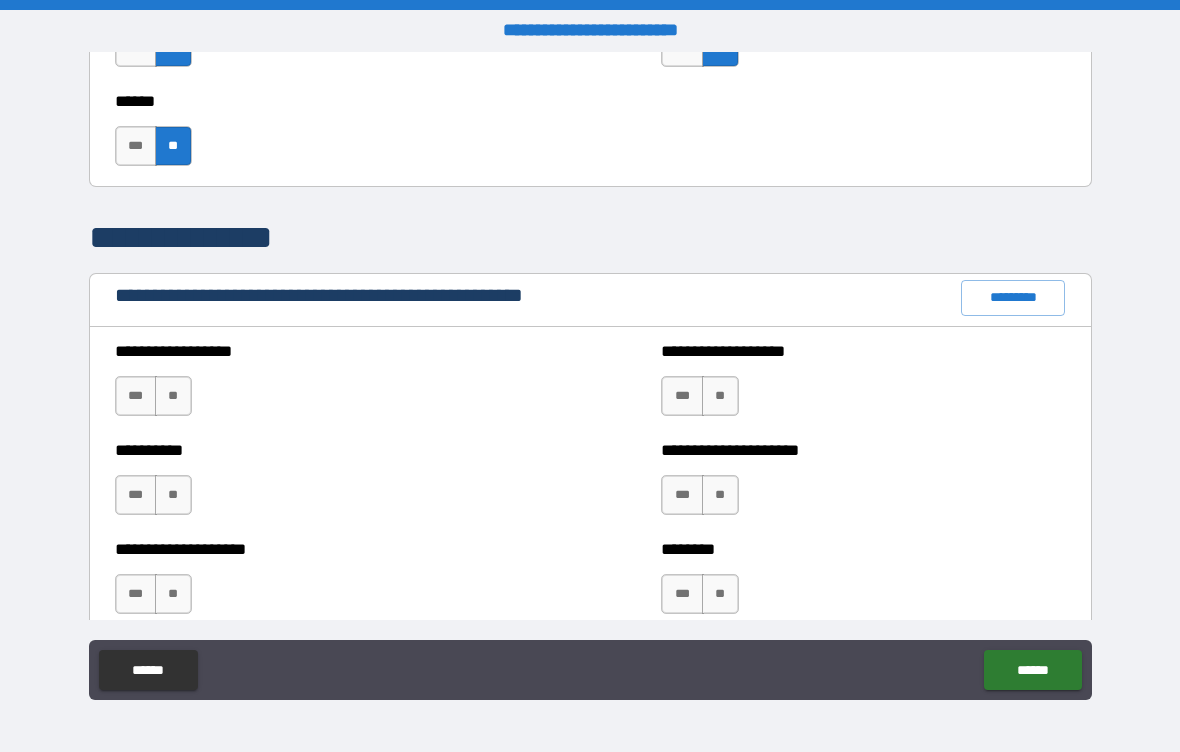 click on "**" at bounding box center (173, 396) 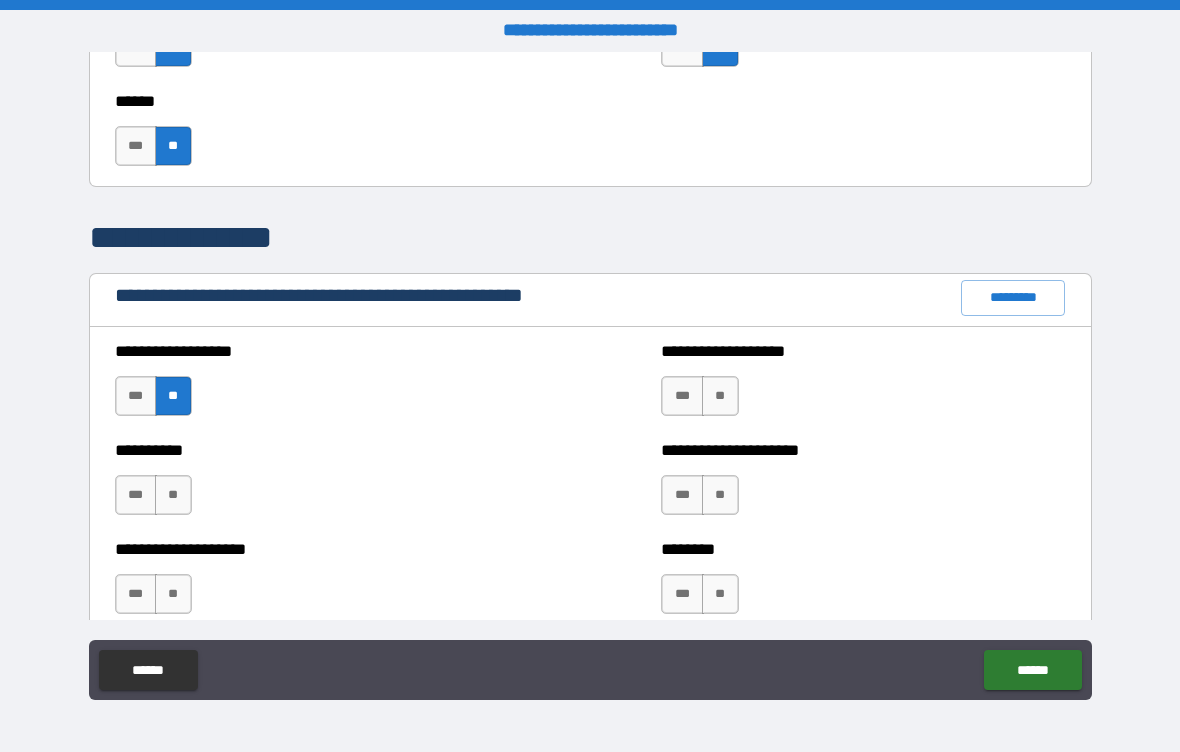 click on "**" at bounding box center [173, 495] 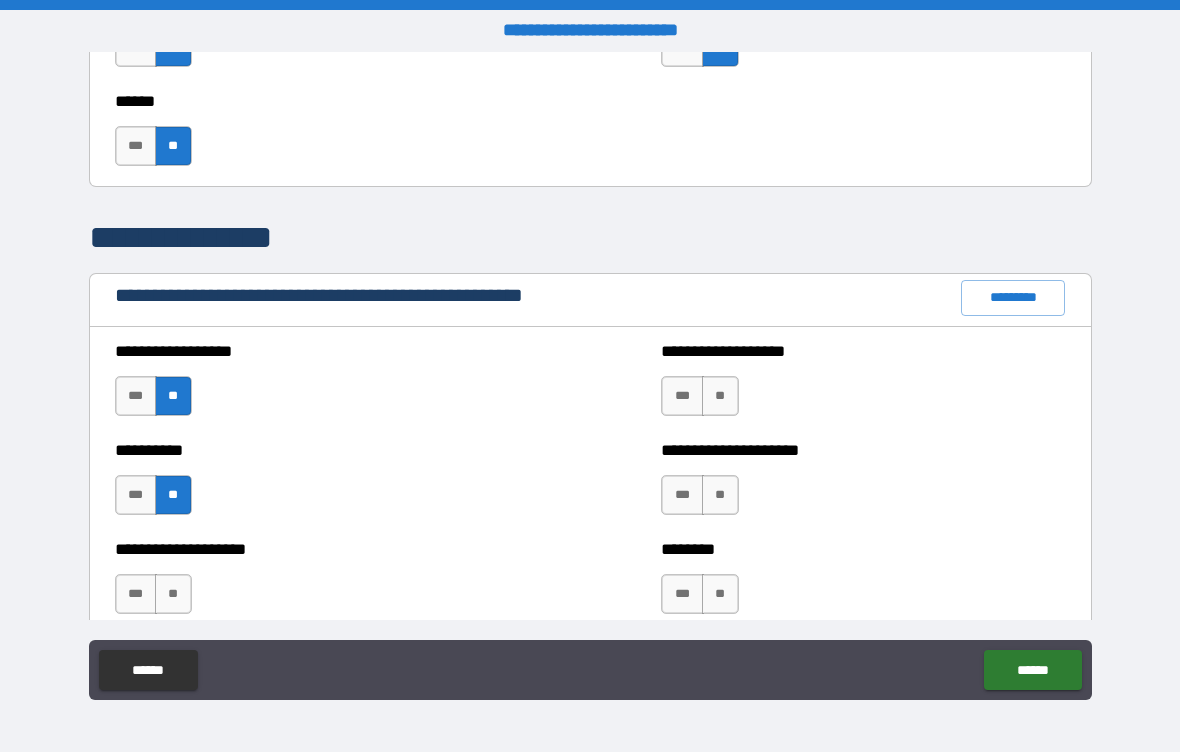 click on "**" at bounding box center [173, 594] 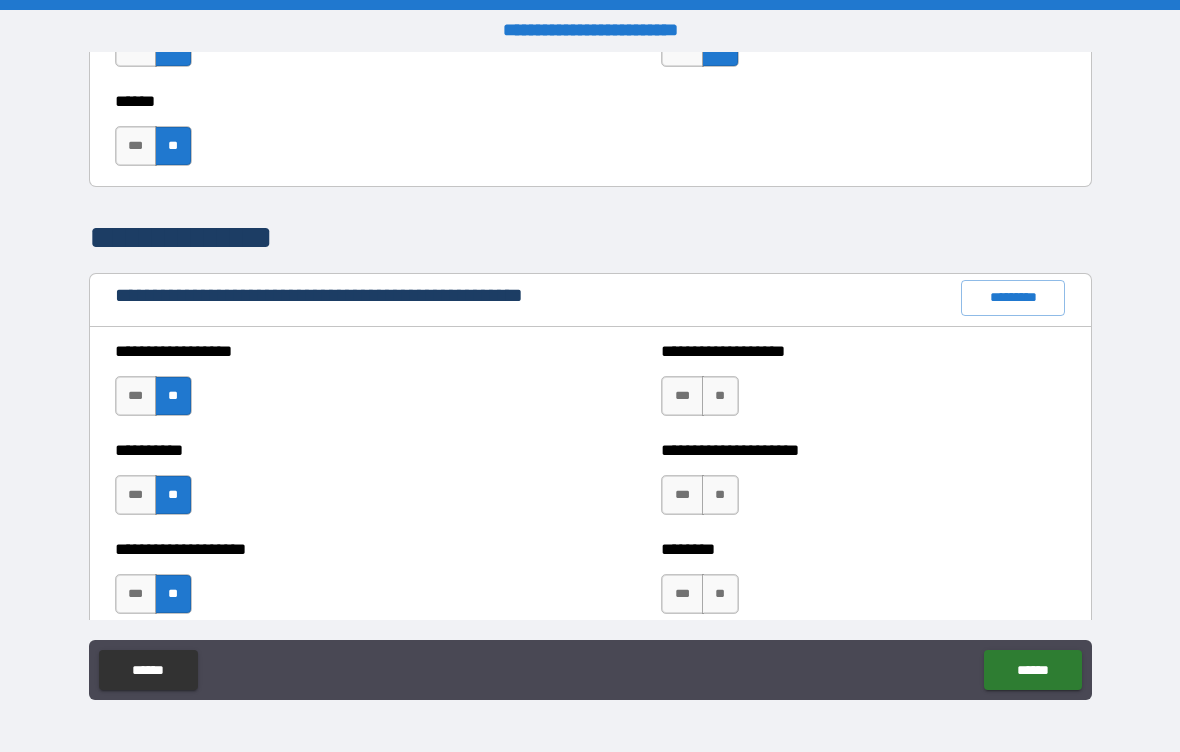 click on "**" at bounding box center (720, 396) 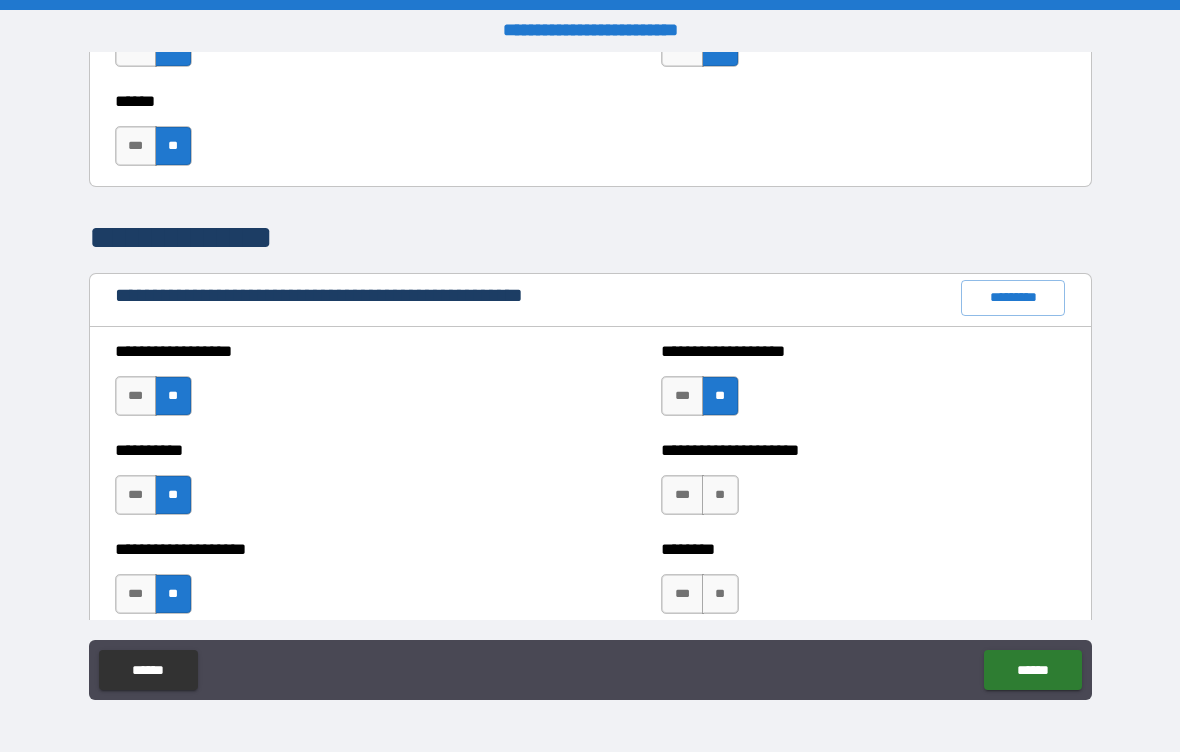 click on "**" at bounding box center [720, 495] 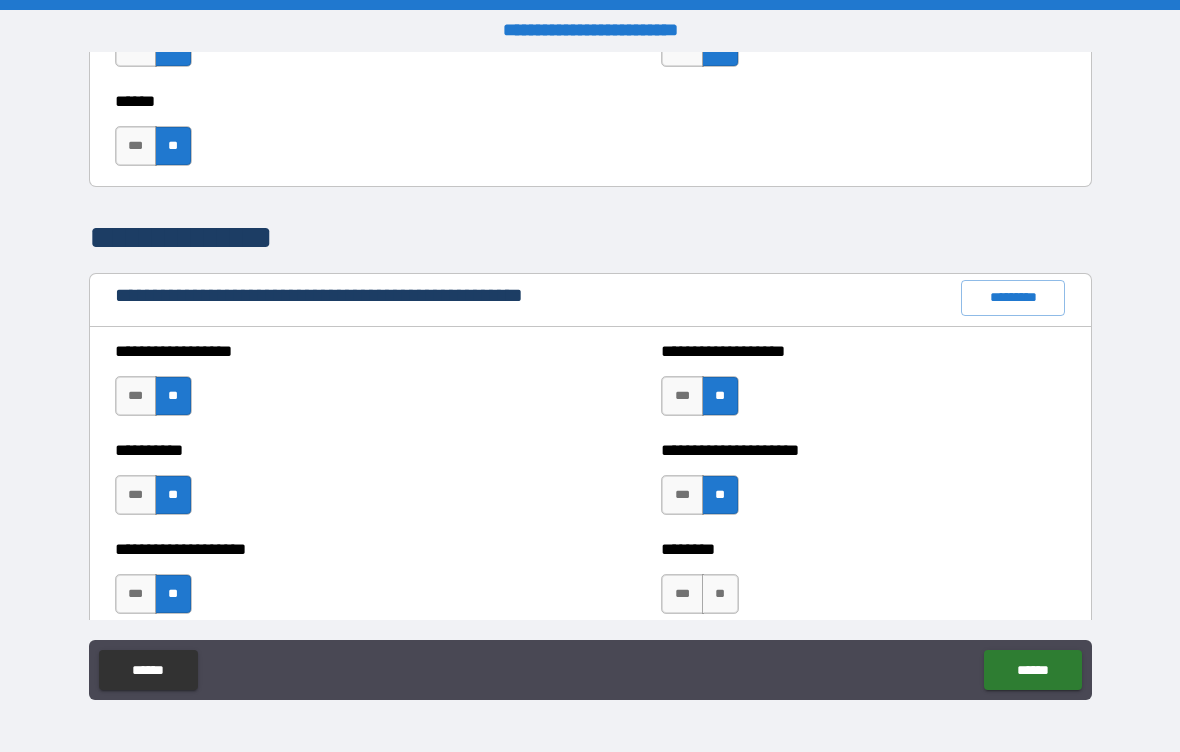 click on "***" at bounding box center (682, 594) 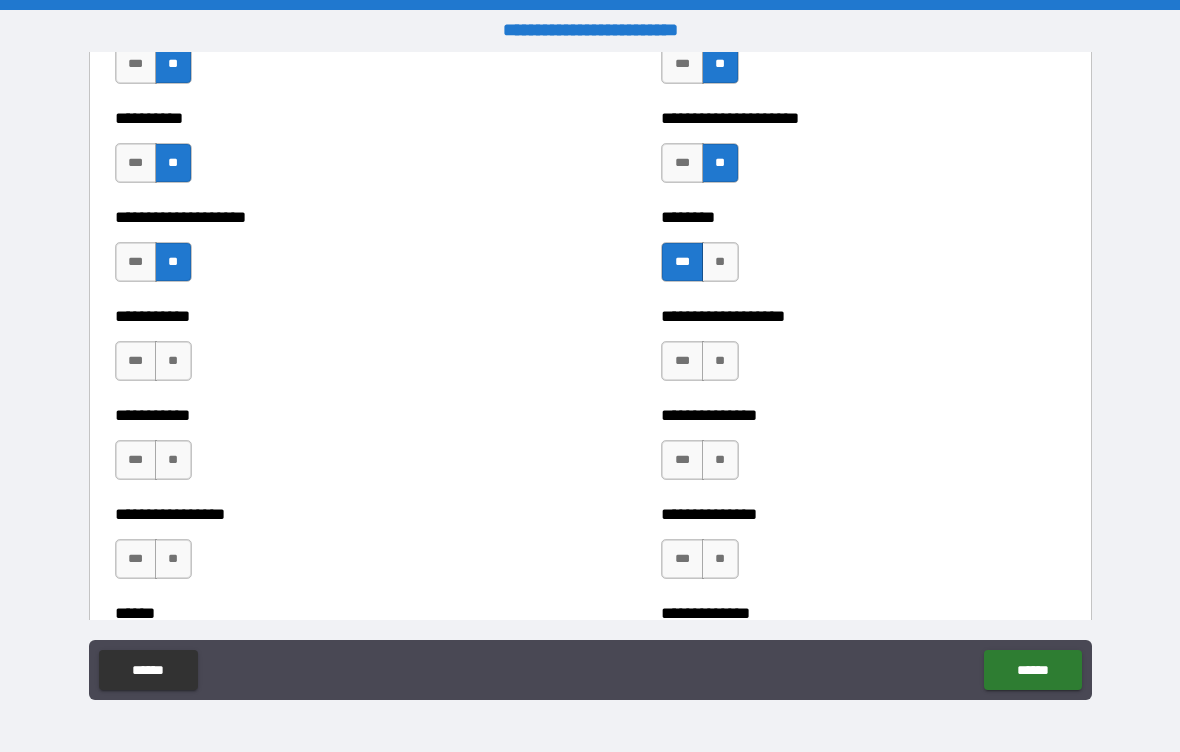 scroll, scrollTop: 2469, scrollLeft: 0, axis: vertical 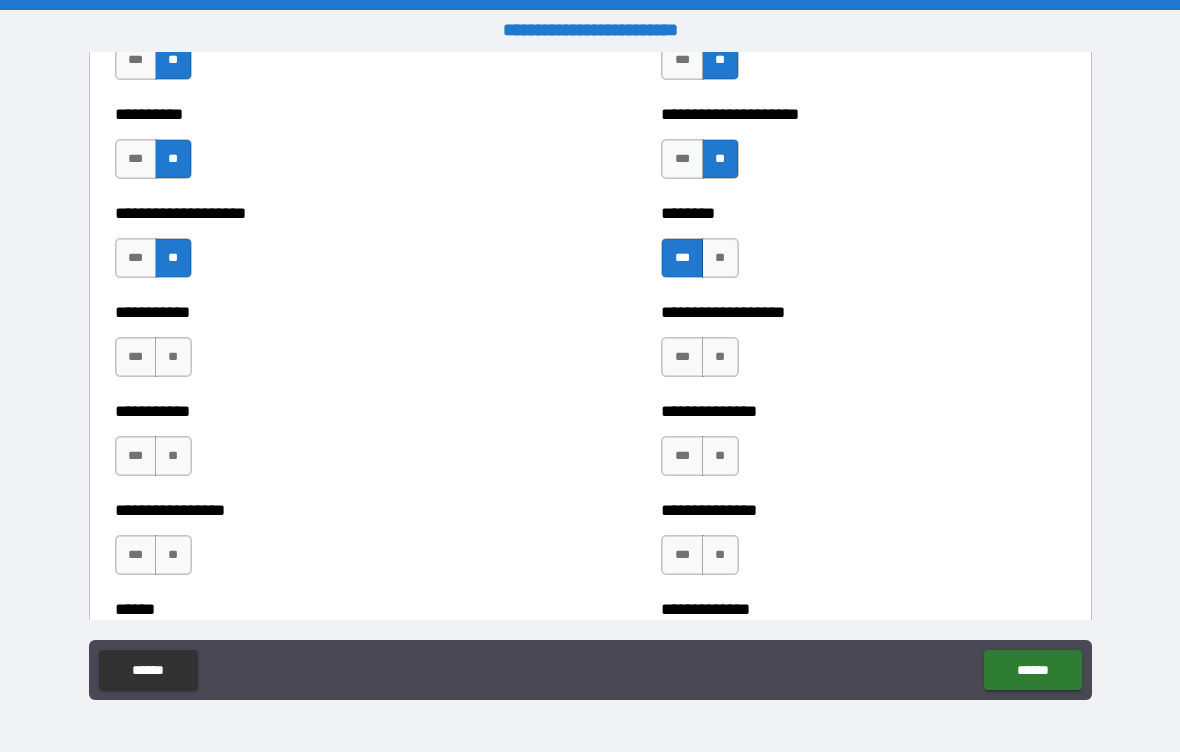 click on "**" at bounding box center (173, 357) 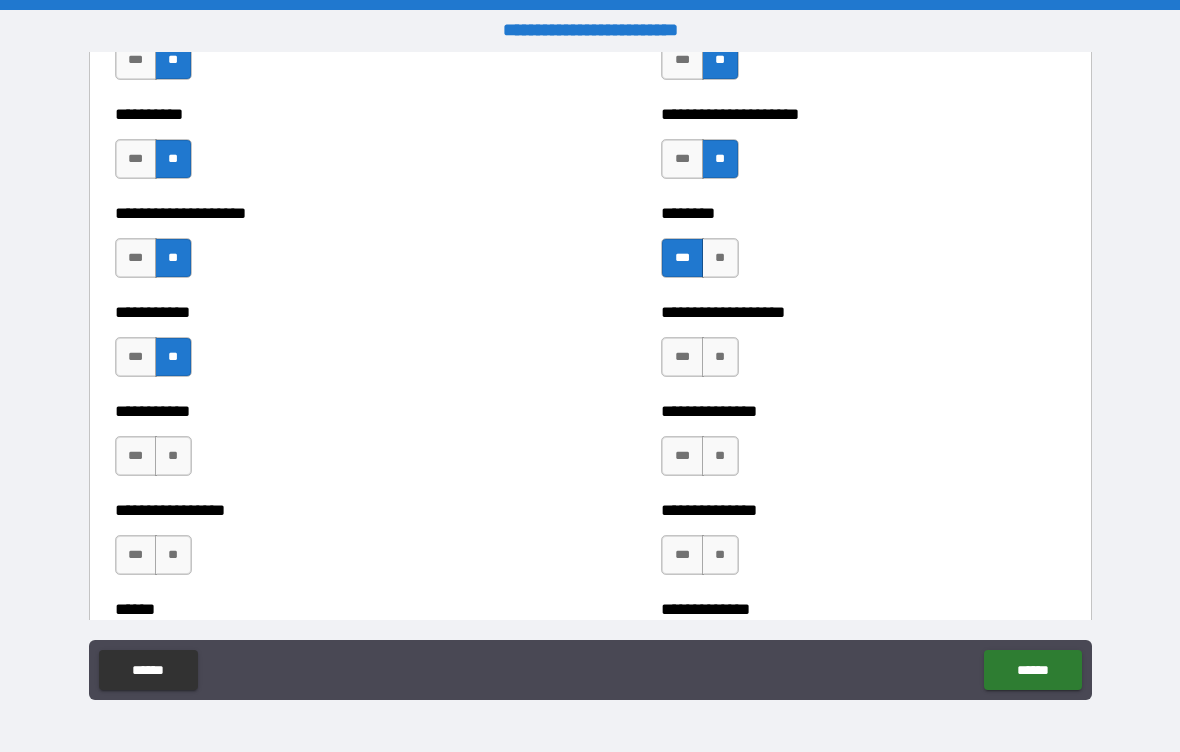 click on "**" at bounding box center (173, 456) 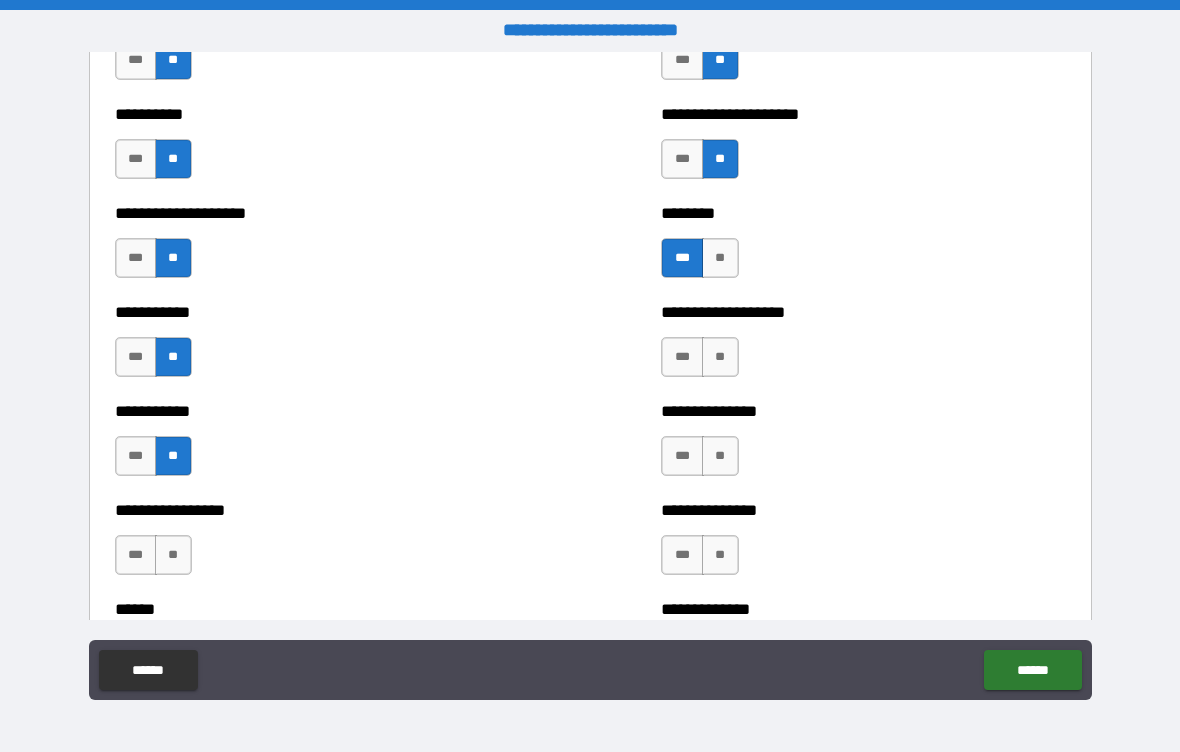click on "**" at bounding box center [173, 555] 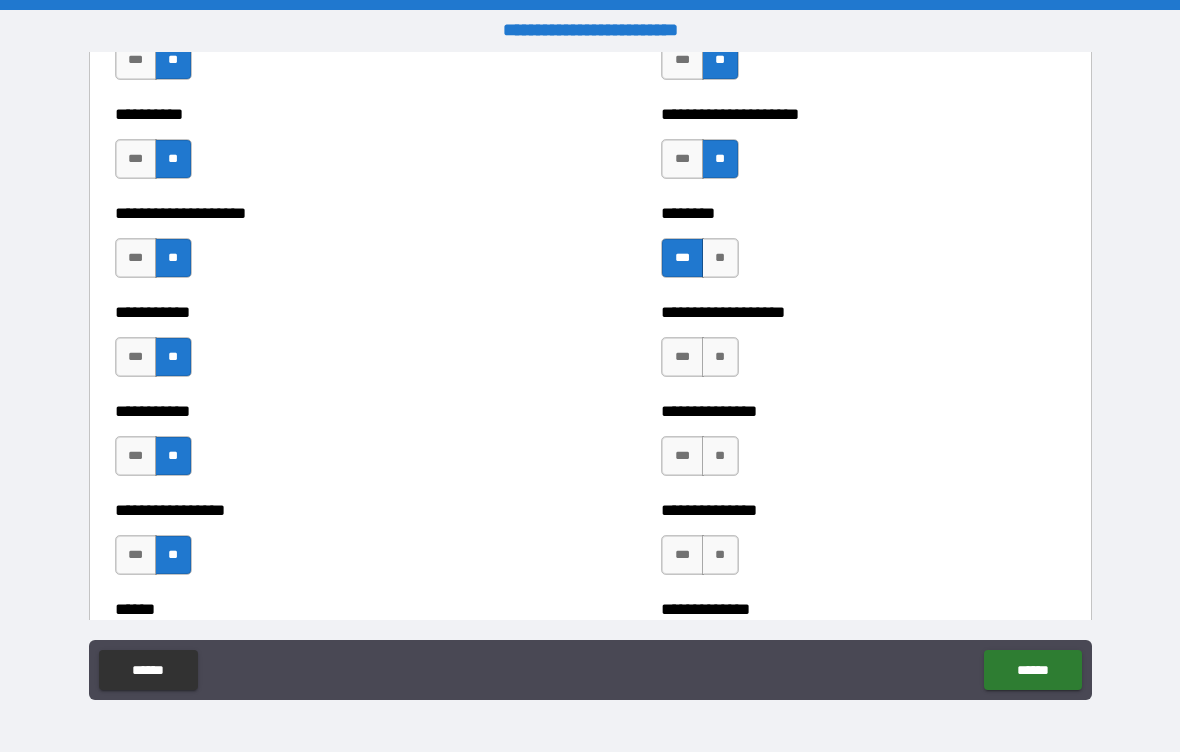 click on "**" at bounding box center [720, 357] 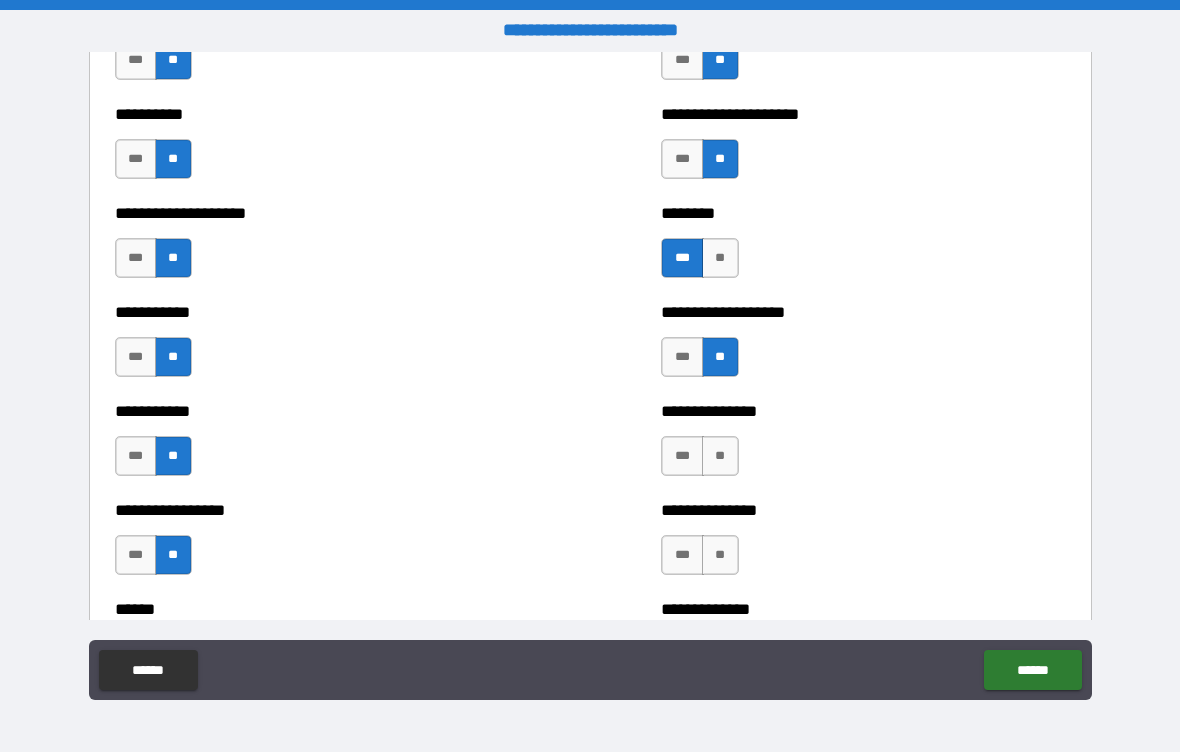 click on "**" at bounding box center [720, 456] 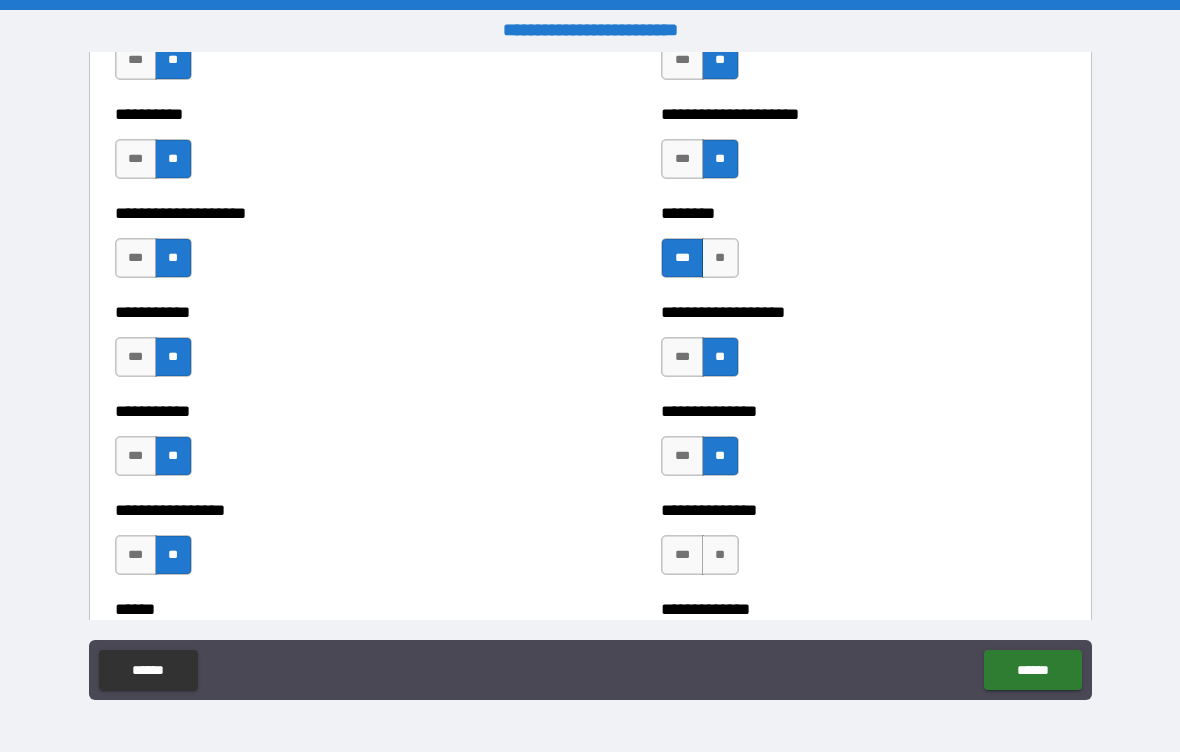 click on "**" at bounding box center [720, 555] 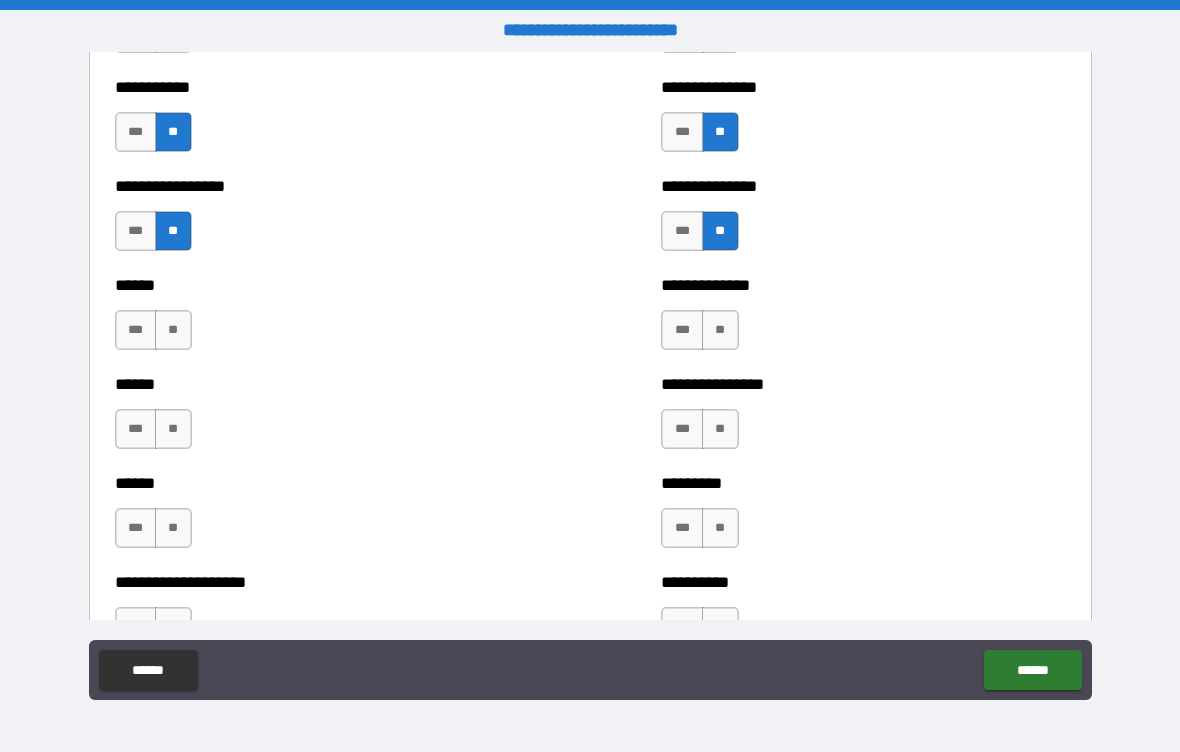 scroll, scrollTop: 2795, scrollLeft: 0, axis: vertical 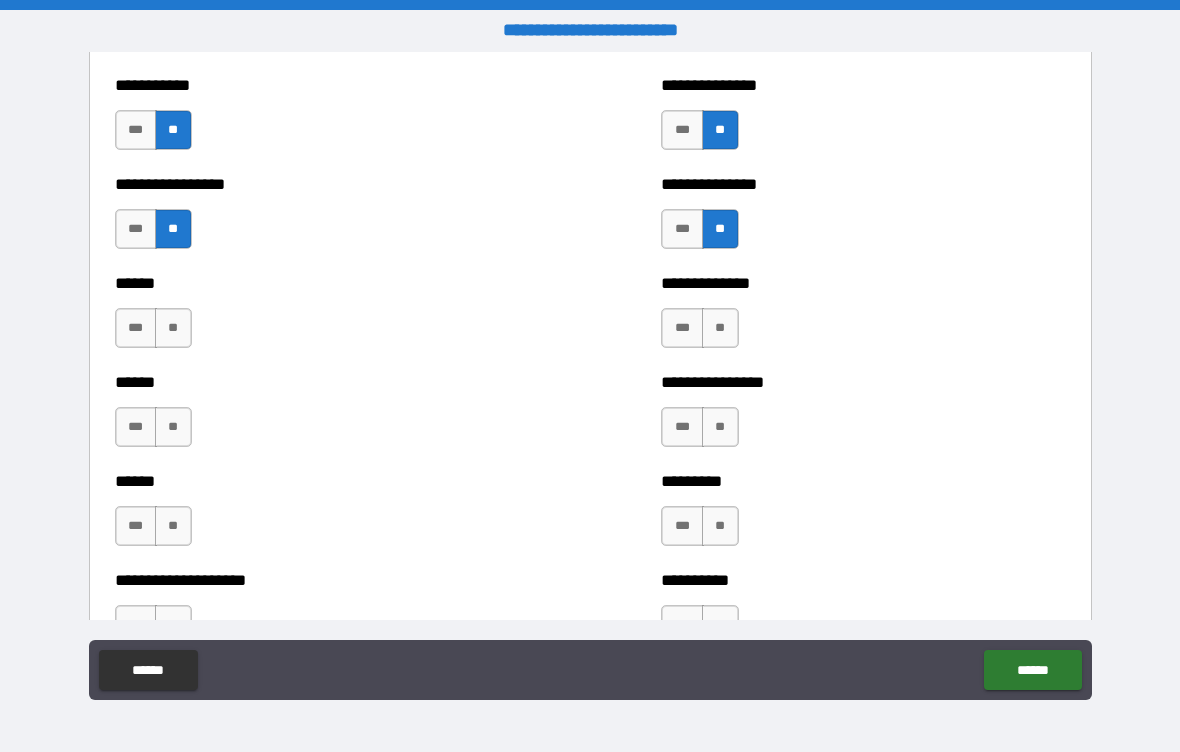 click on "**" at bounding box center (173, 328) 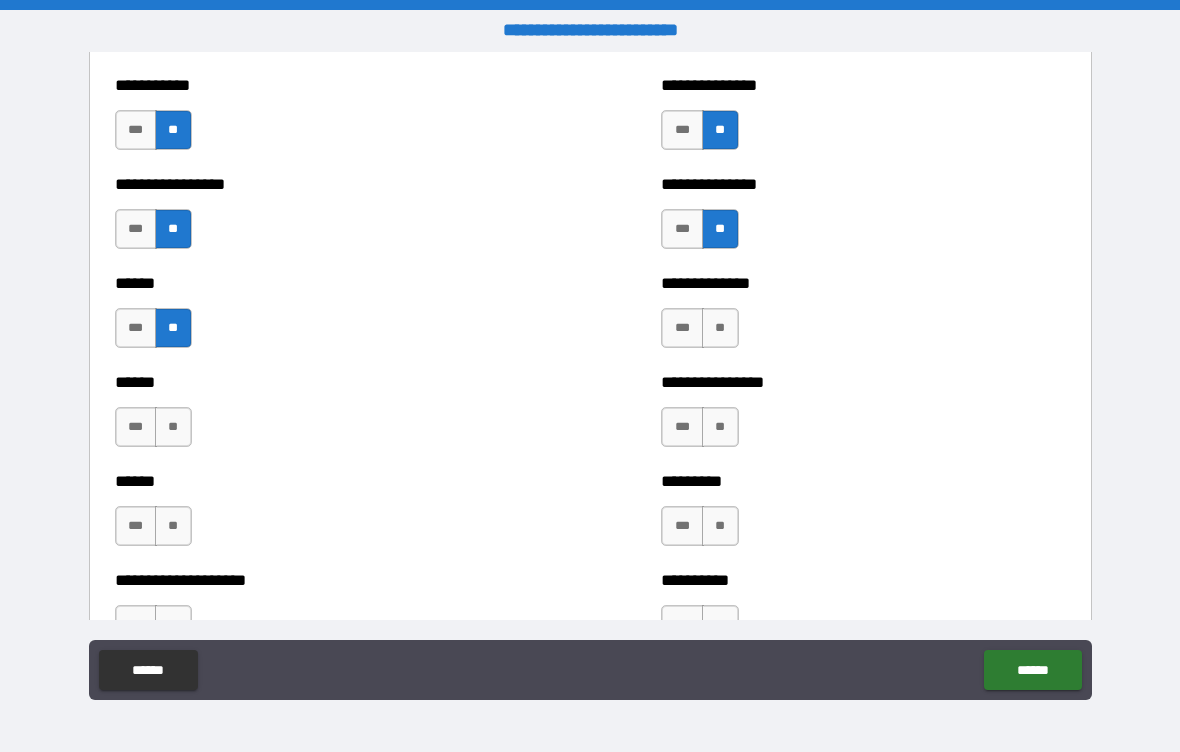 click on "**" at bounding box center (173, 427) 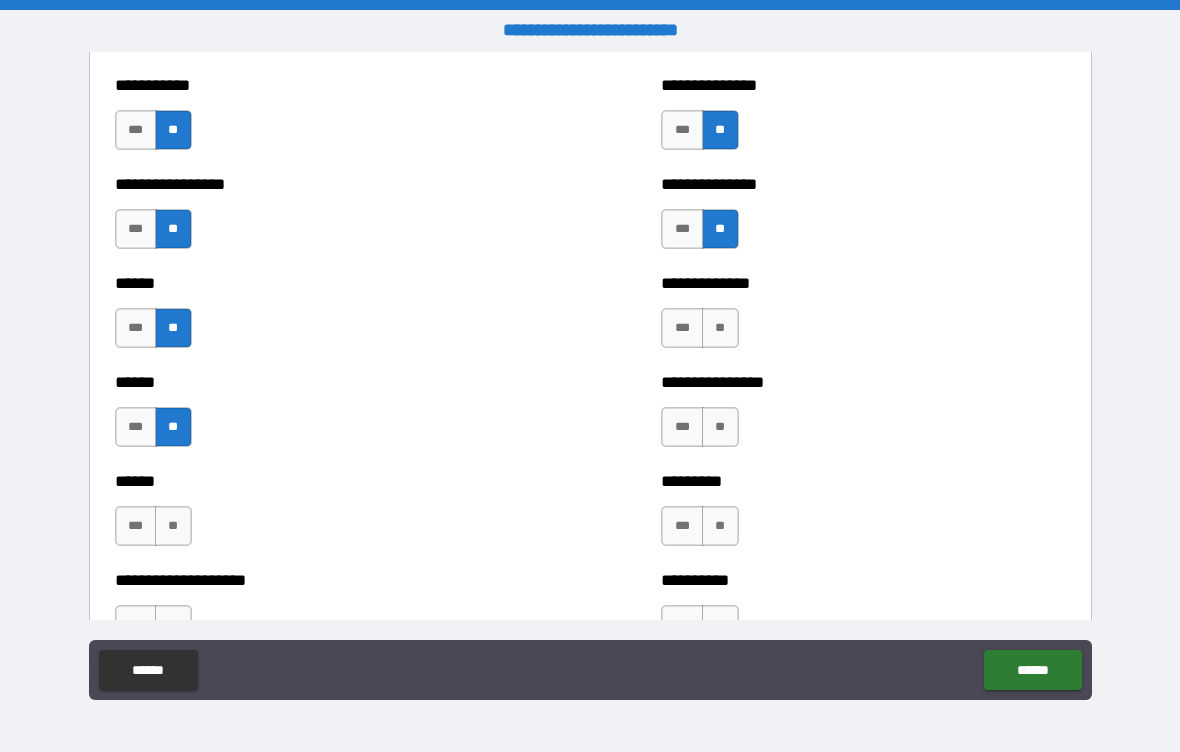 click on "**" at bounding box center (173, 526) 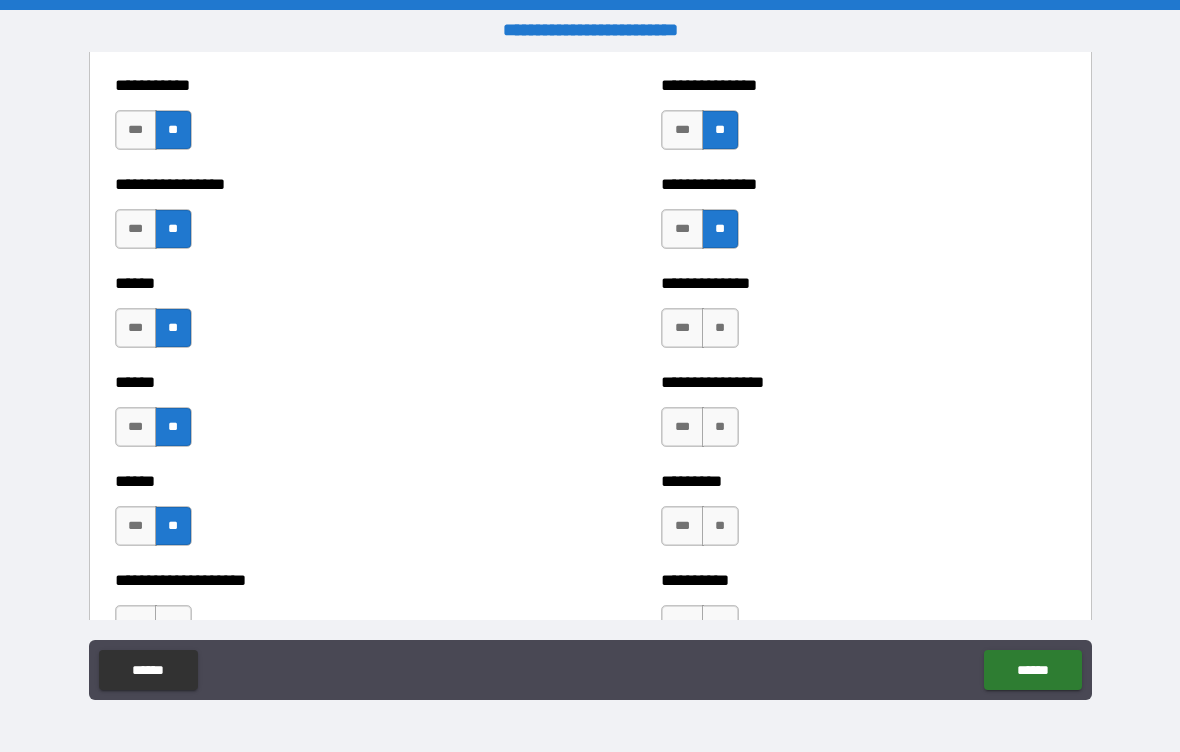click on "**" at bounding box center [720, 328] 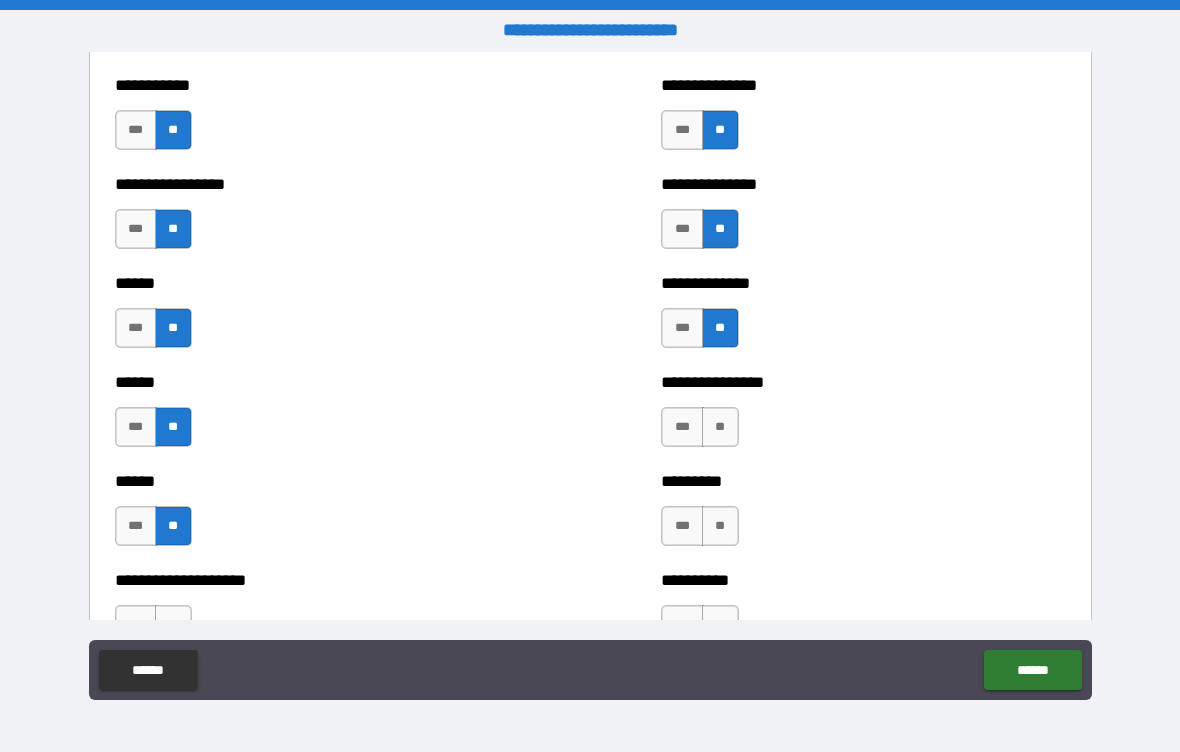 click on "**" at bounding box center (720, 427) 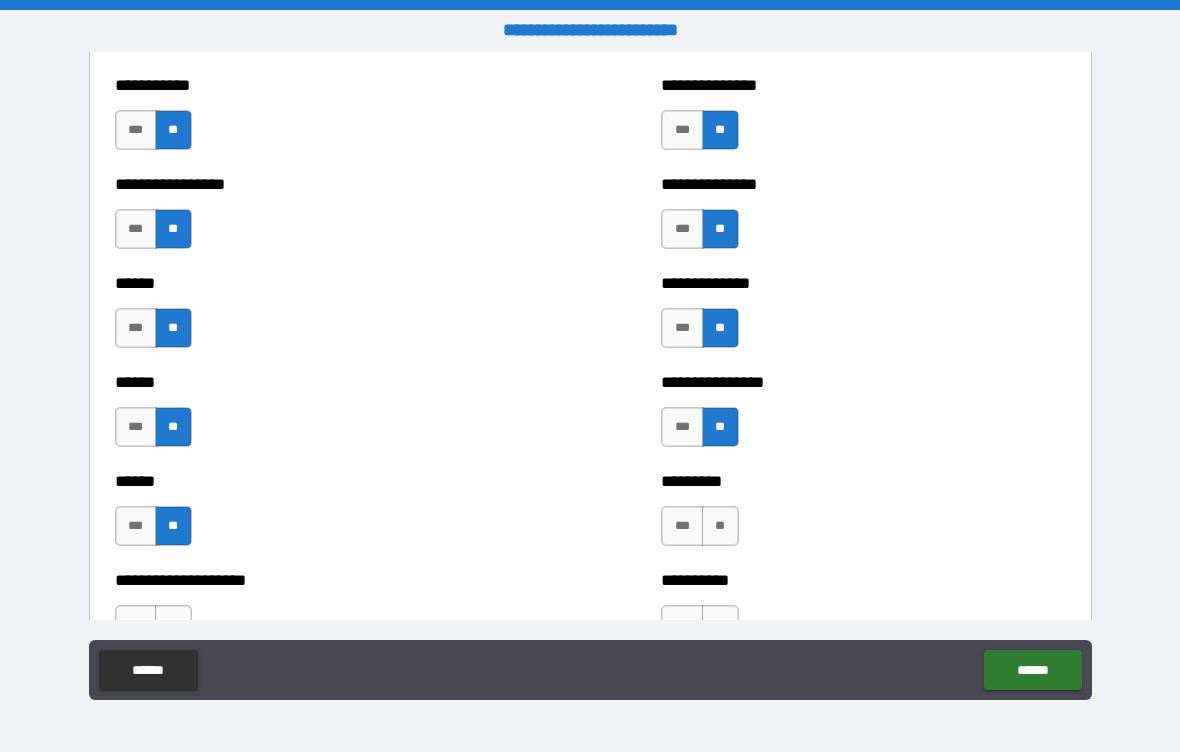 click on "**" at bounding box center (720, 526) 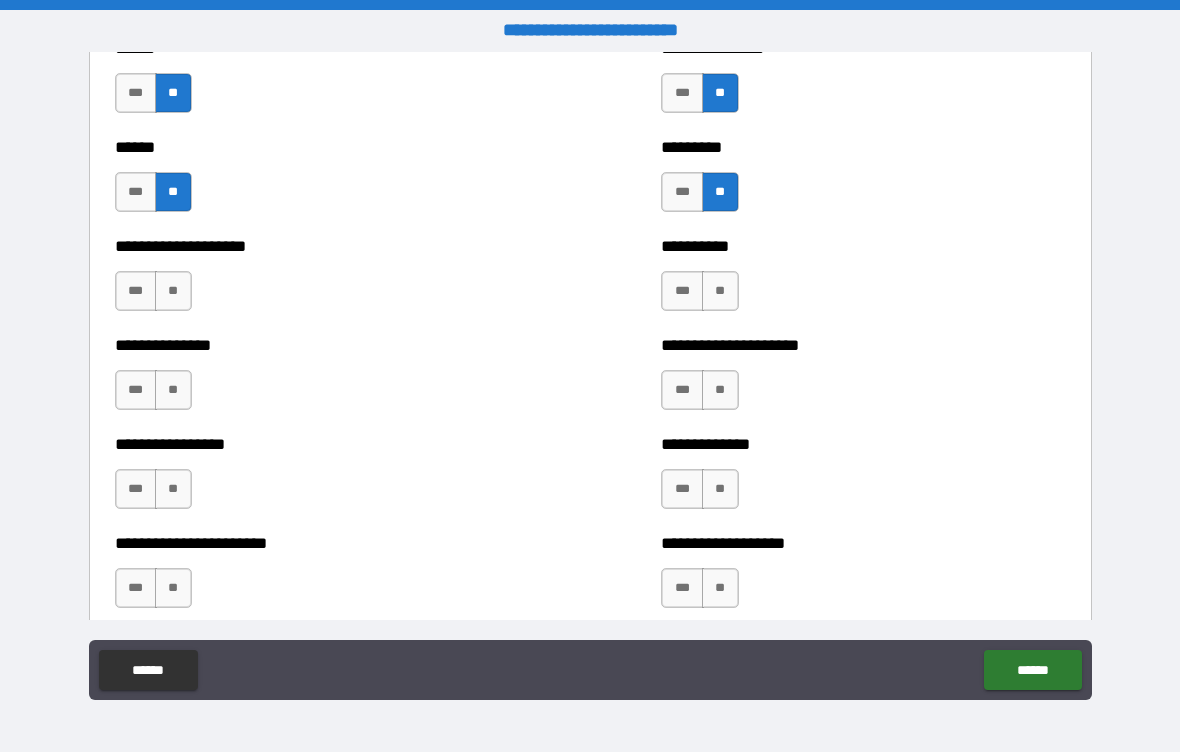 scroll, scrollTop: 3128, scrollLeft: 0, axis: vertical 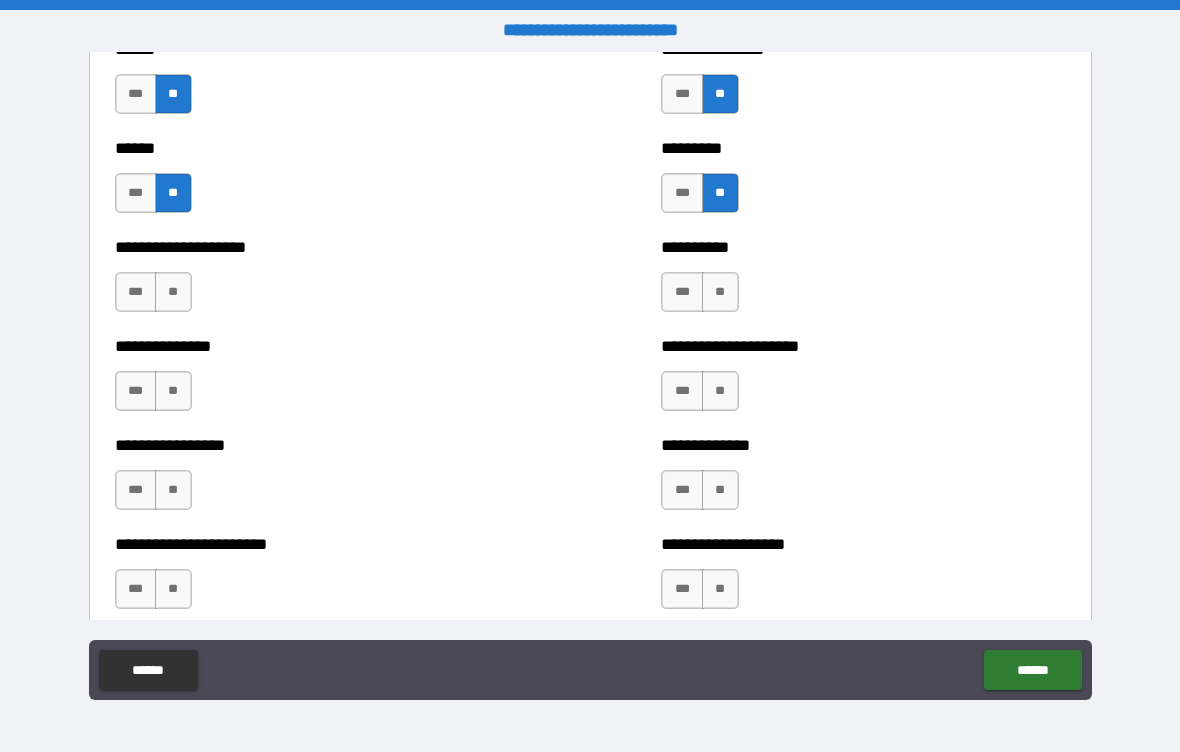 click on "***" at bounding box center [136, 292] 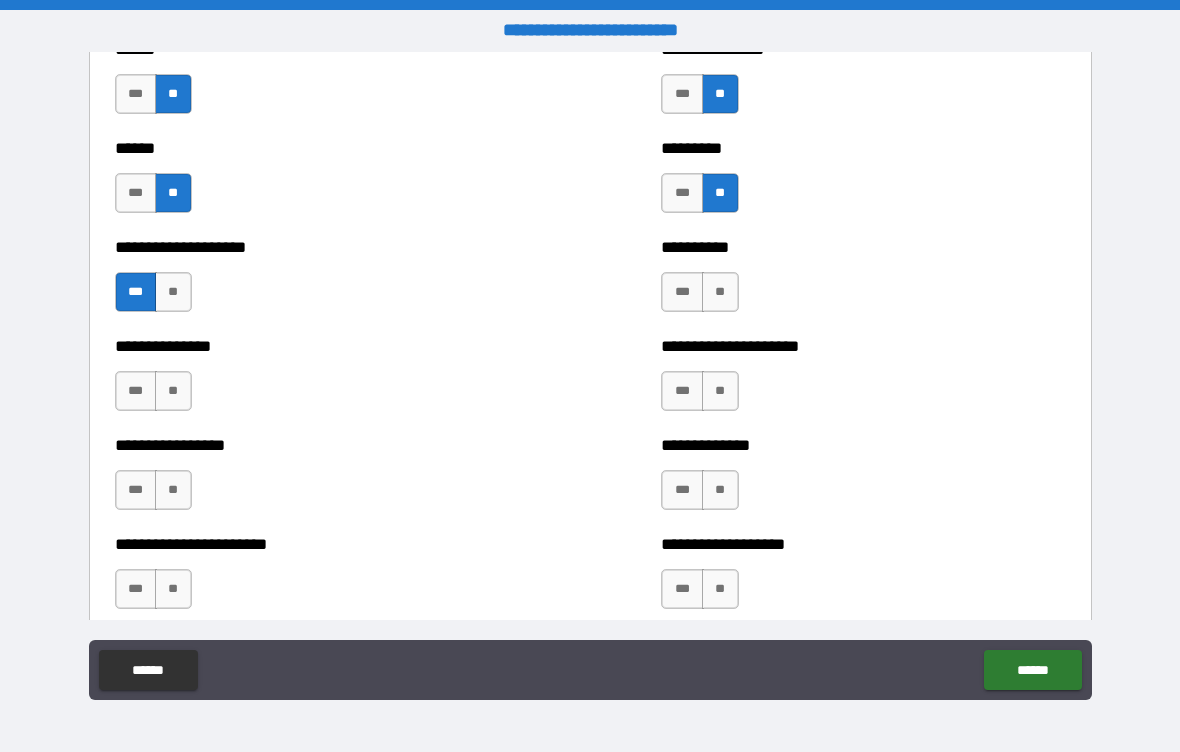 click on "**" at bounding box center [173, 391] 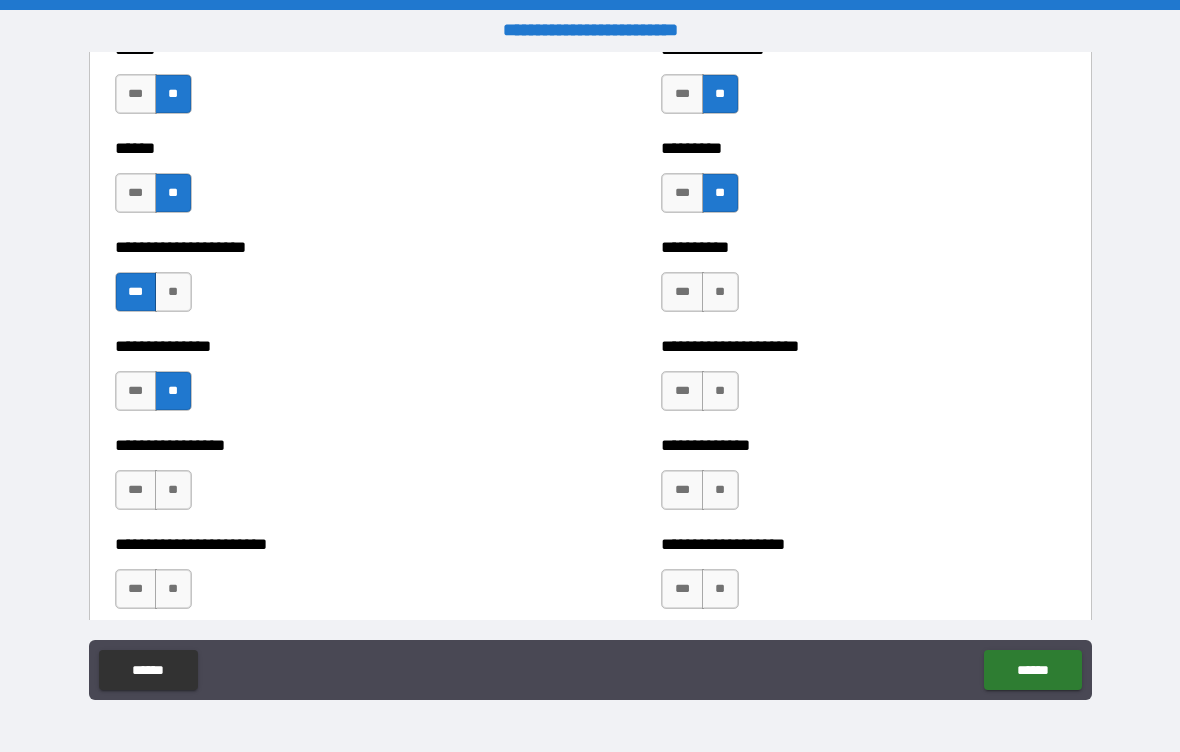 click on "***" at bounding box center [136, 490] 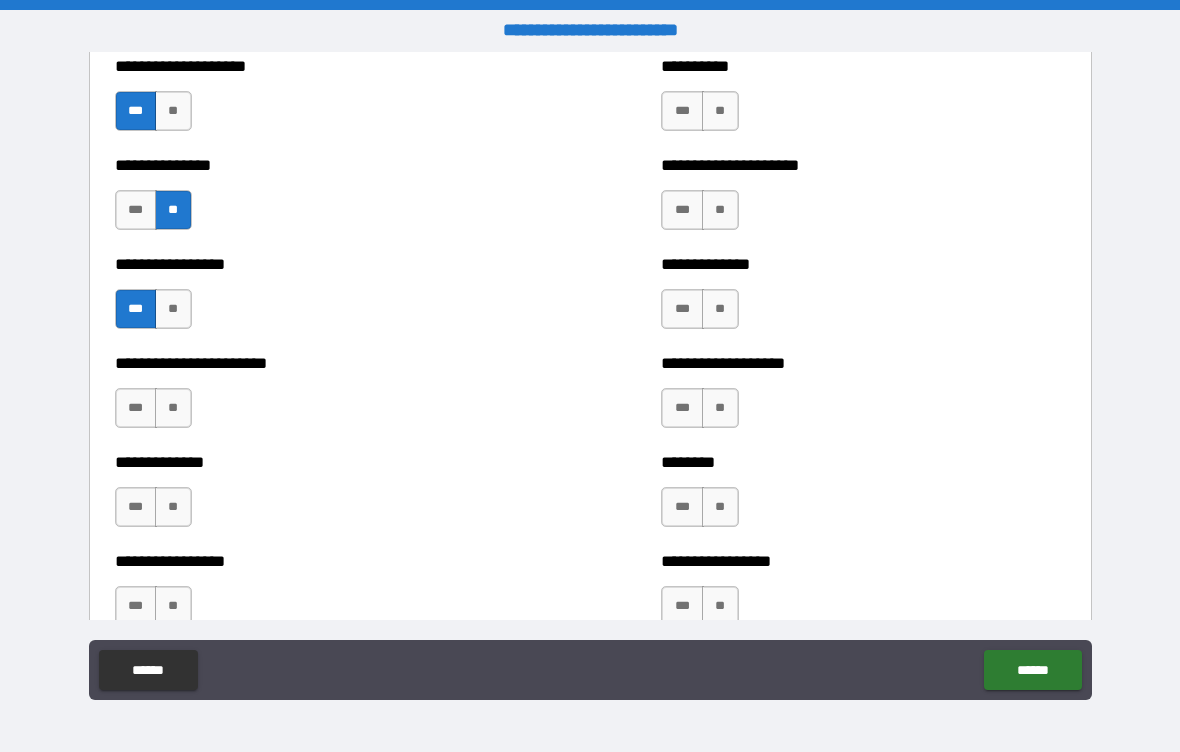 scroll, scrollTop: 3314, scrollLeft: 0, axis: vertical 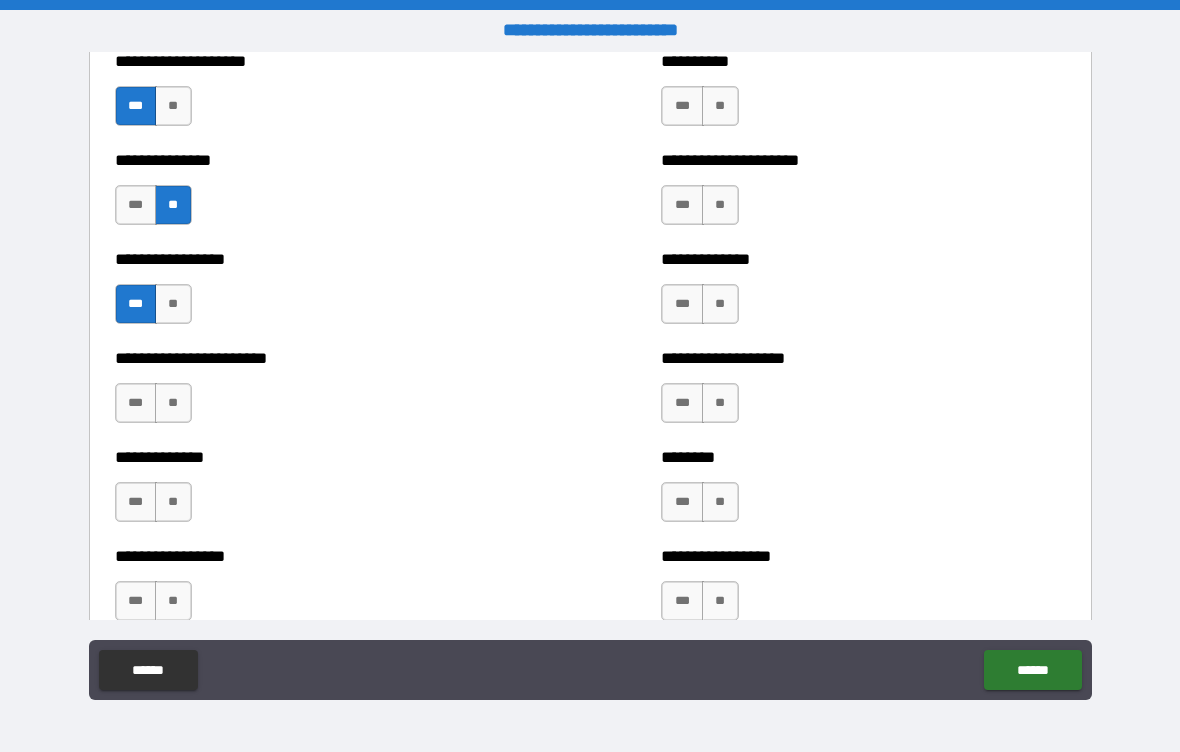 click on "**" at bounding box center [173, 403] 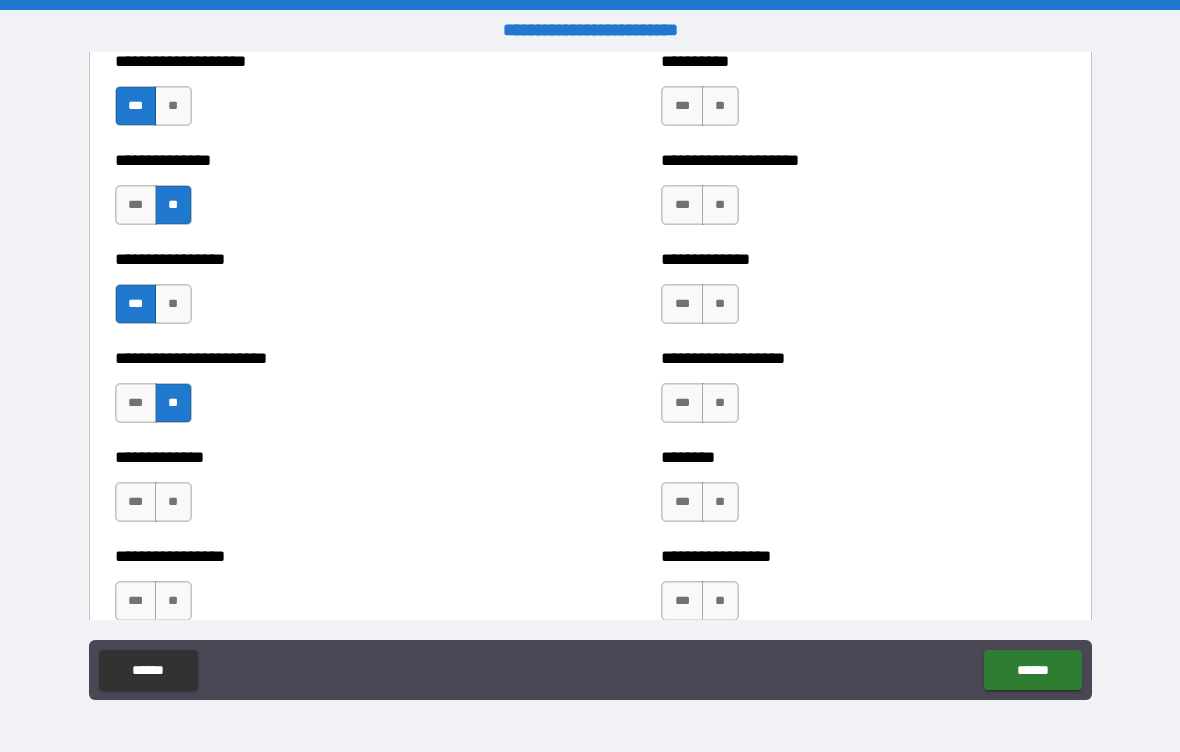 click on "**" at bounding box center (173, 502) 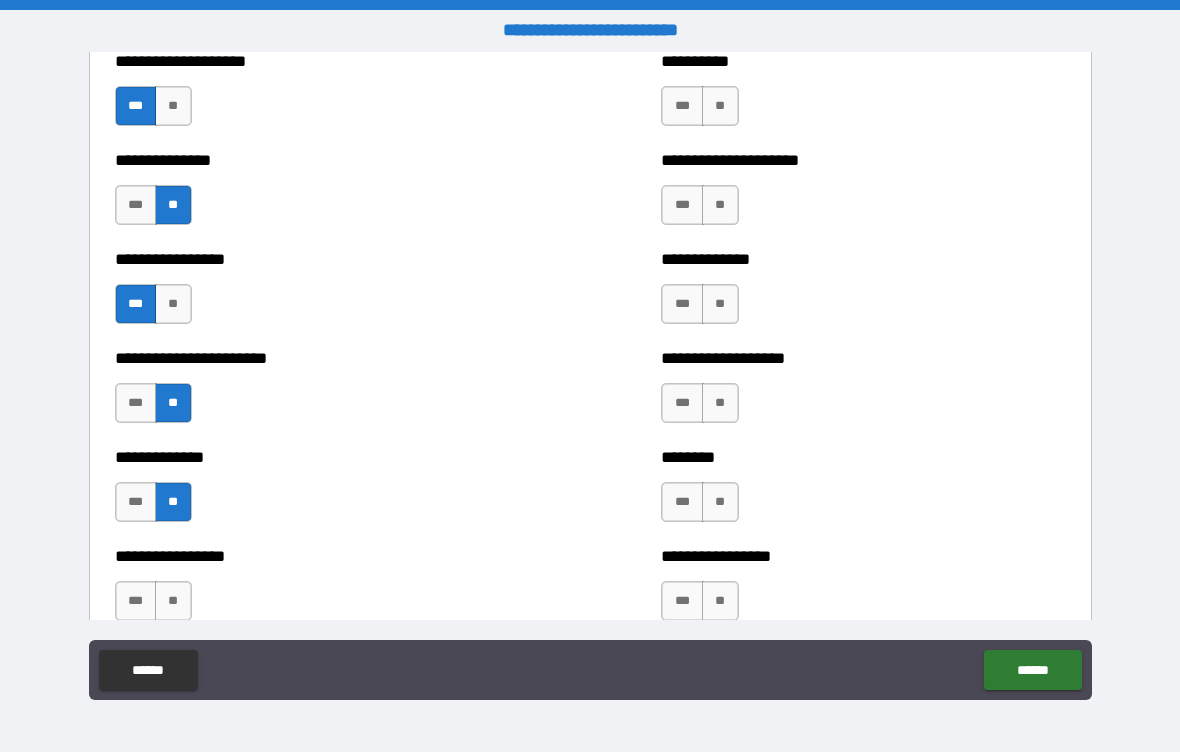 click on "**" at bounding box center [173, 601] 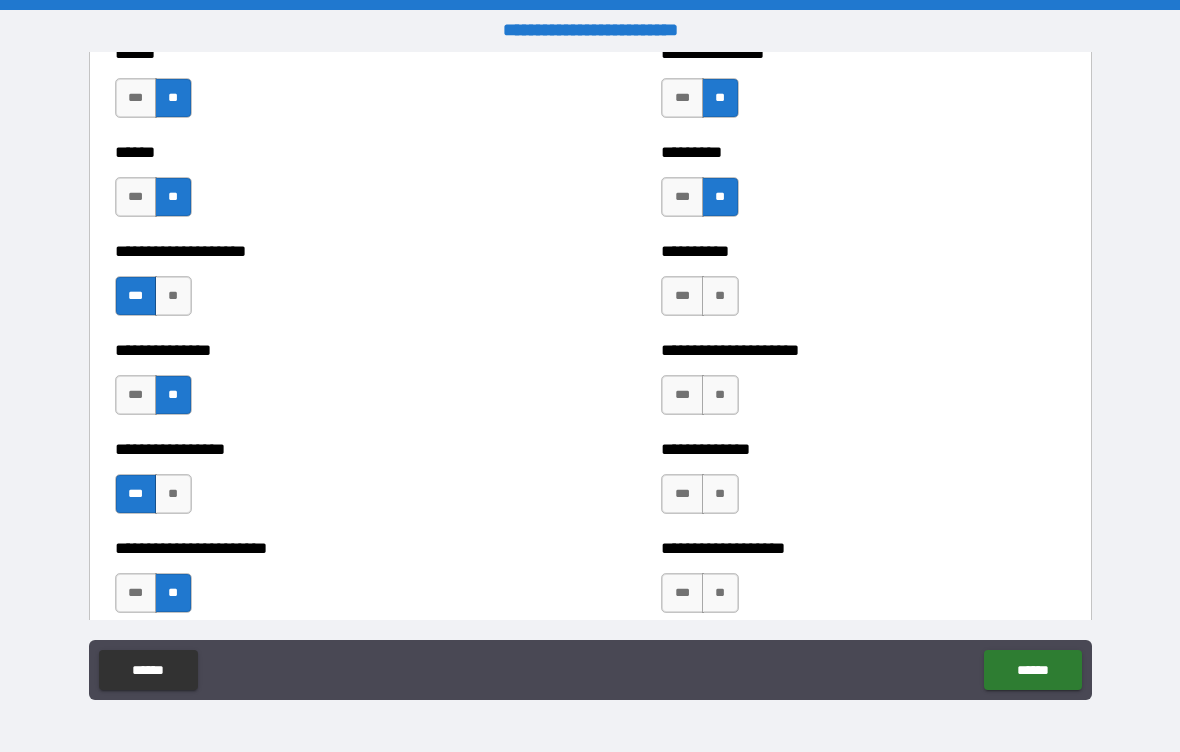 scroll, scrollTop: 3125, scrollLeft: 0, axis: vertical 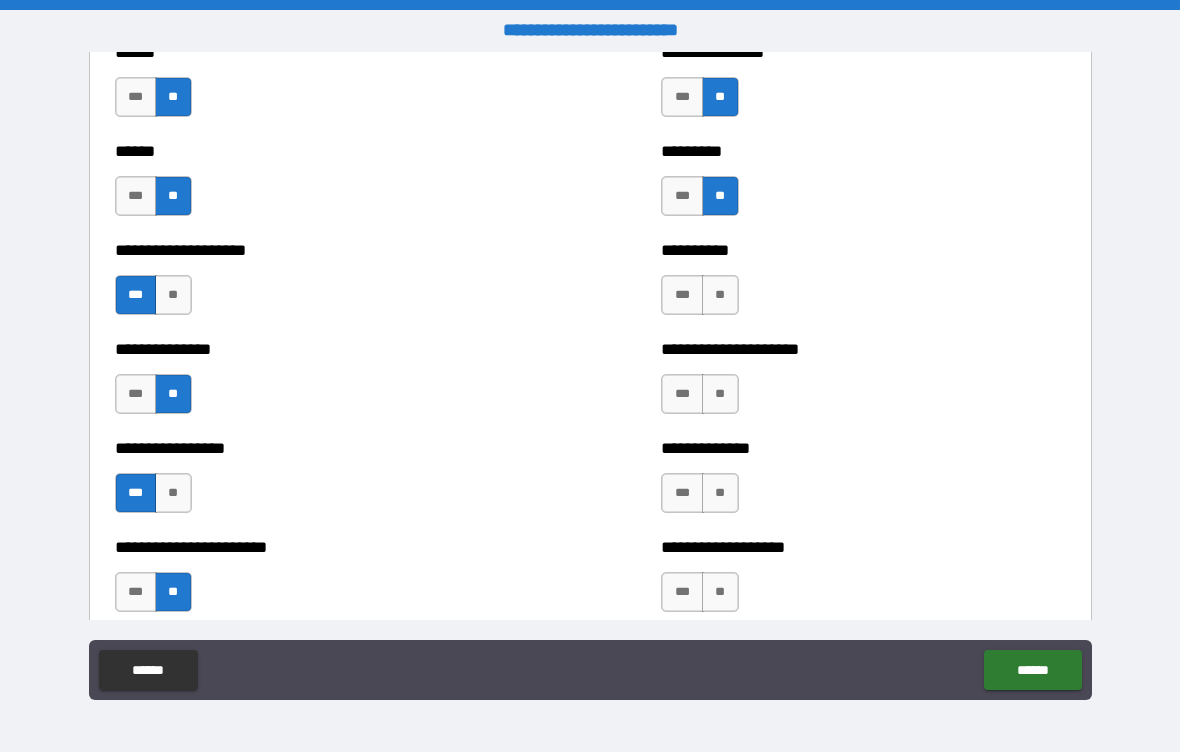 click on "**" at bounding box center [720, 295] 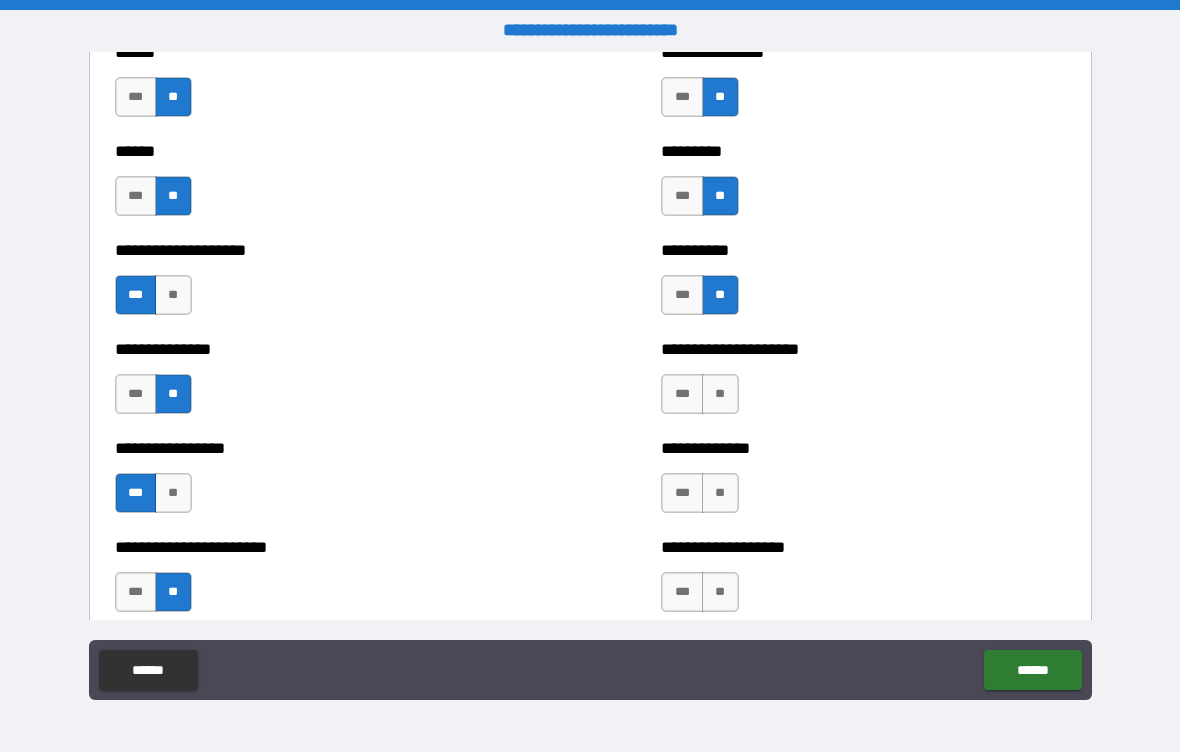 click on "**" at bounding box center [720, 394] 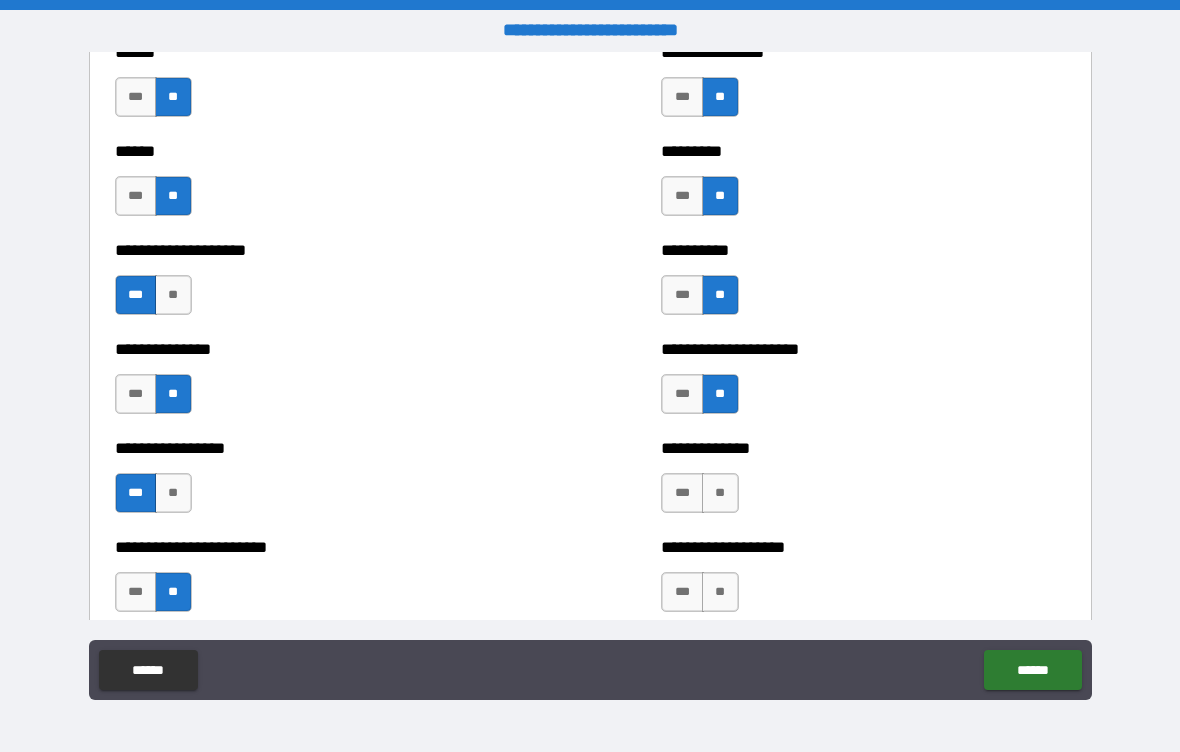click on "**" at bounding box center [720, 493] 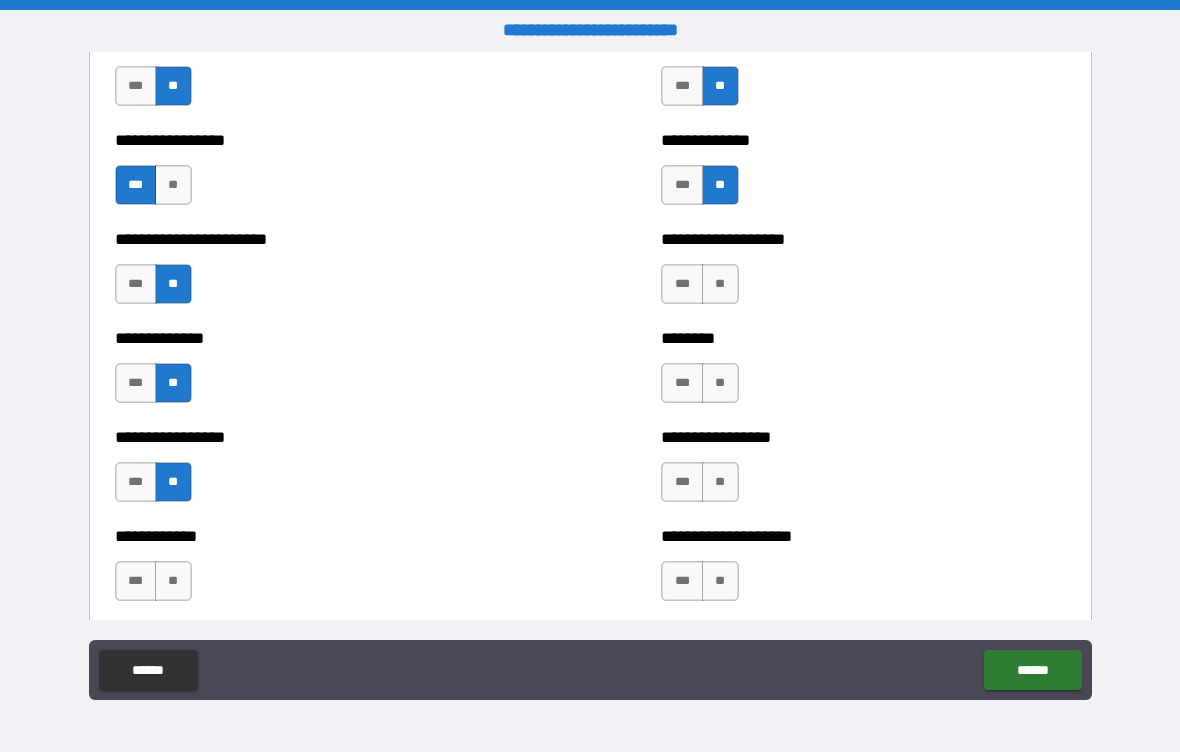 scroll, scrollTop: 3451, scrollLeft: 0, axis: vertical 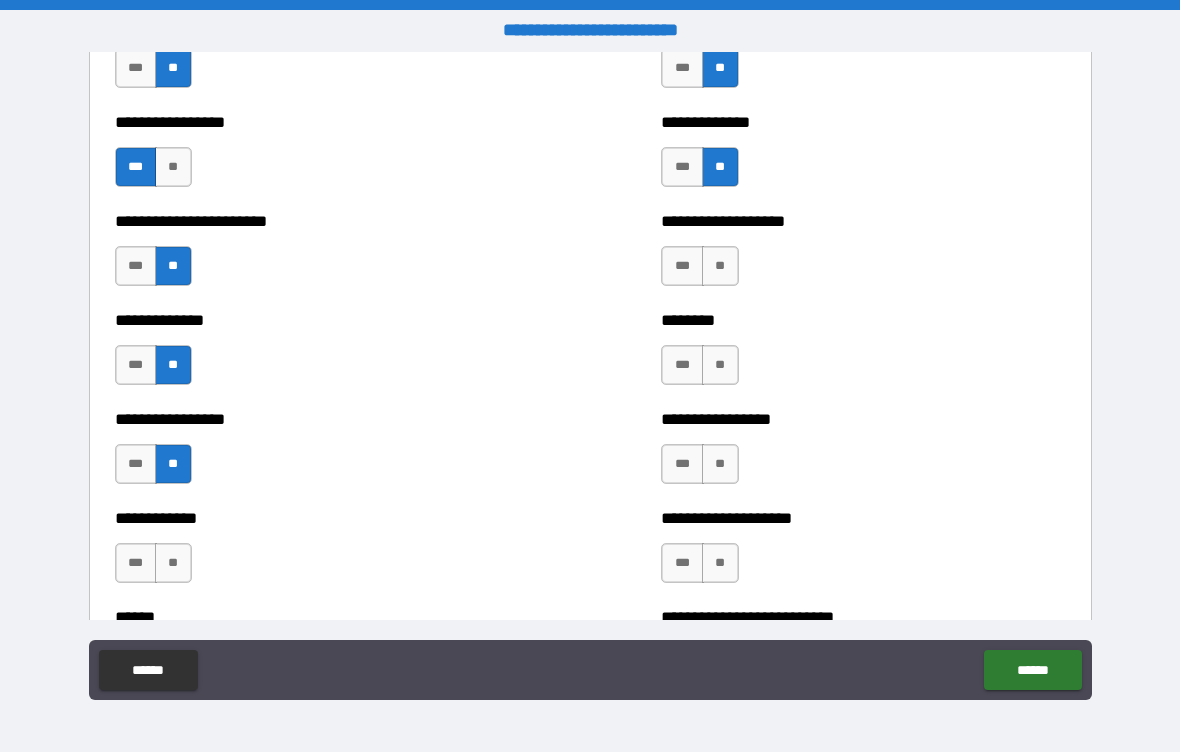 click on "**" at bounding box center (720, 266) 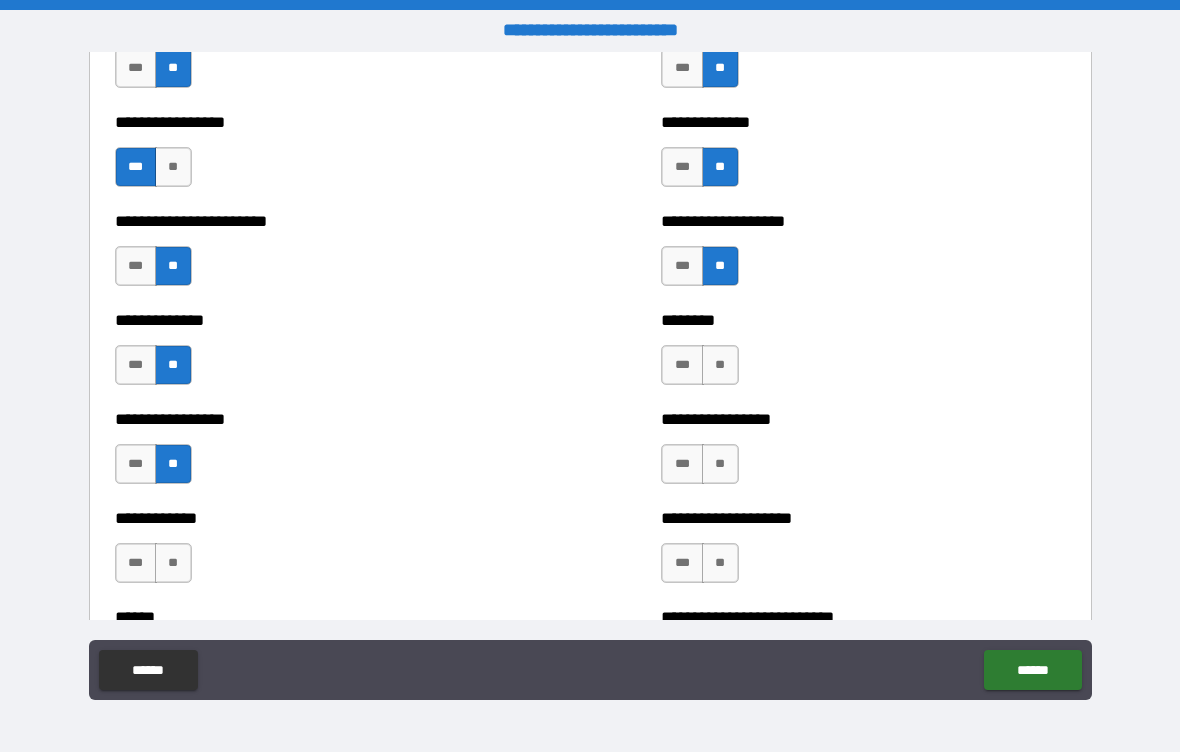 click on "**" at bounding box center [720, 365] 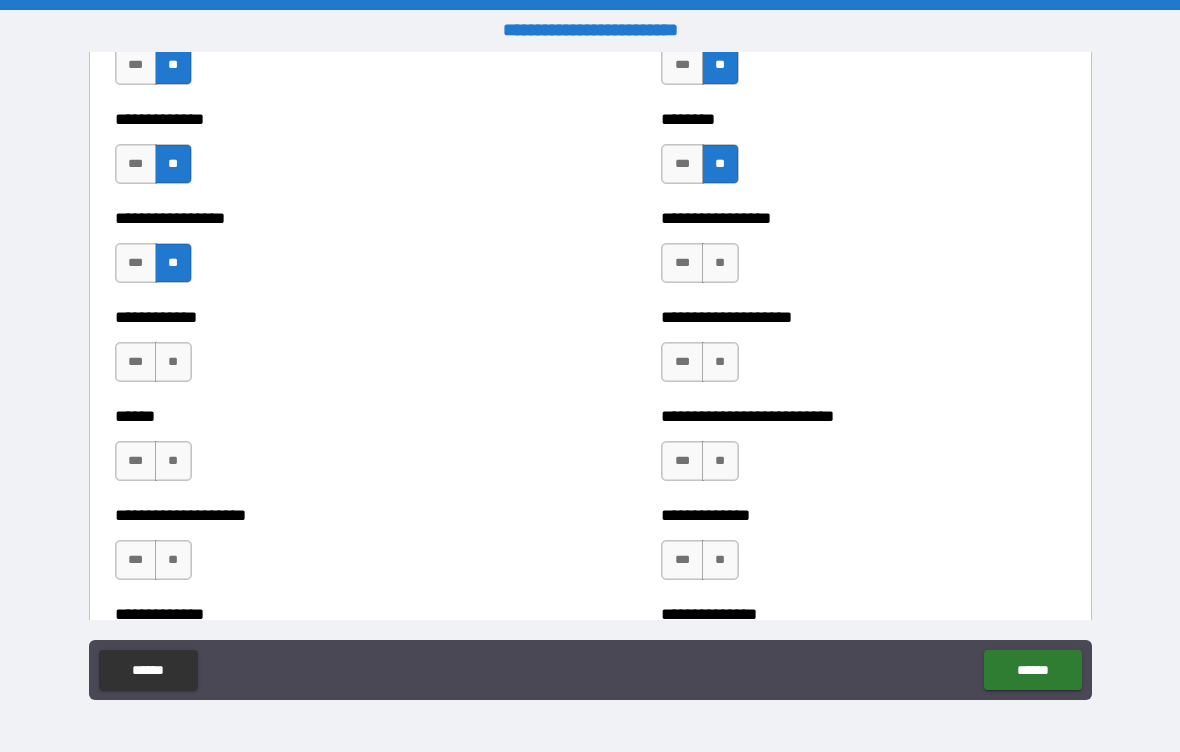 scroll, scrollTop: 3666, scrollLeft: 0, axis: vertical 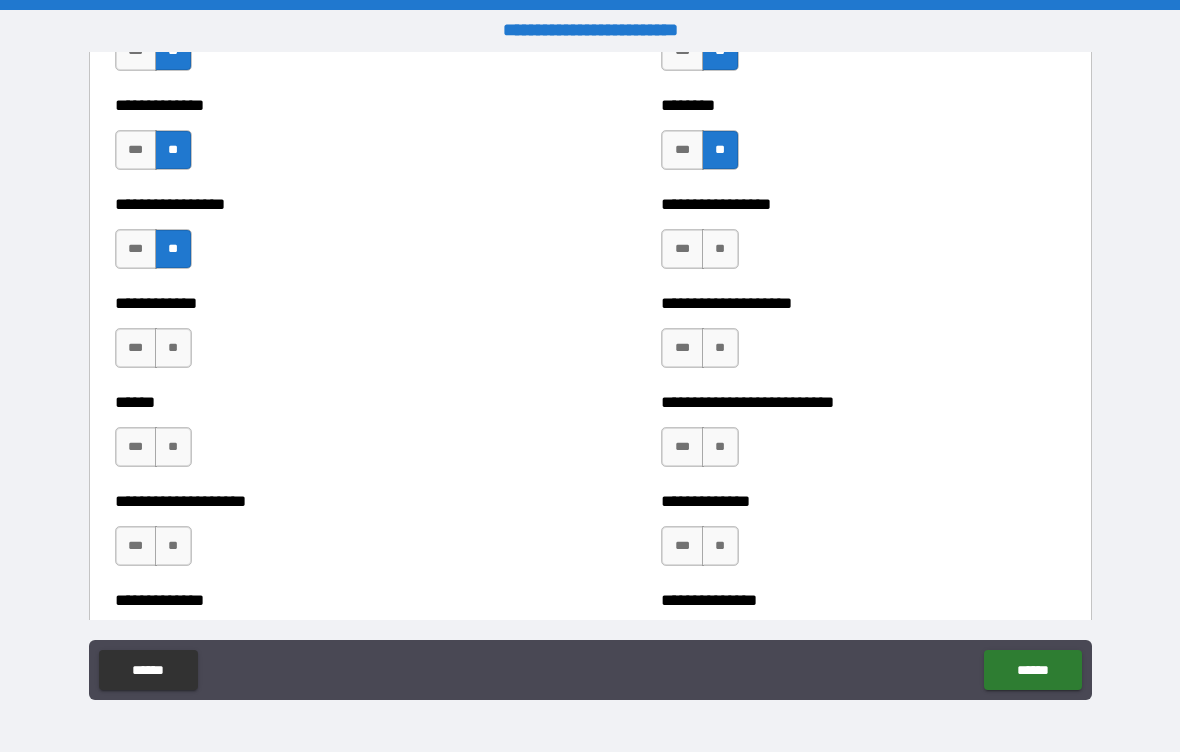 click on "**" at bounding box center (720, 249) 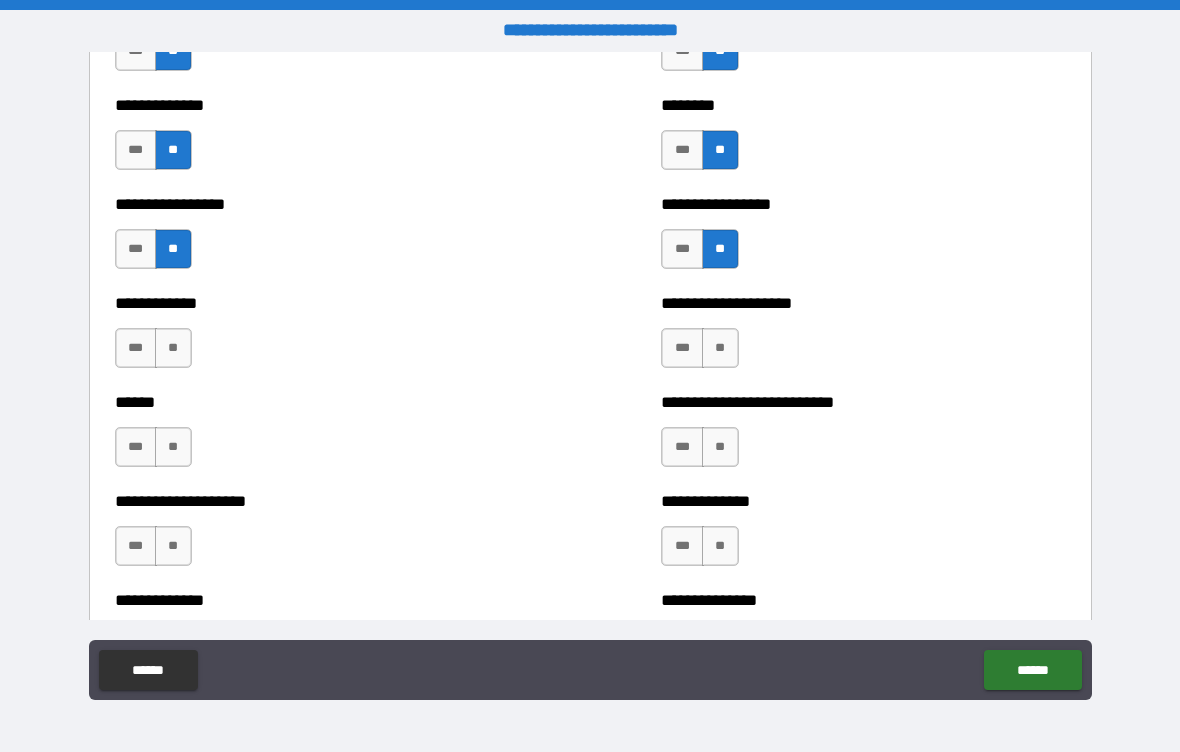 click on "**" at bounding box center [720, 348] 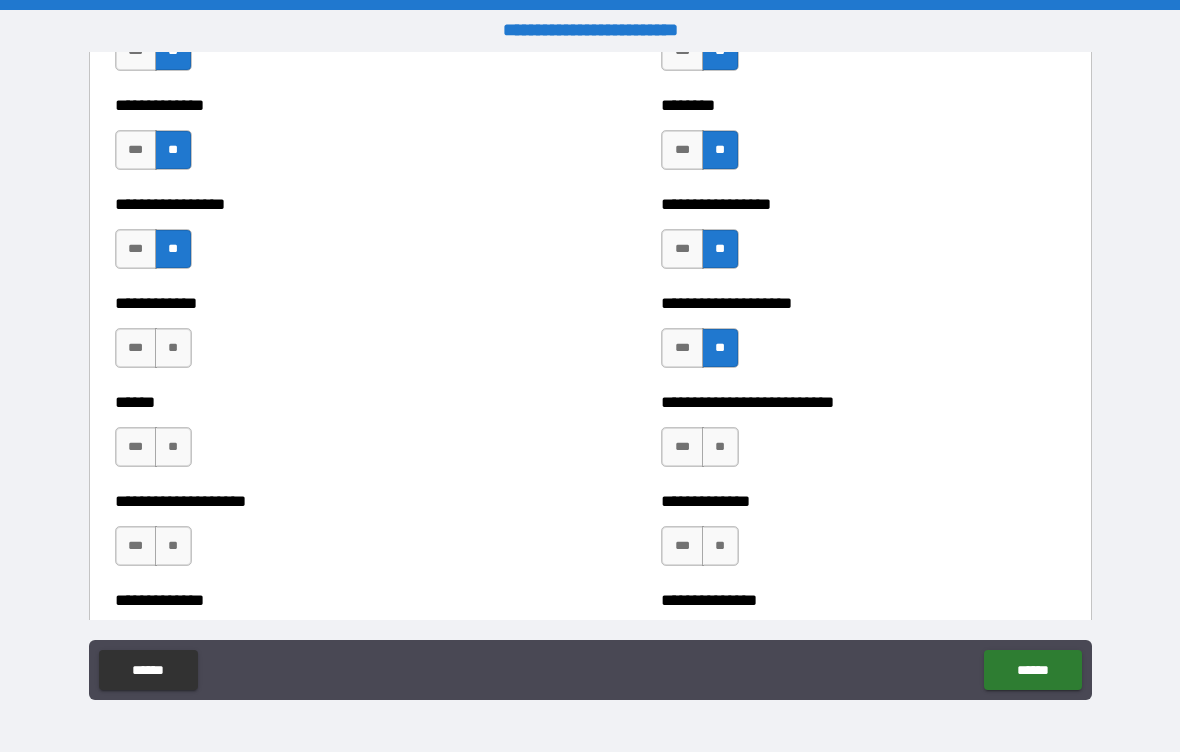 click on "**" at bounding box center (720, 447) 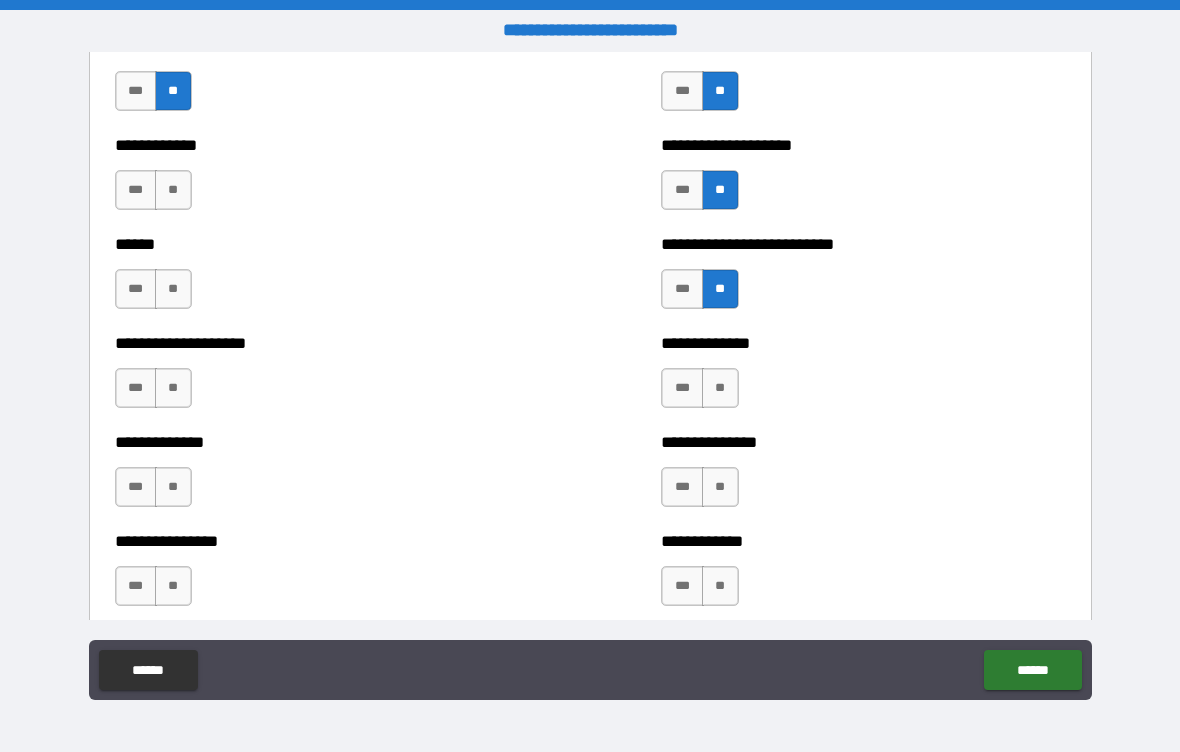 scroll, scrollTop: 3863, scrollLeft: 0, axis: vertical 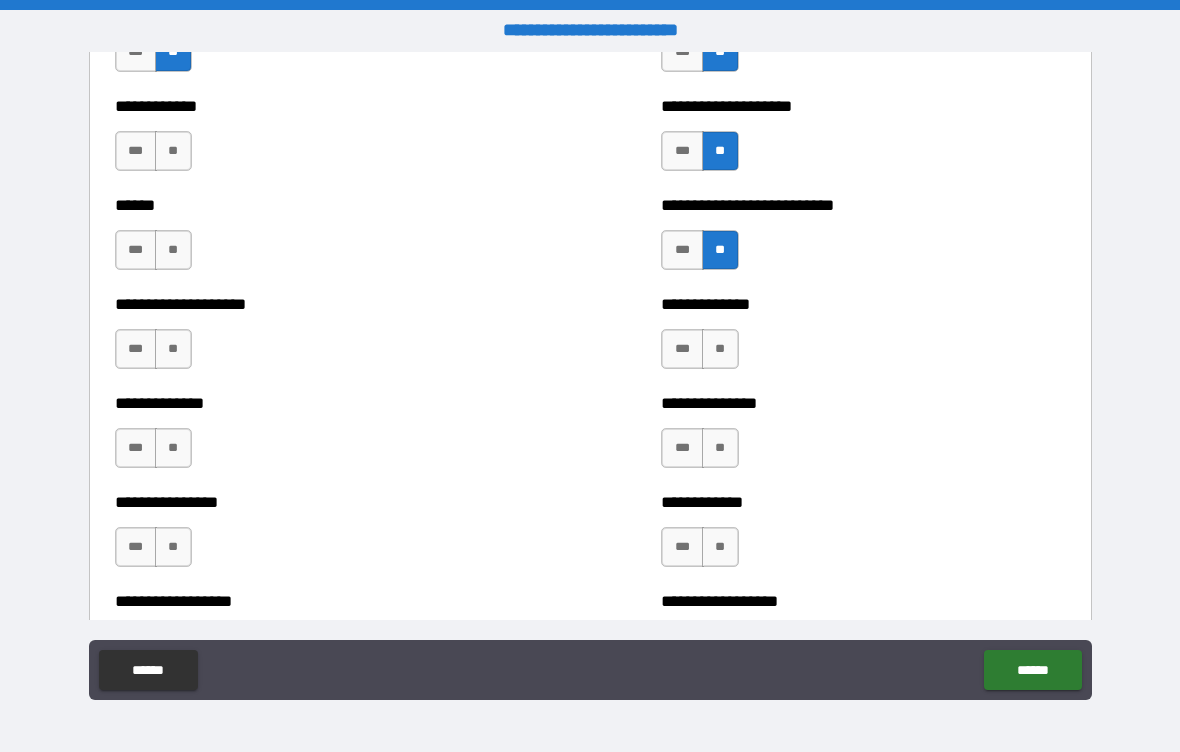click on "***" at bounding box center (682, 250) 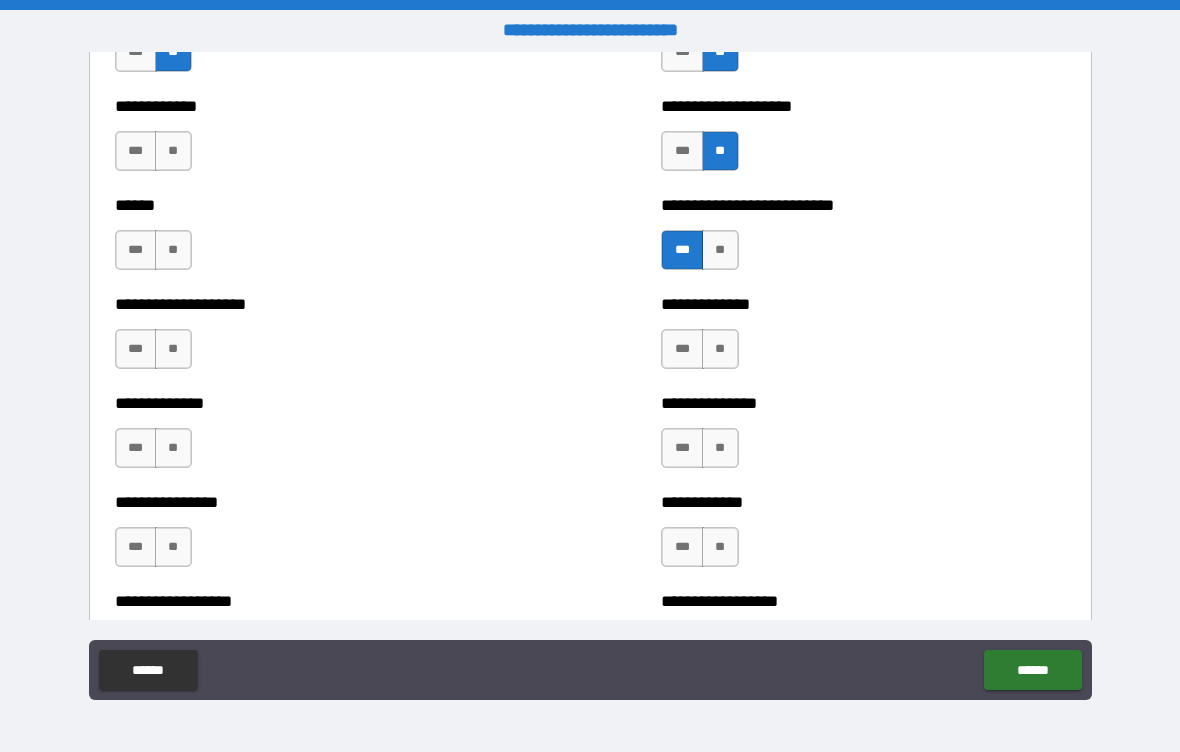 click on "**" at bounding box center [720, 250] 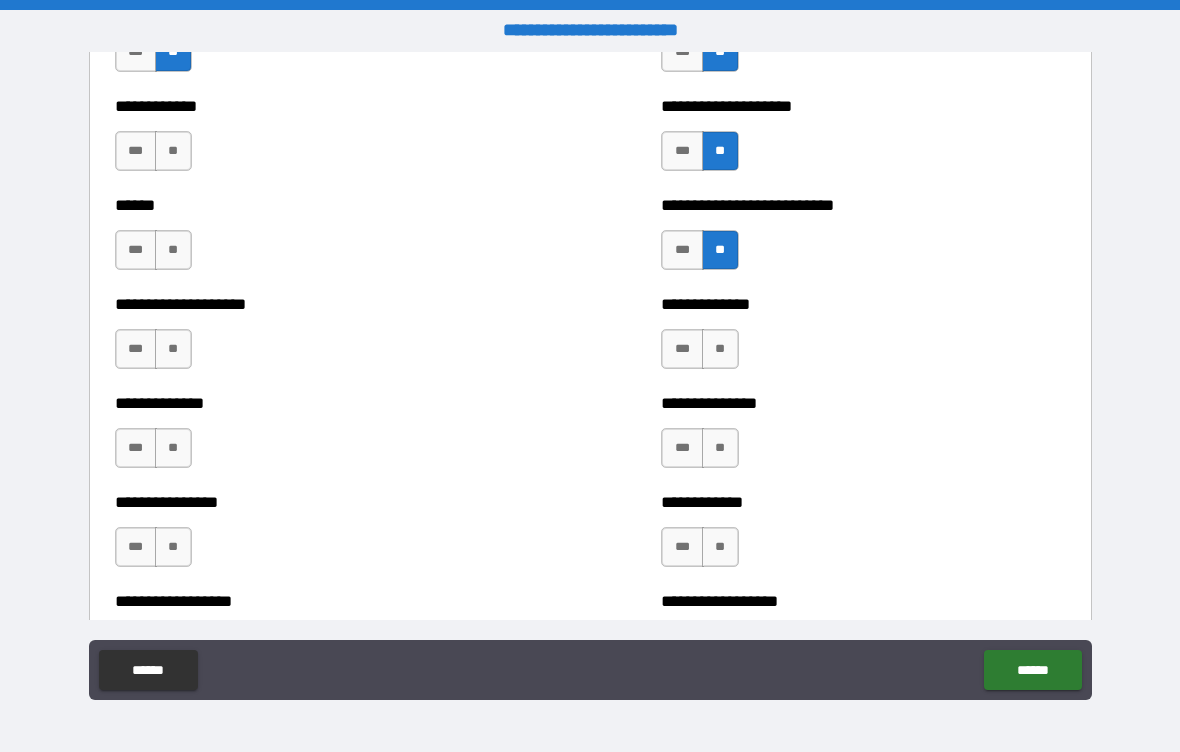 click on "**" at bounding box center [720, 349] 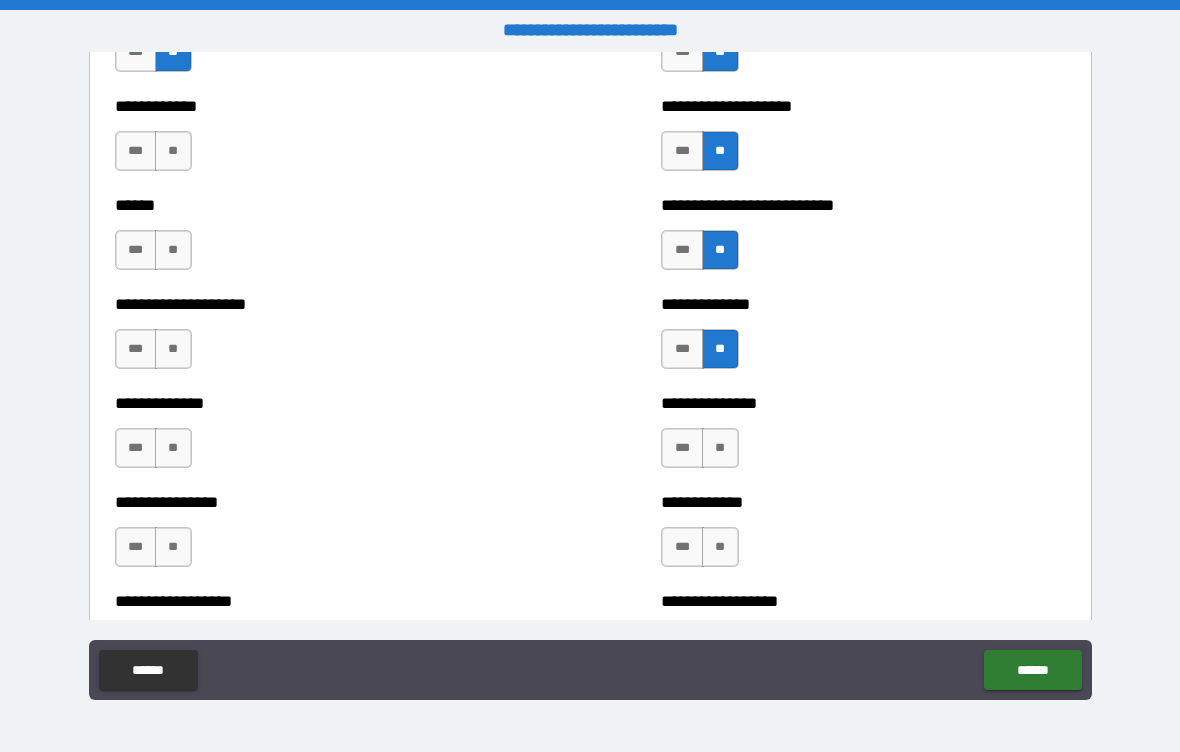 click on "**" at bounding box center [720, 448] 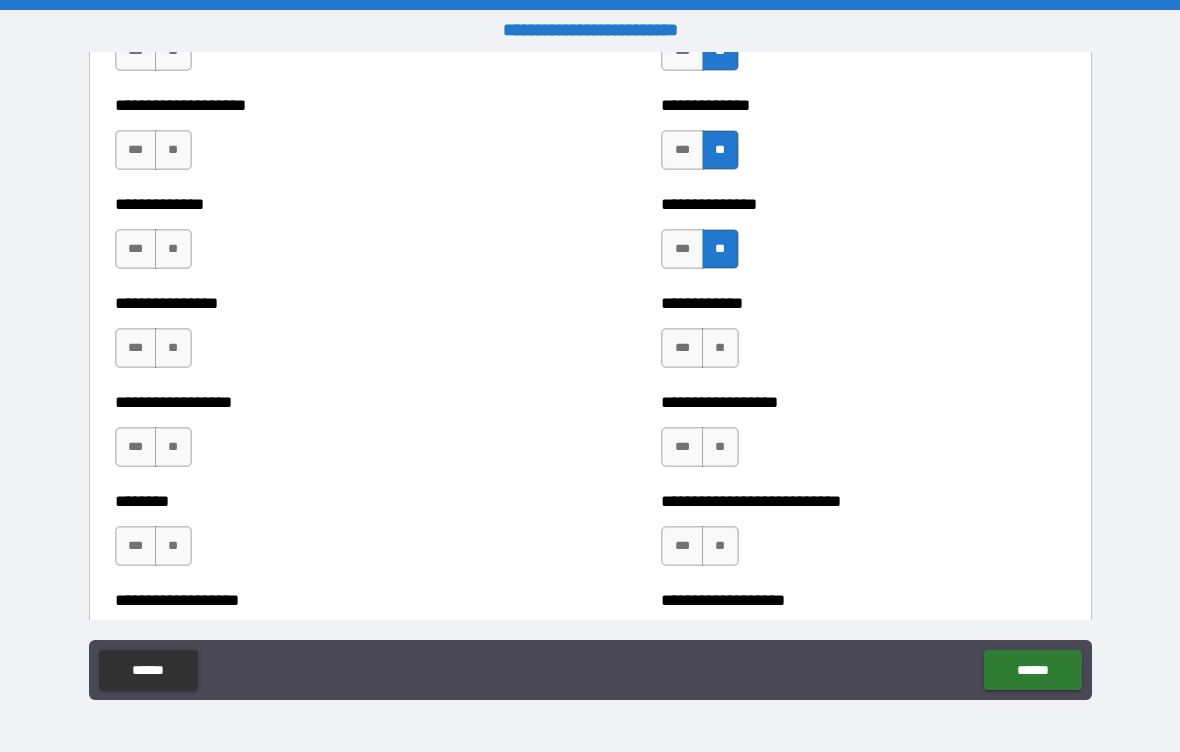 scroll, scrollTop: 4070, scrollLeft: 0, axis: vertical 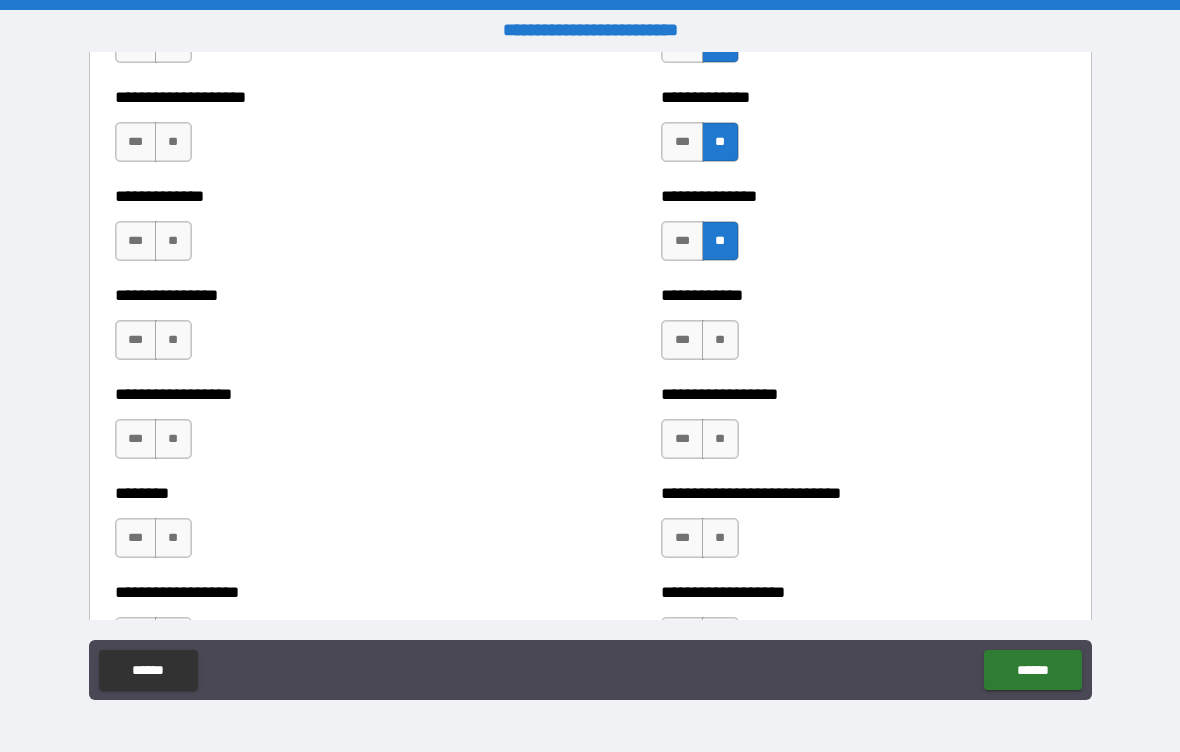 click on "**" at bounding box center [720, 340] 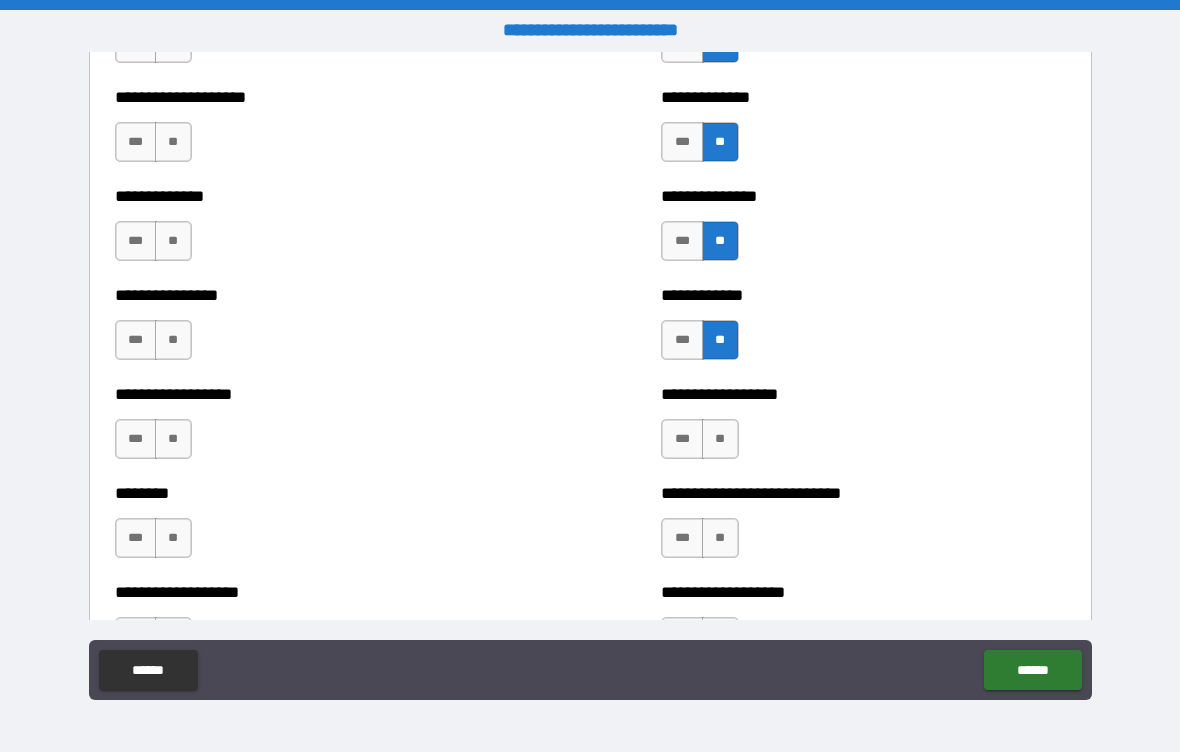 click on "**" at bounding box center (720, 439) 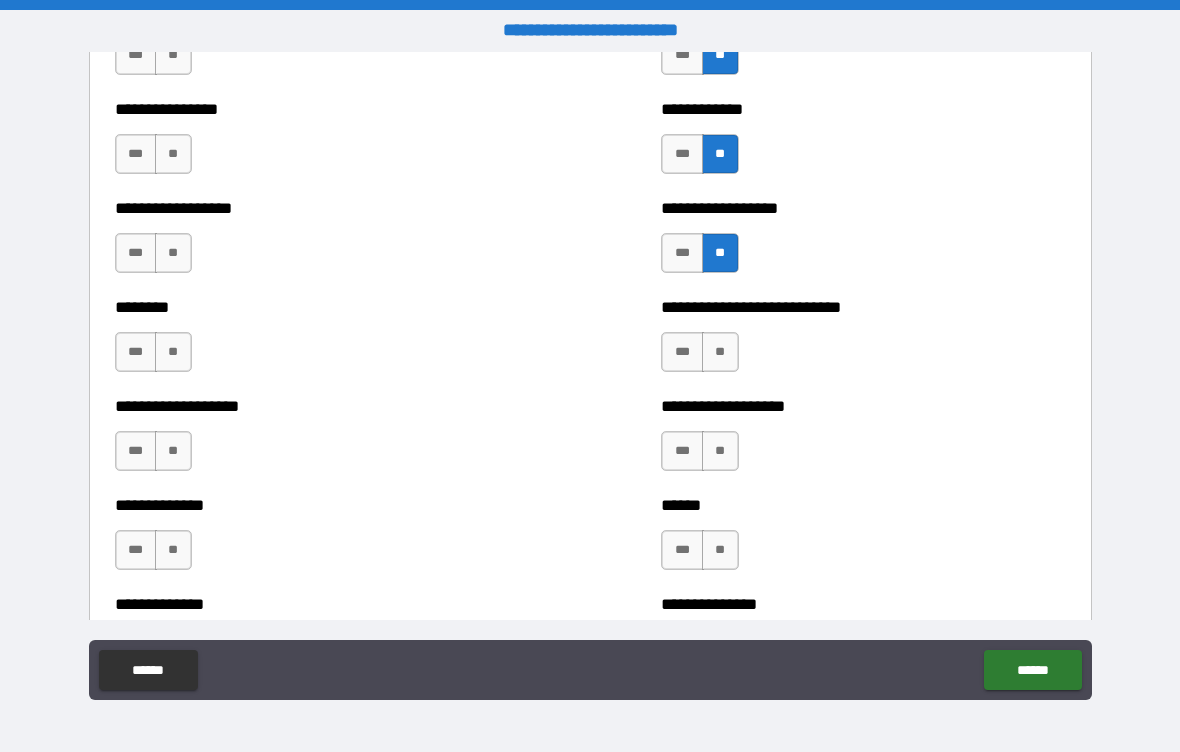 scroll, scrollTop: 4257, scrollLeft: 0, axis: vertical 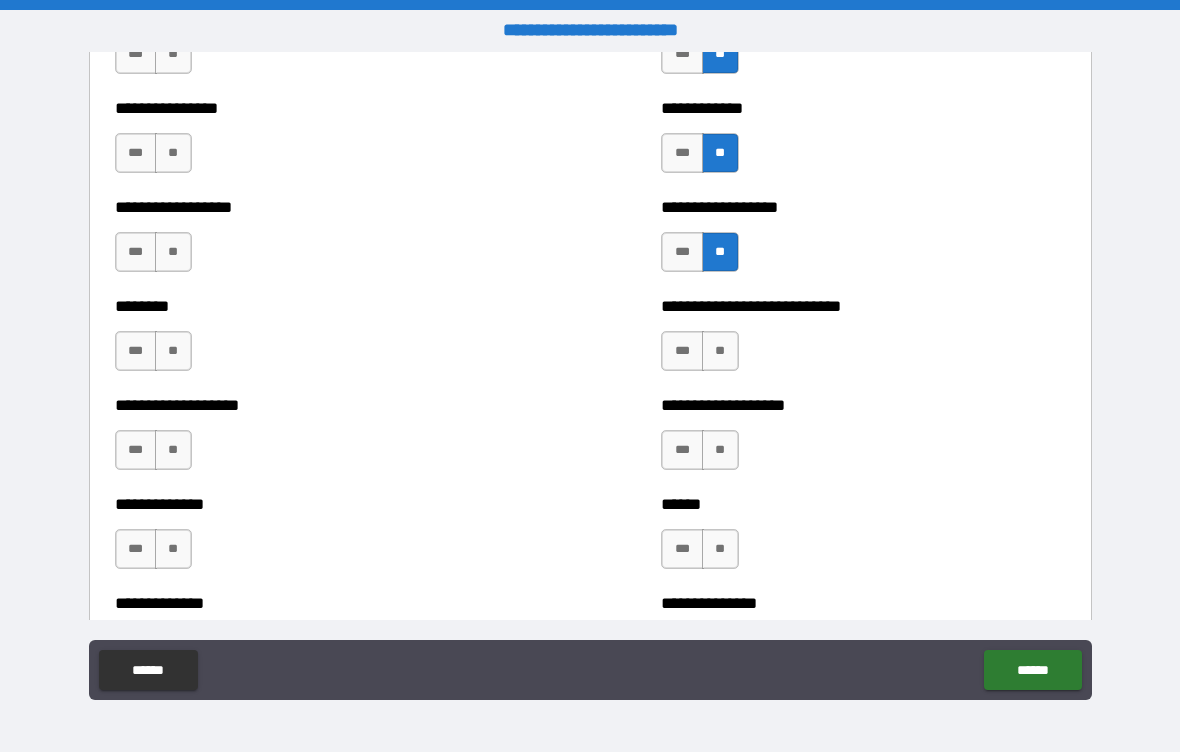 click on "**" at bounding box center (720, 351) 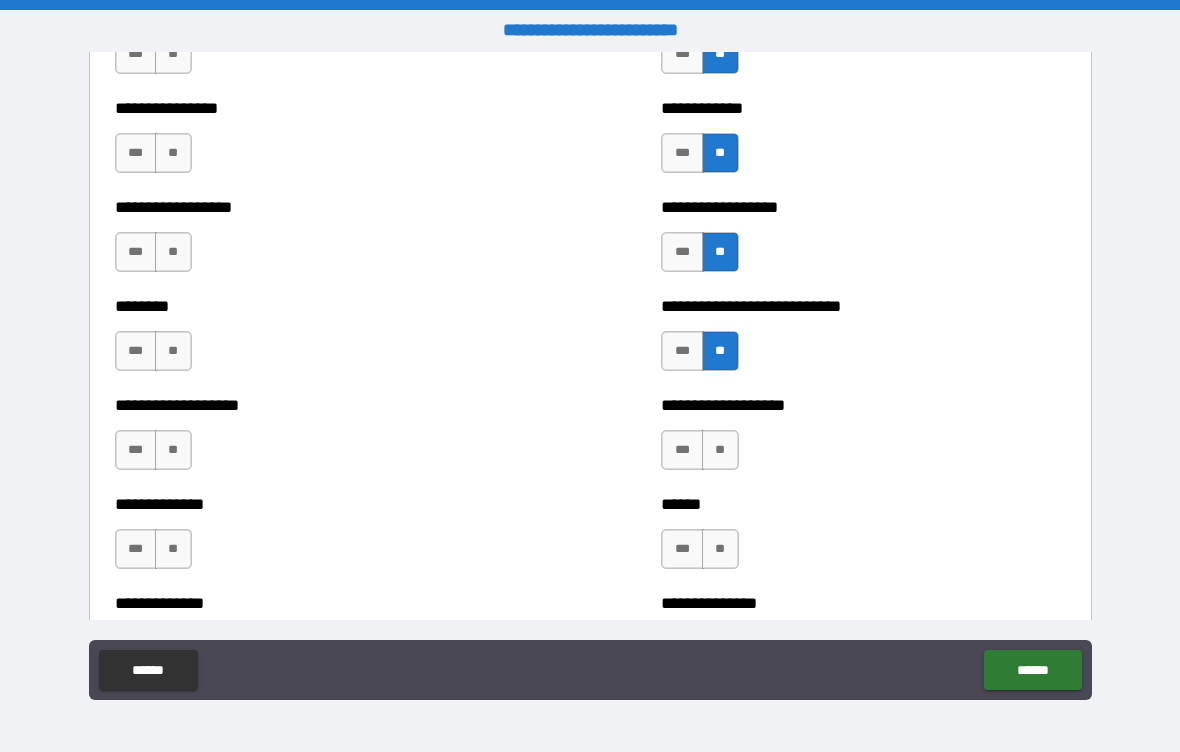 click on "**" at bounding box center [720, 450] 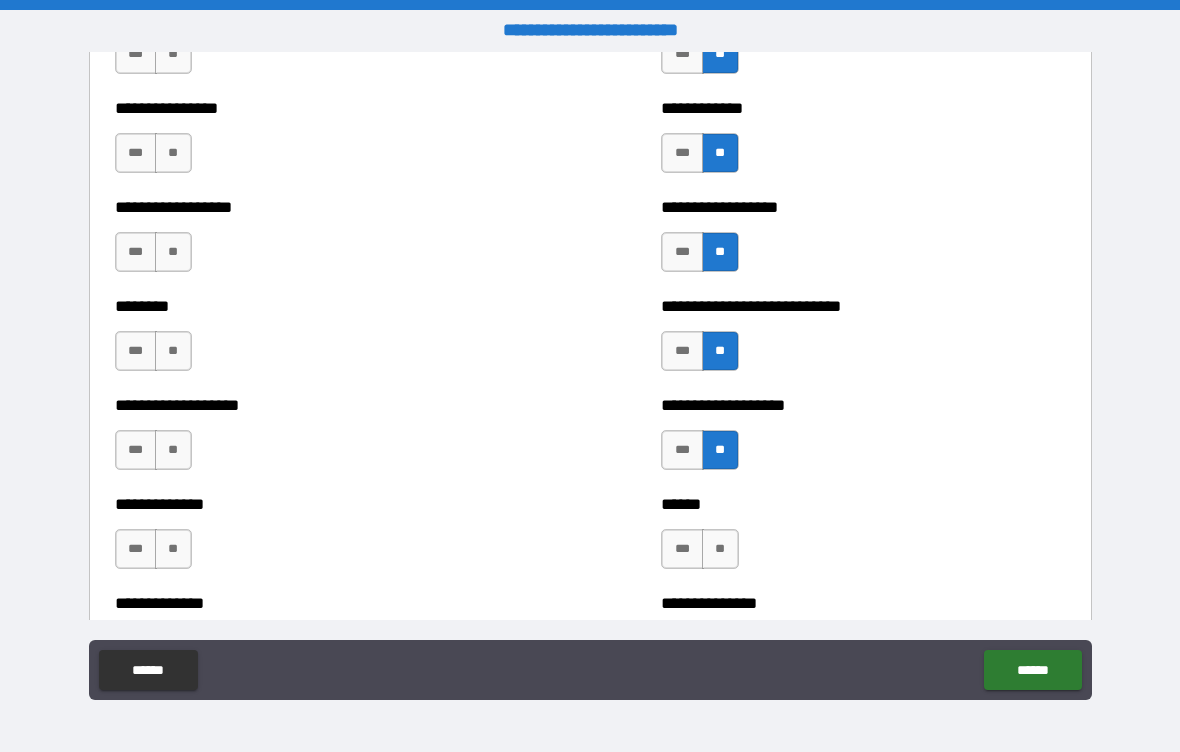 click on "**" at bounding box center (720, 549) 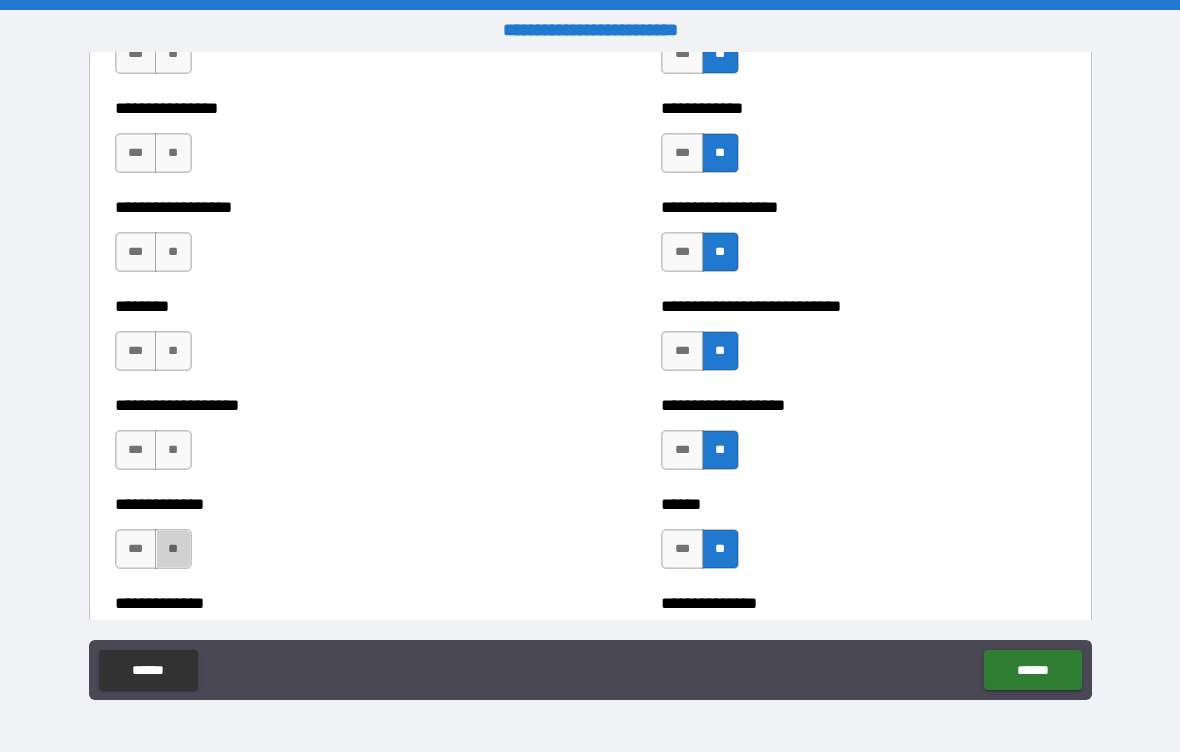 click on "**" at bounding box center (173, 549) 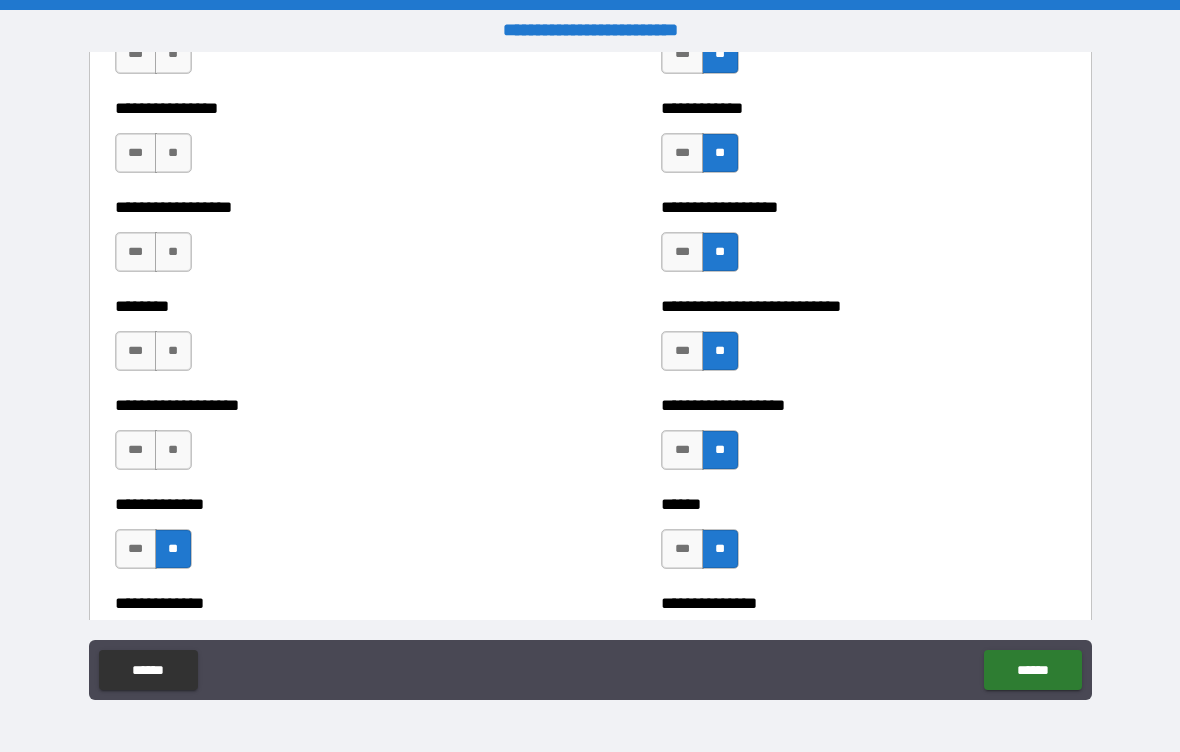 click on "**" at bounding box center (173, 450) 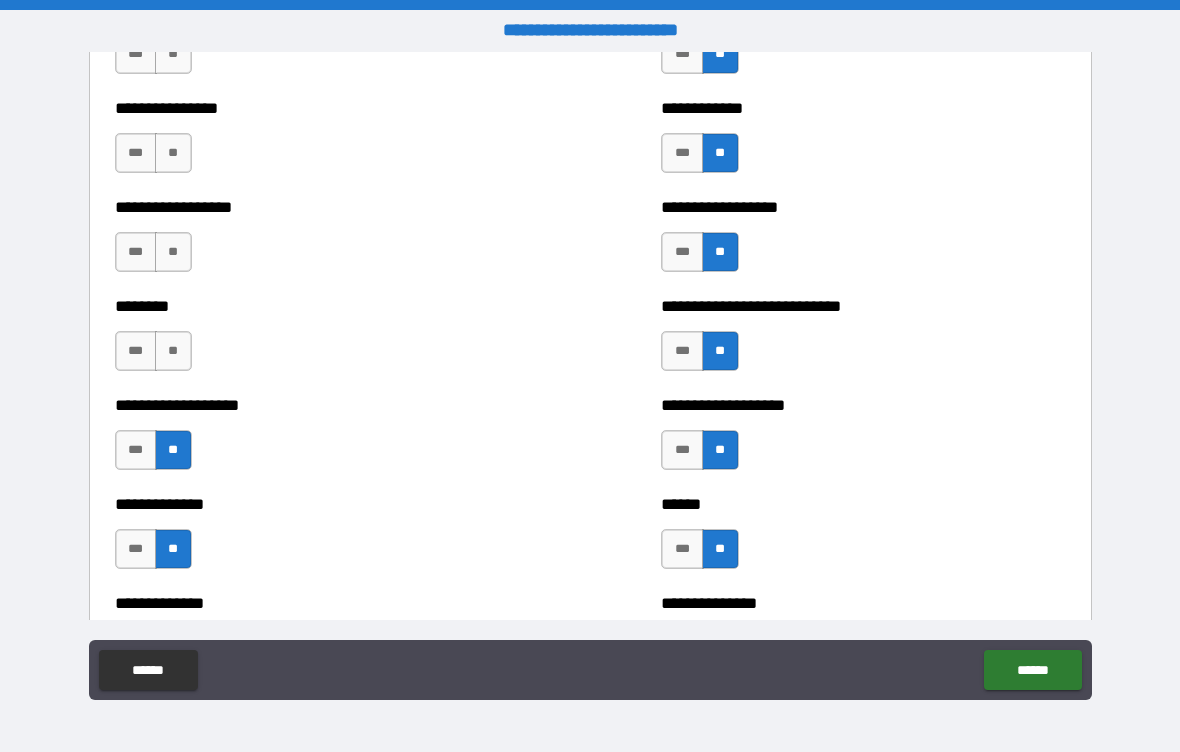 click on "**" at bounding box center (173, 351) 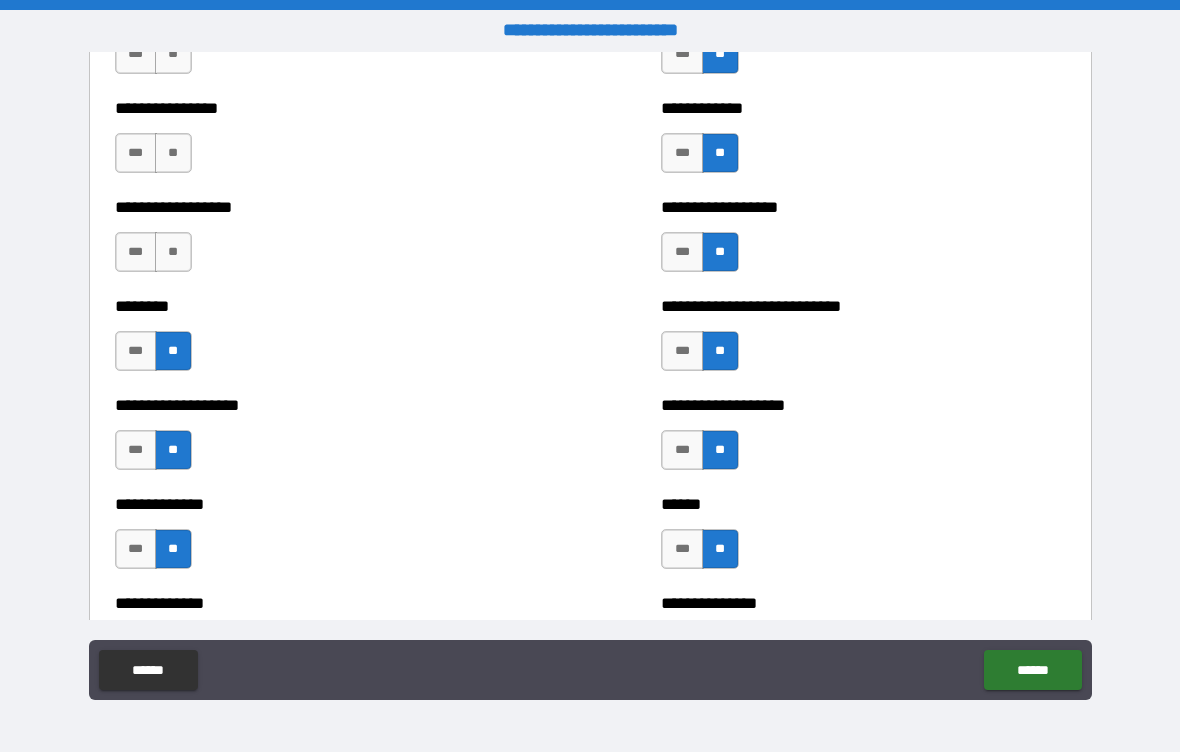 click on "**" at bounding box center [173, 252] 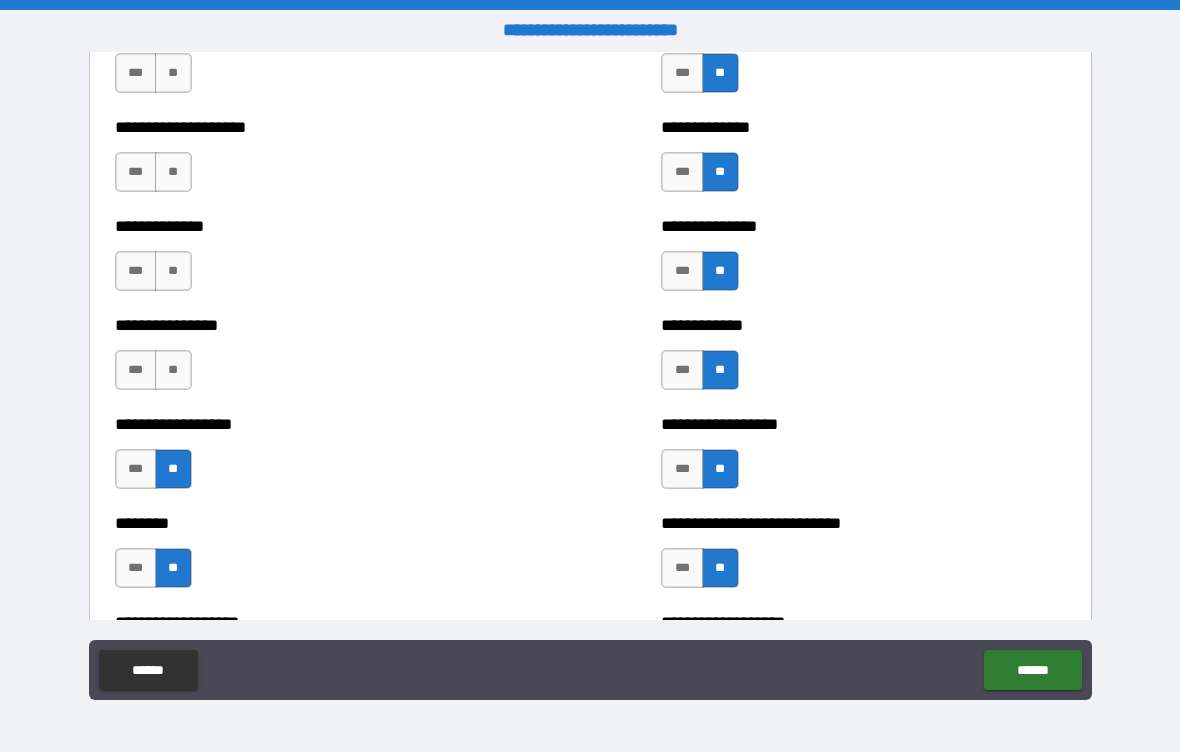 scroll, scrollTop: 4040, scrollLeft: 0, axis: vertical 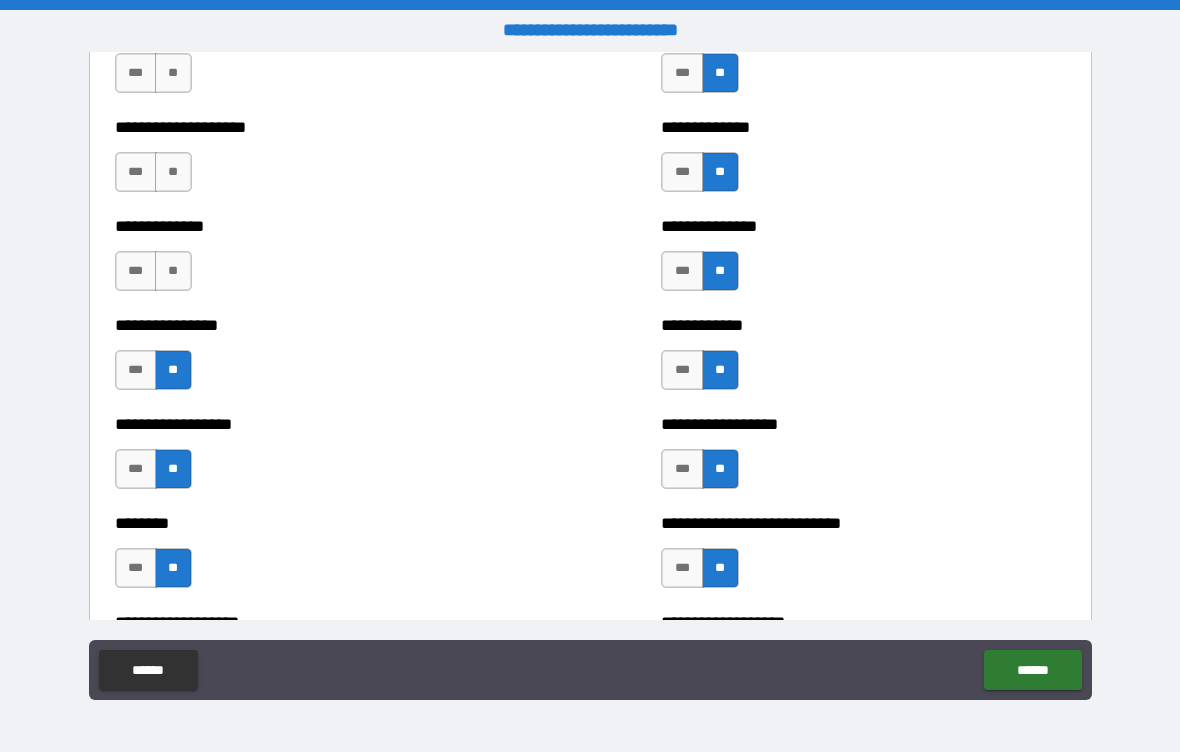 click on "**" at bounding box center [173, 271] 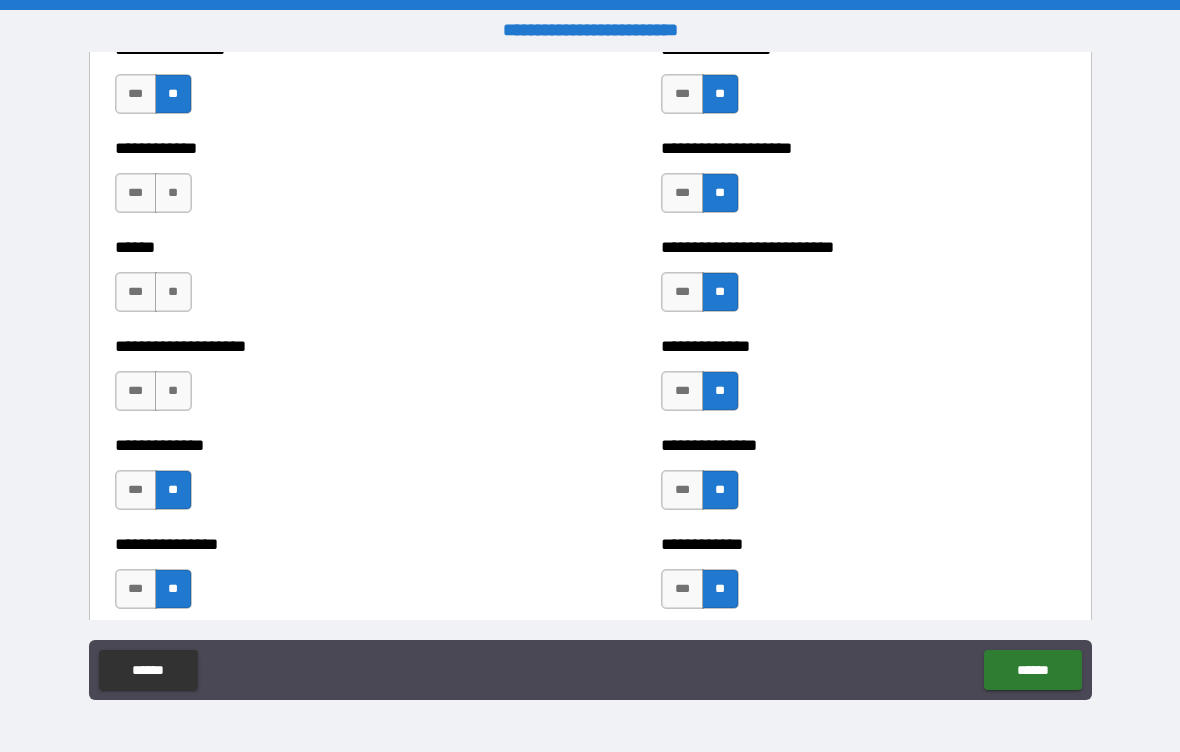 scroll, scrollTop: 3819, scrollLeft: 0, axis: vertical 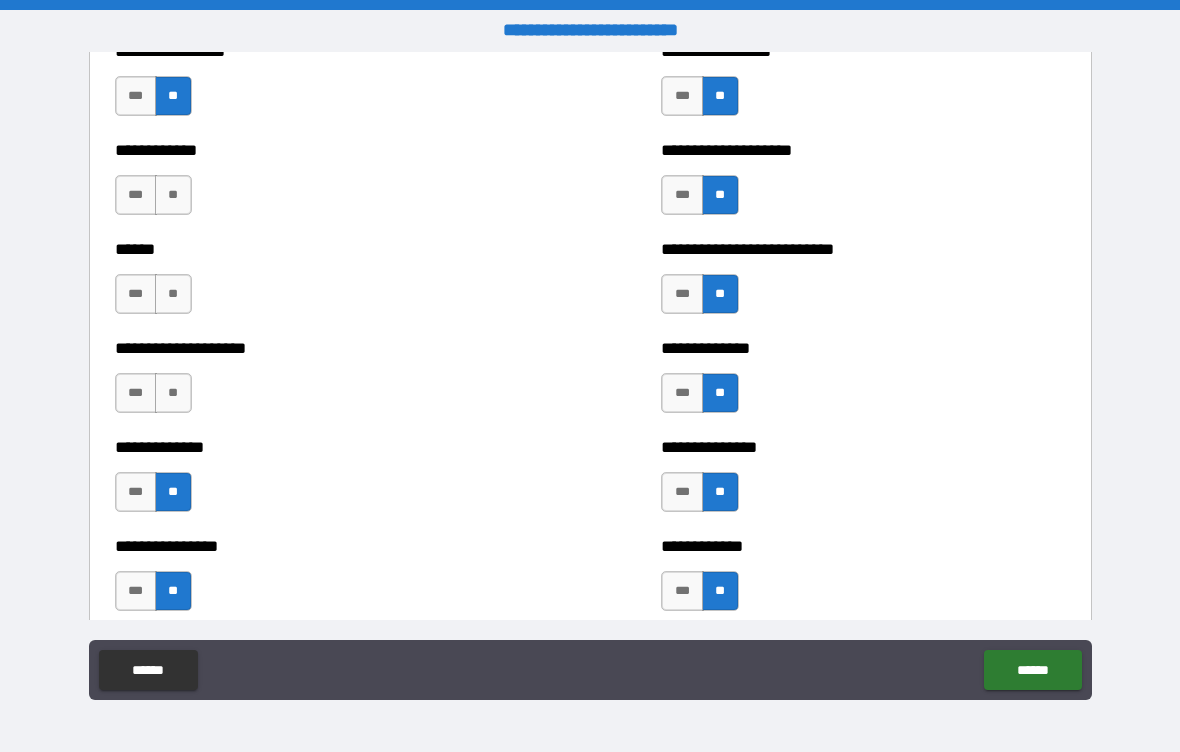 click on "**" at bounding box center [173, 393] 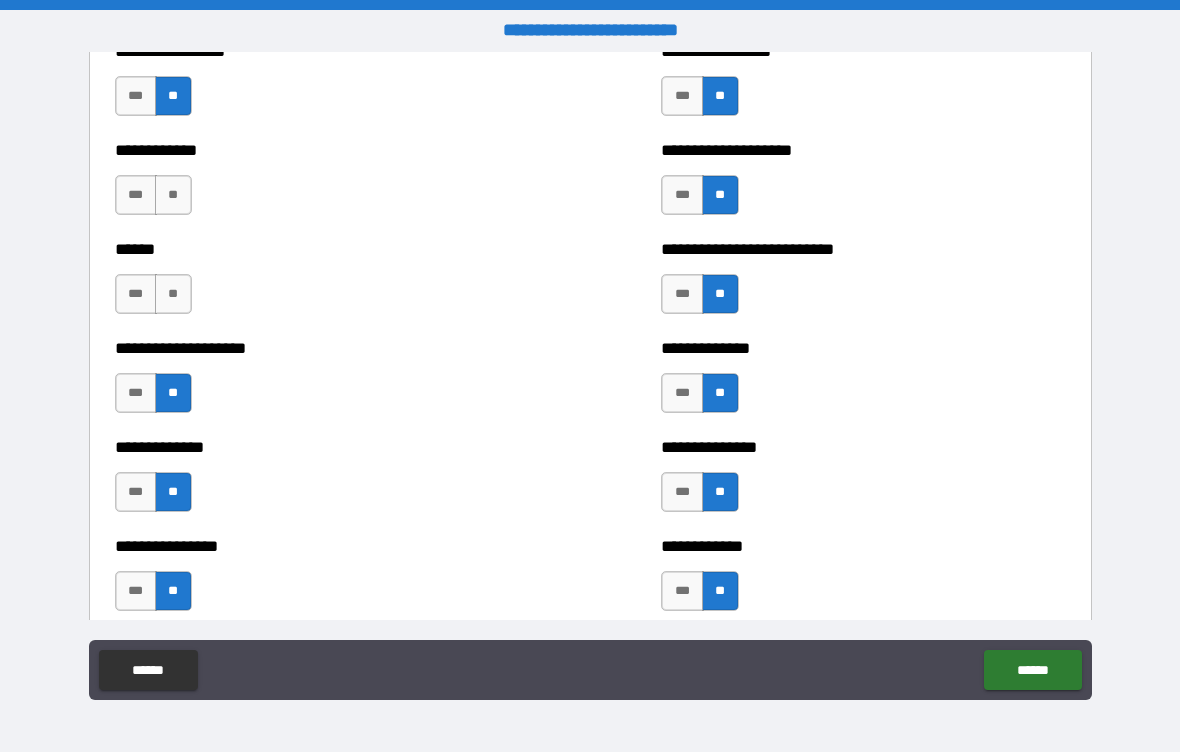 click on "**" at bounding box center (173, 294) 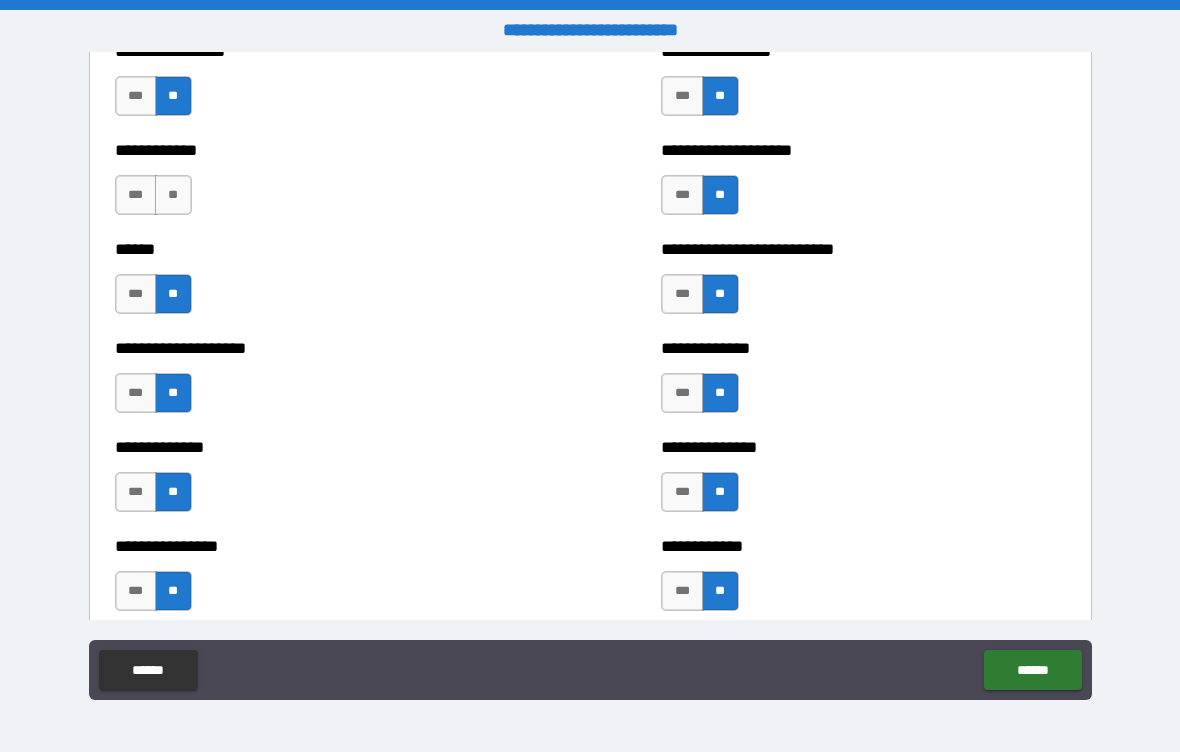 click on "**" at bounding box center (173, 195) 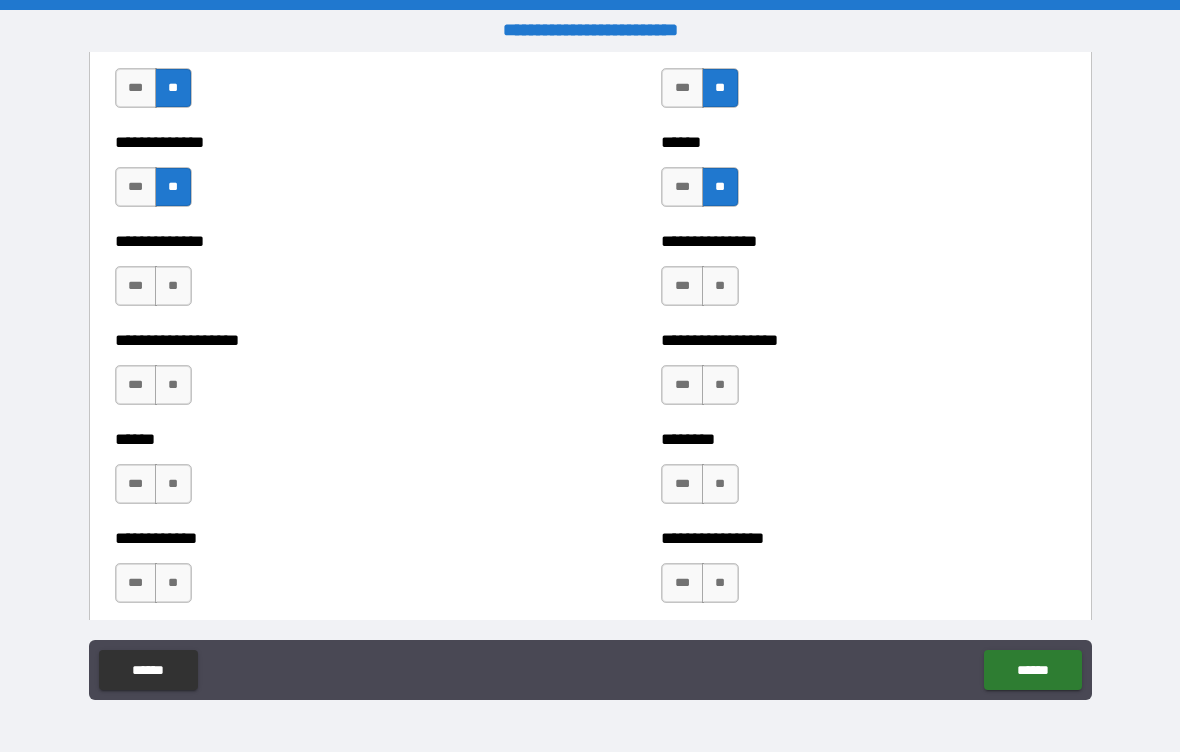 scroll, scrollTop: 4620, scrollLeft: 0, axis: vertical 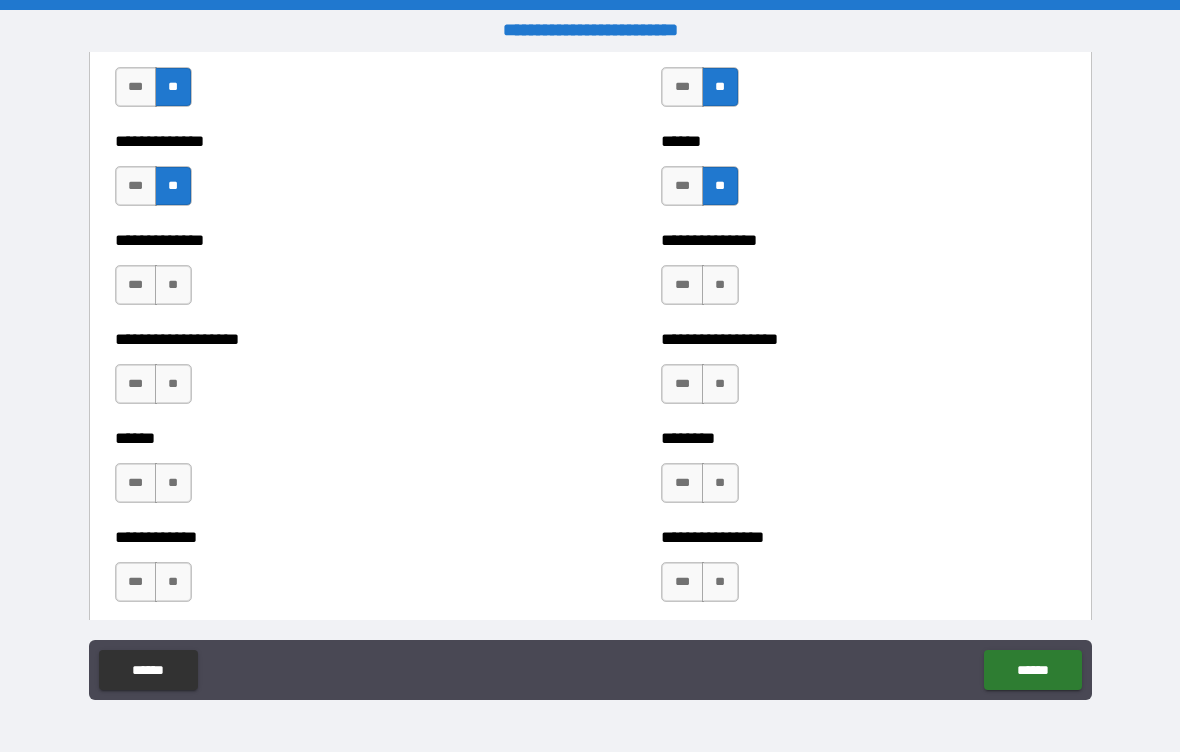 click on "***" at bounding box center (136, 285) 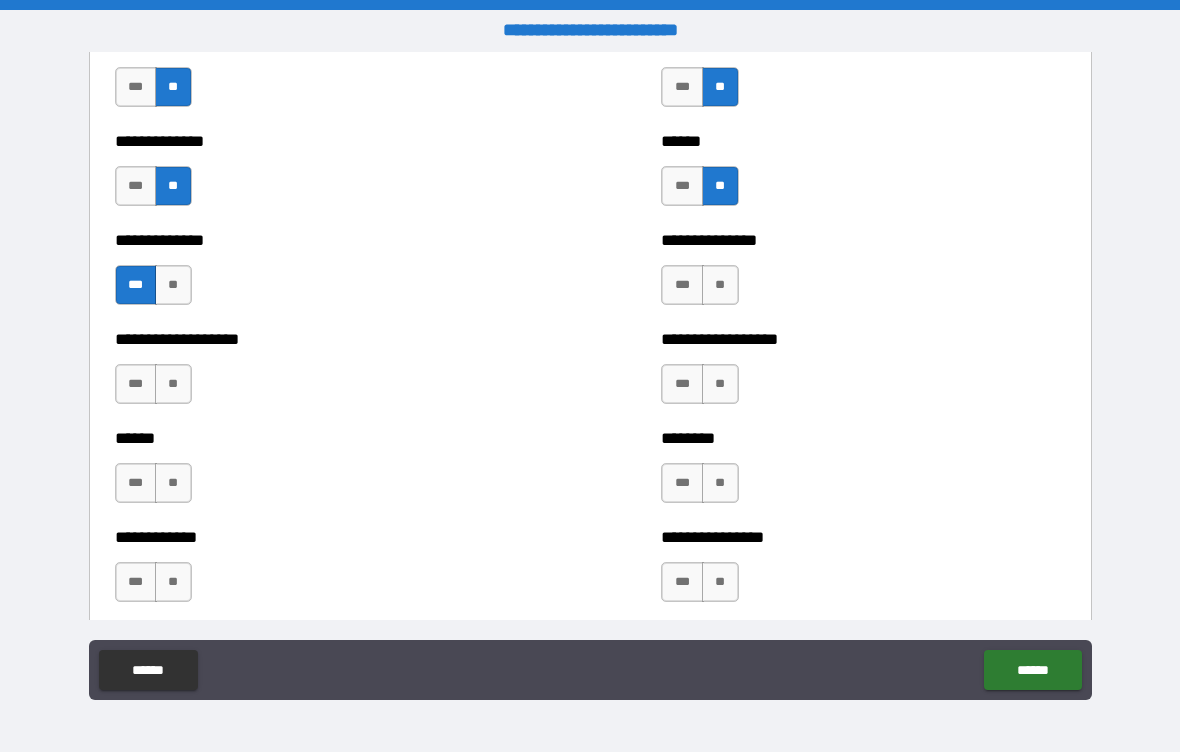 click on "**" at bounding box center [173, 384] 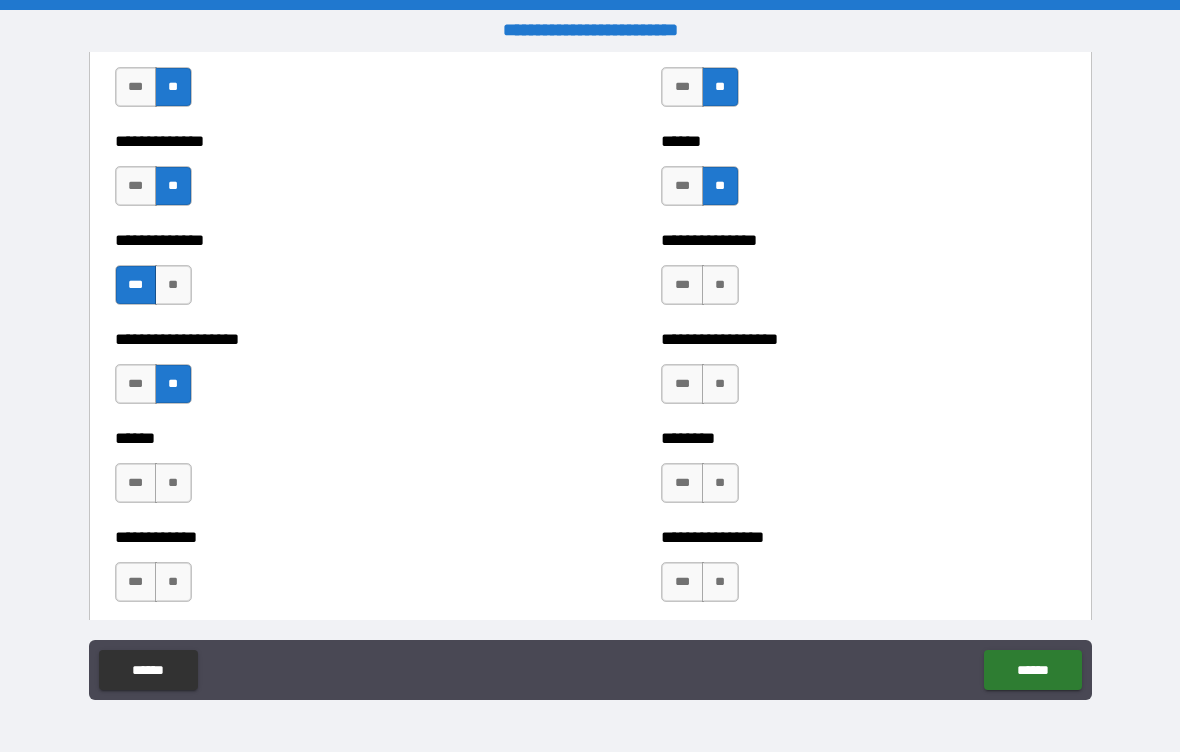 click on "**" at bounding box center [173, 483] 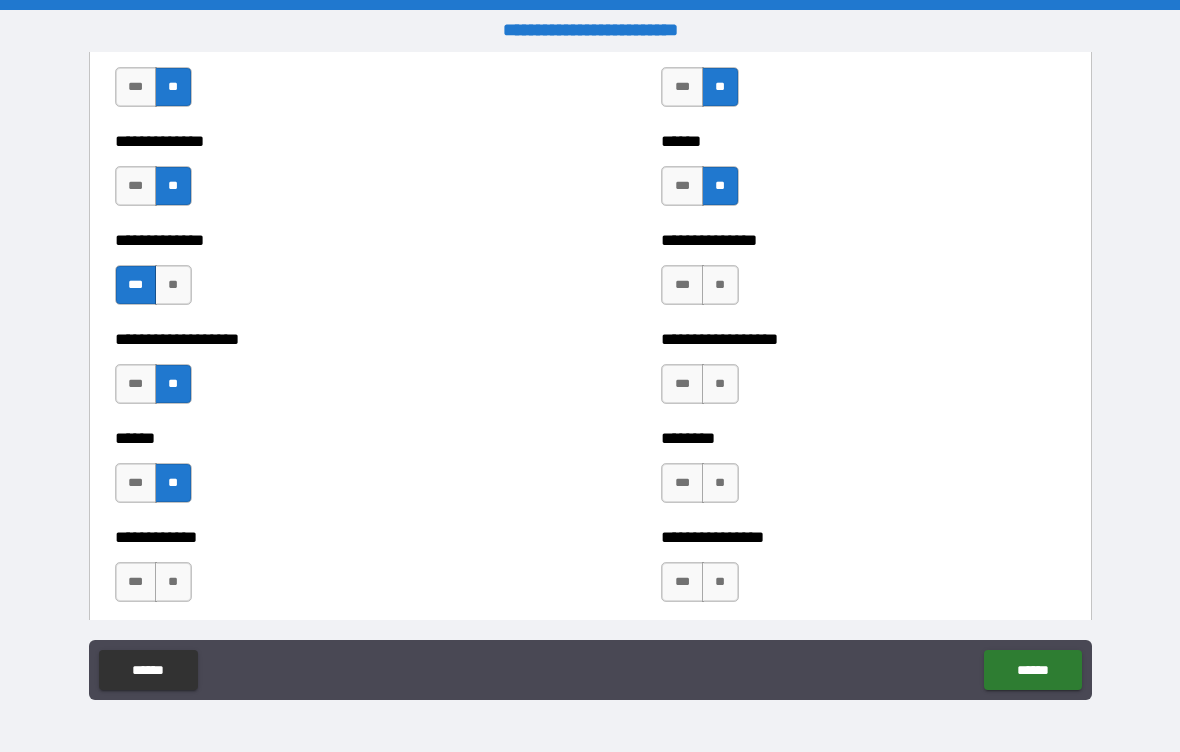 click on "**" at bounding box center (173, 582) 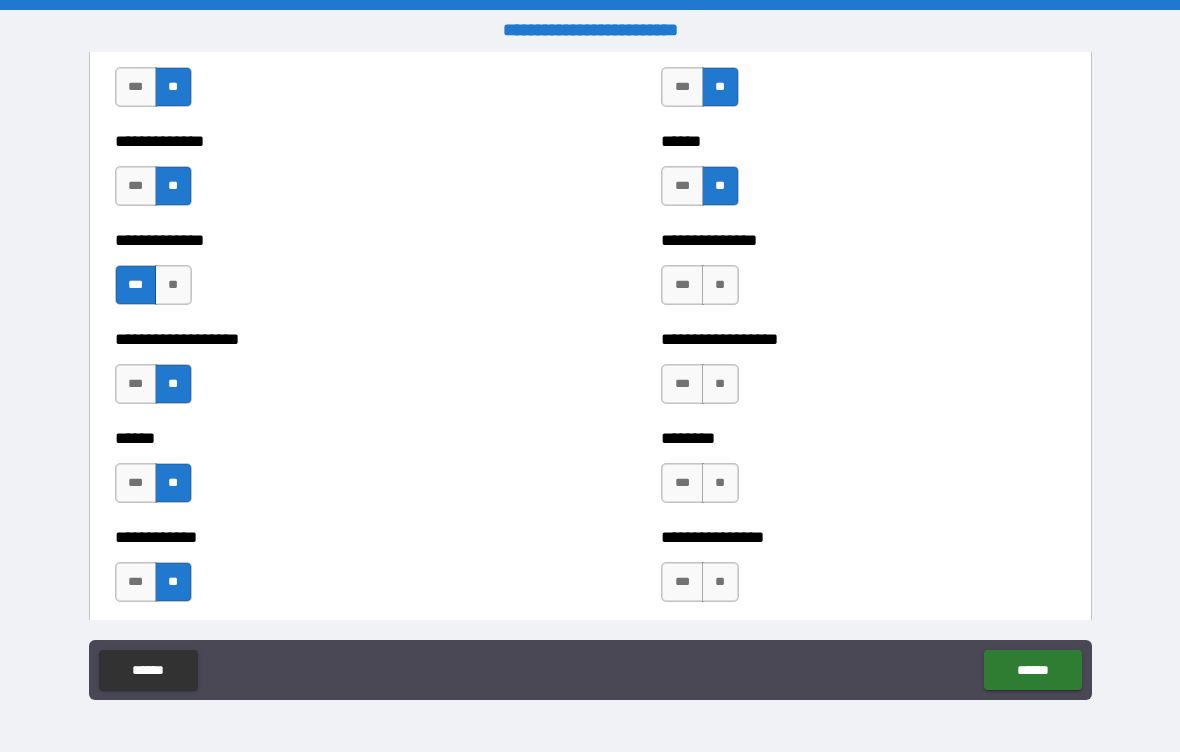 click on "**" at bounding box center (720, 582) 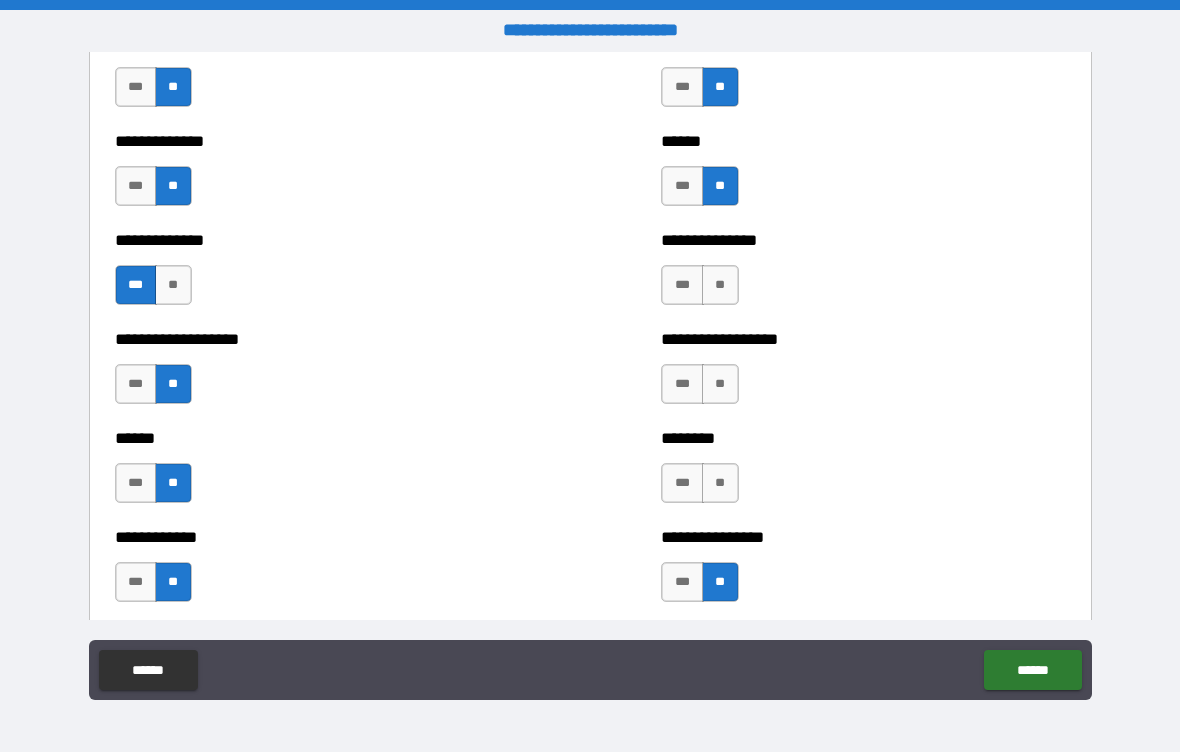 click on "**" at bounding box center [720, 483] 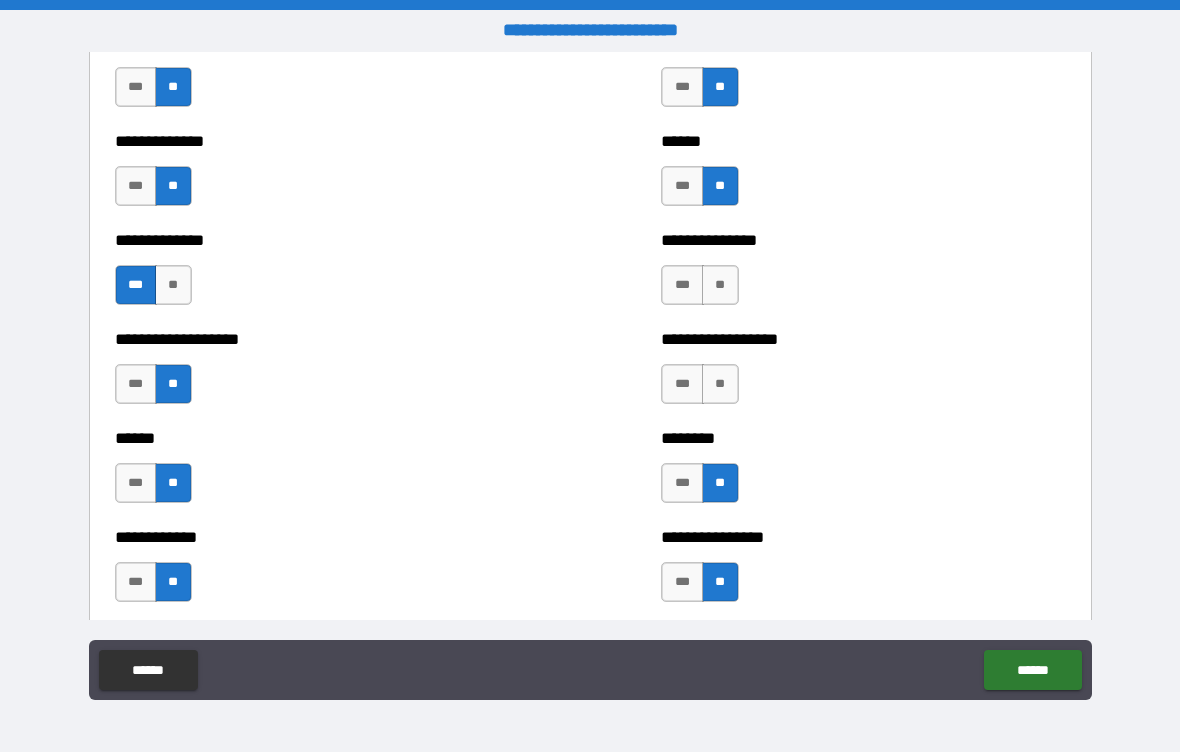 click on "**" at bounding box center (720, 285) 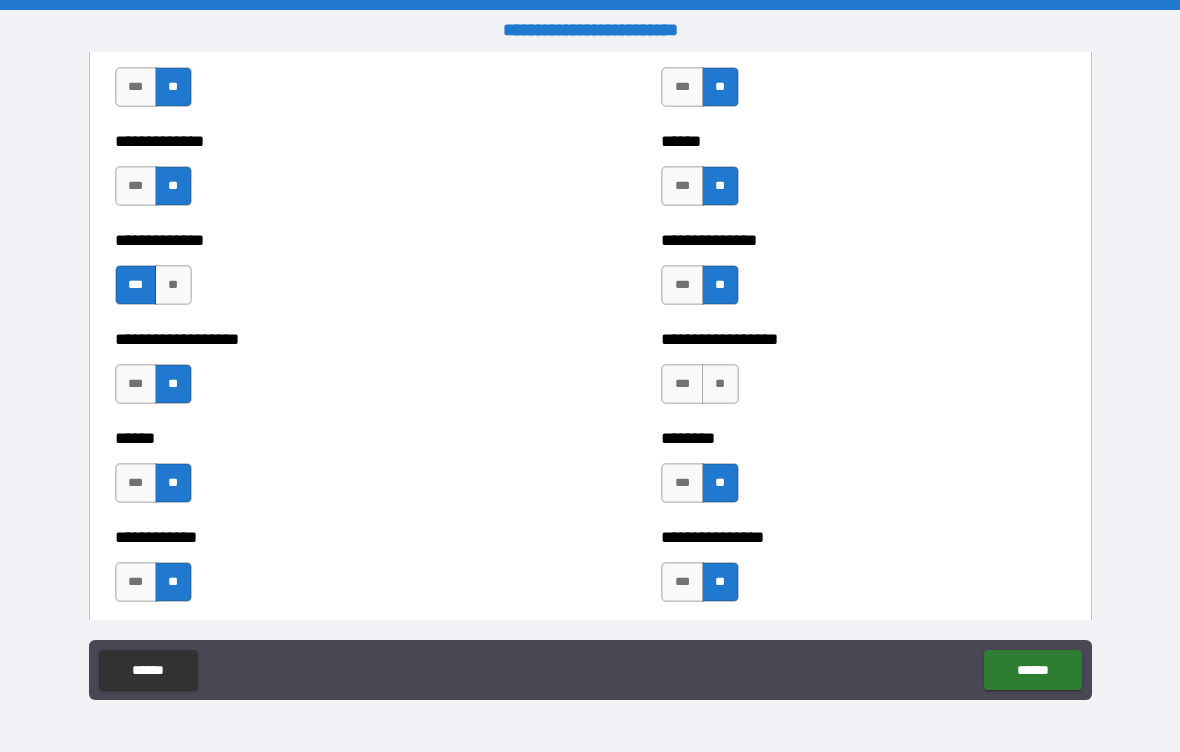click on "**" at bounding box center [720, 384] 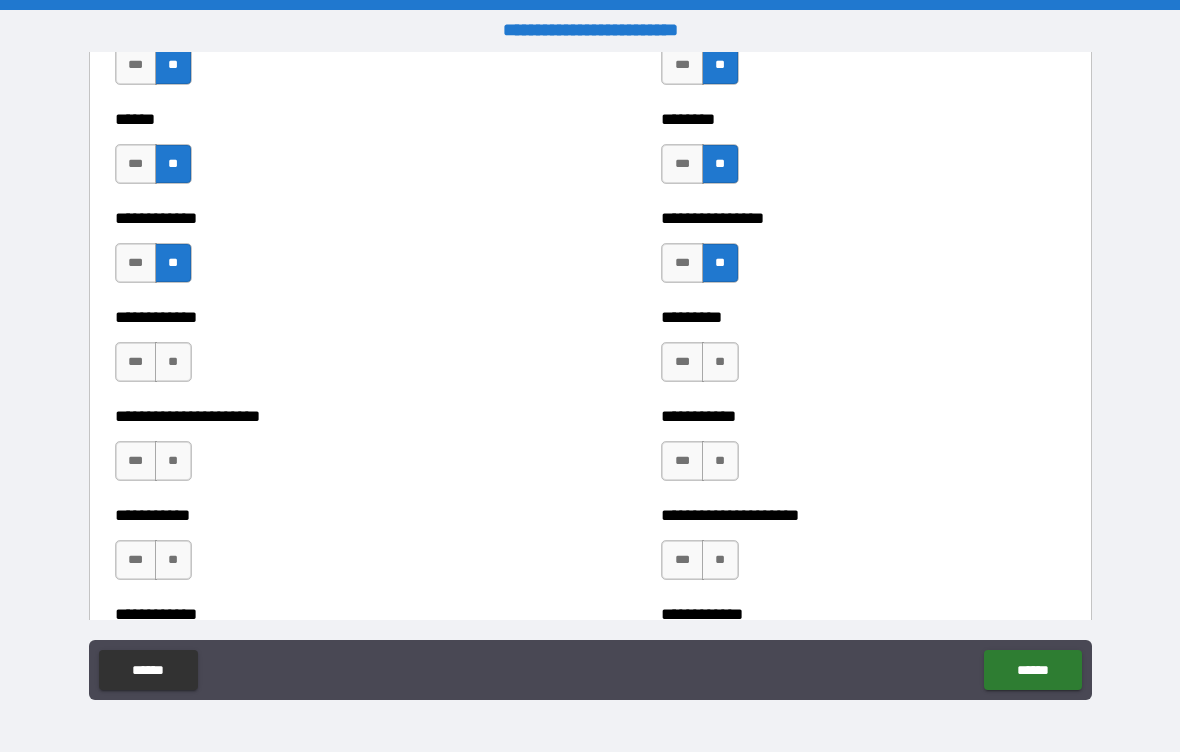 scroll, scrollTop: 4943, scrollLeft: 0, axis: vertical 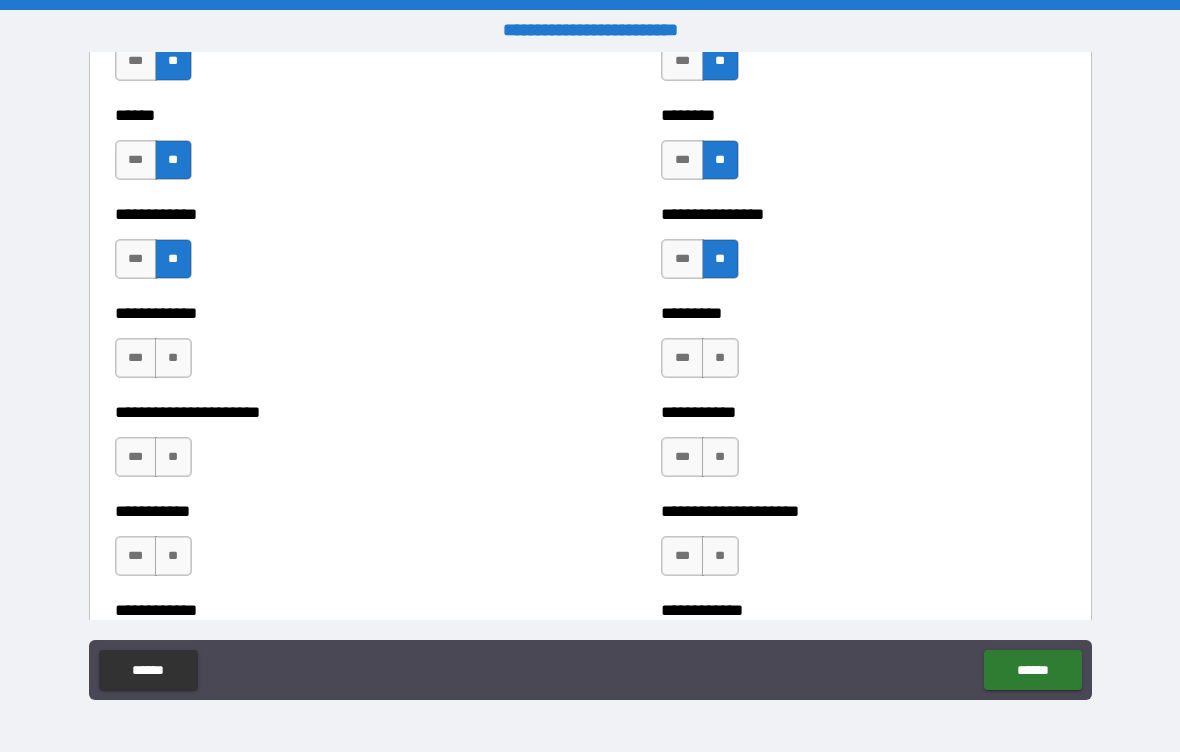 click on "**" at bounding box center (173, 358) 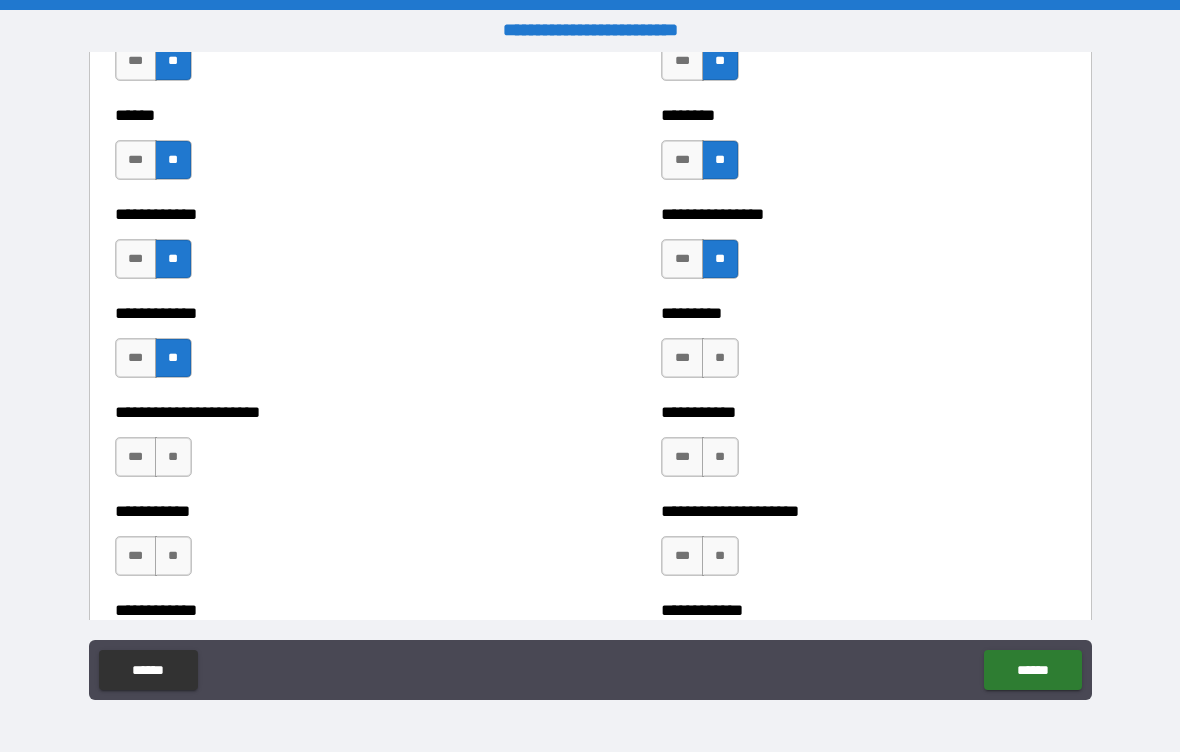 click on "**" at bounding box center [173, 457] 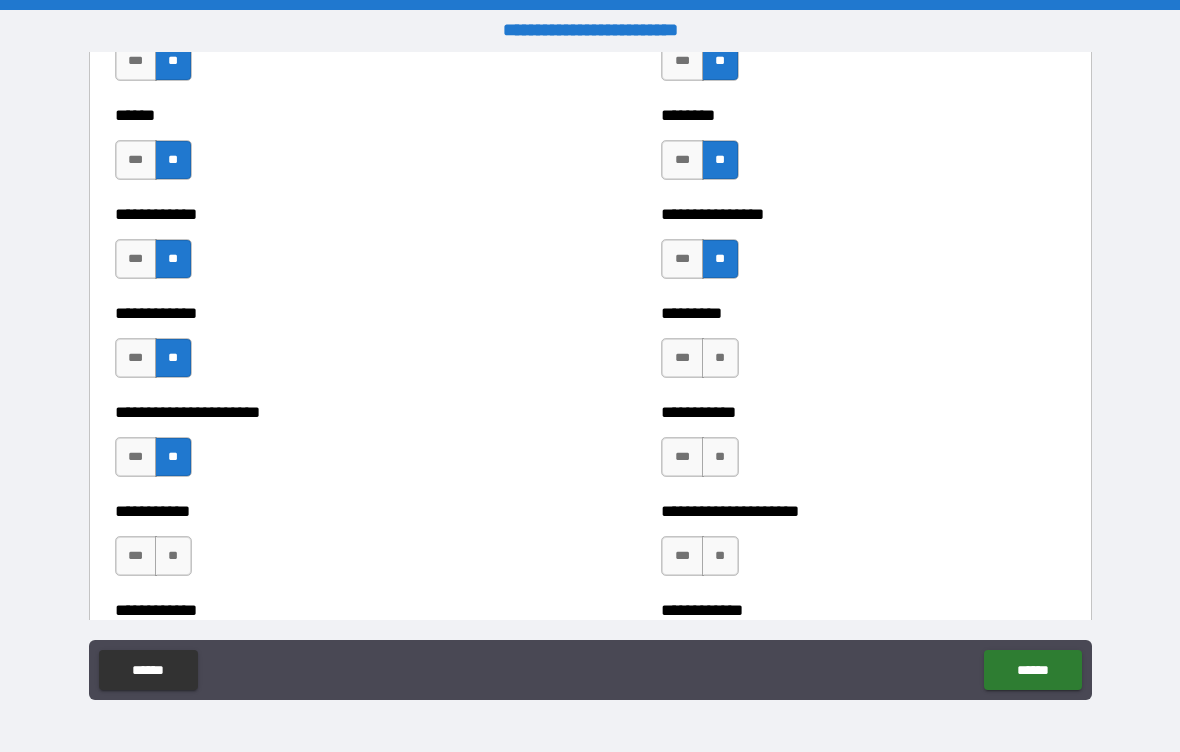 click on "**" at bounding box center (173, 556) 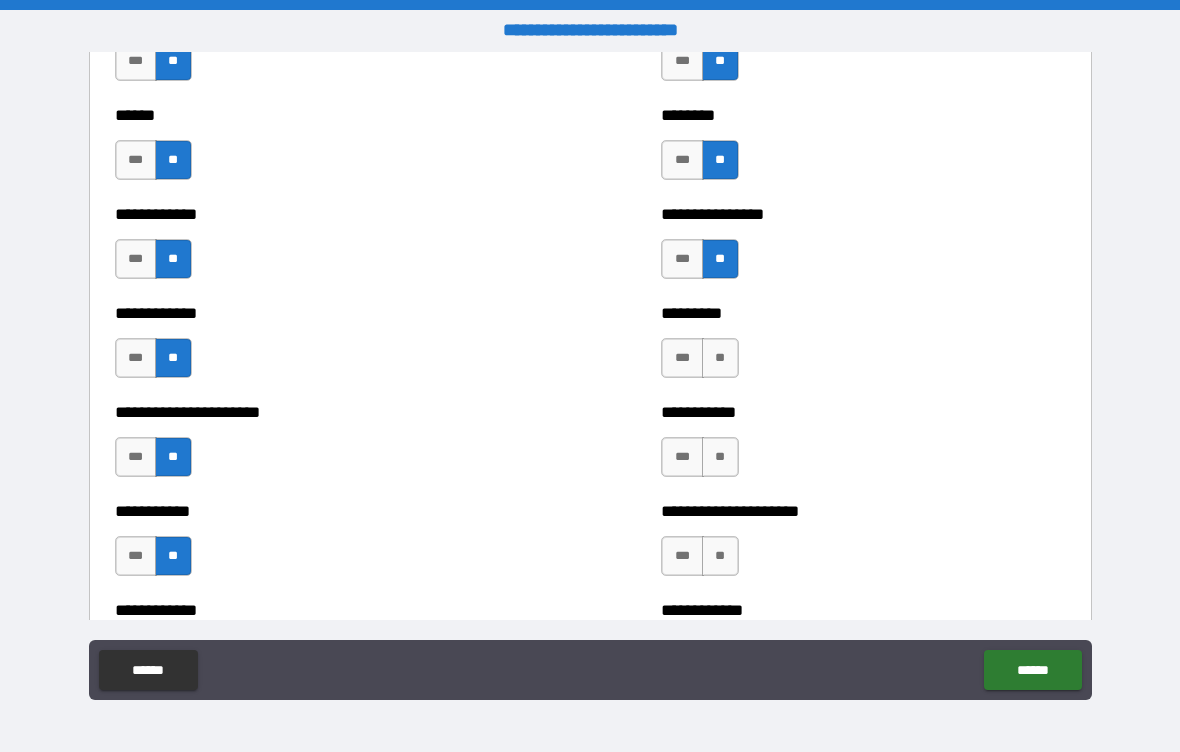 click on "**" at bounding box center [720, 358] 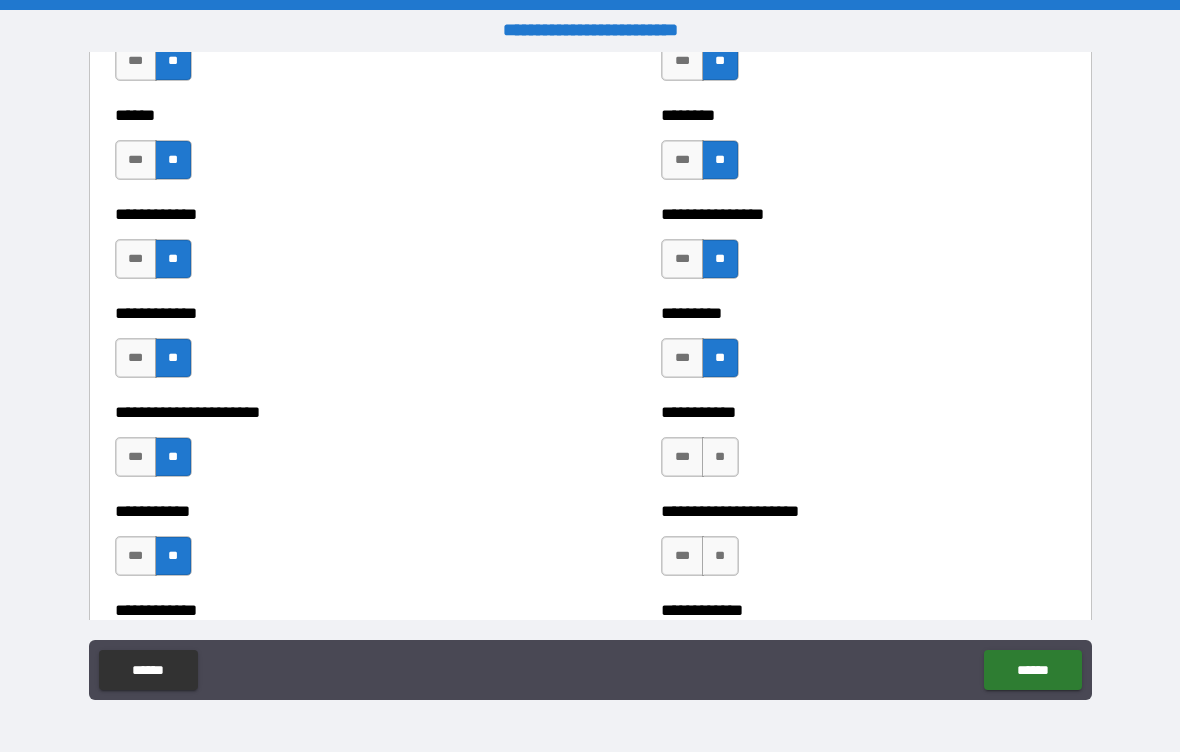 click on "**" at bounding box center (720, 457) 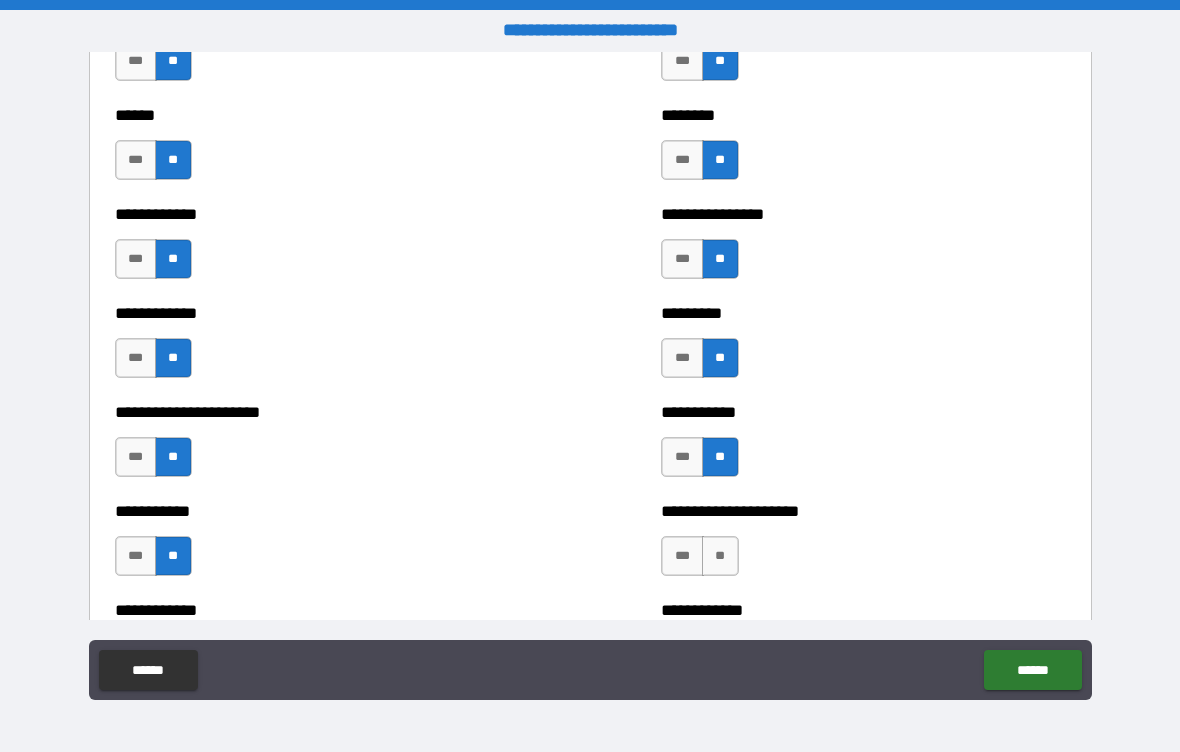 click on "**" at bounding box center (720, 556) 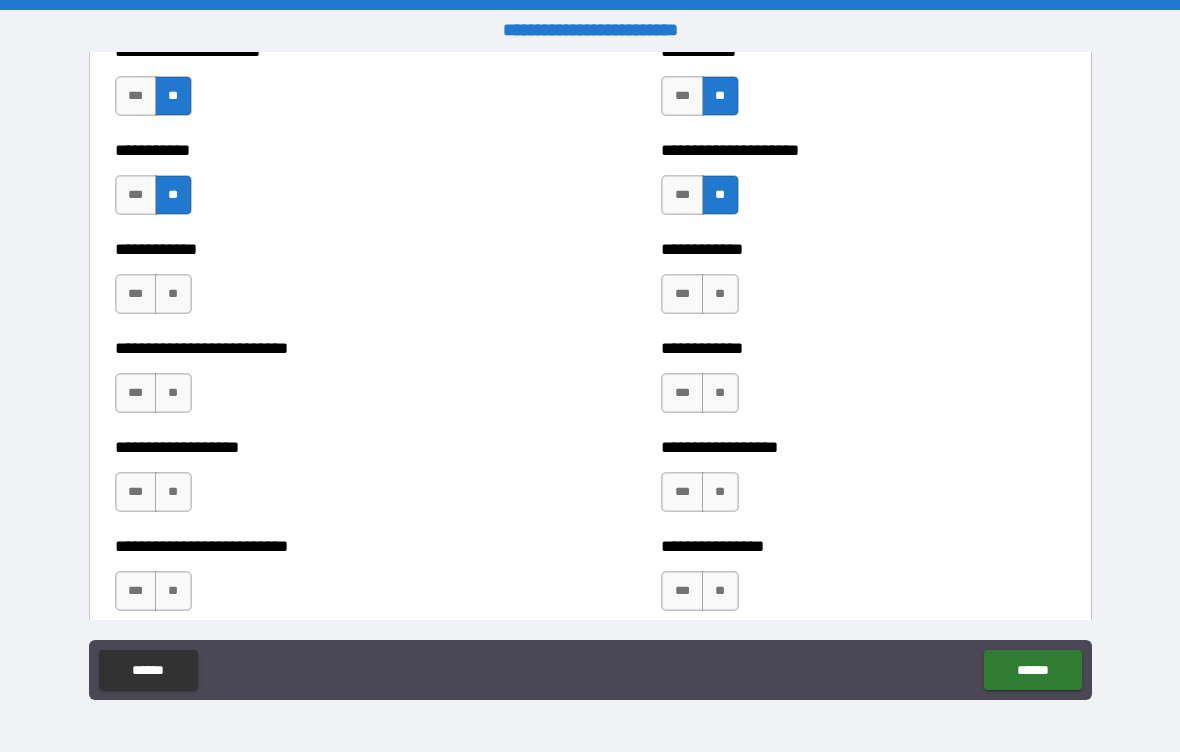 scroll, scrollTop: 5308, scrollLeft: 0, axis: vertical 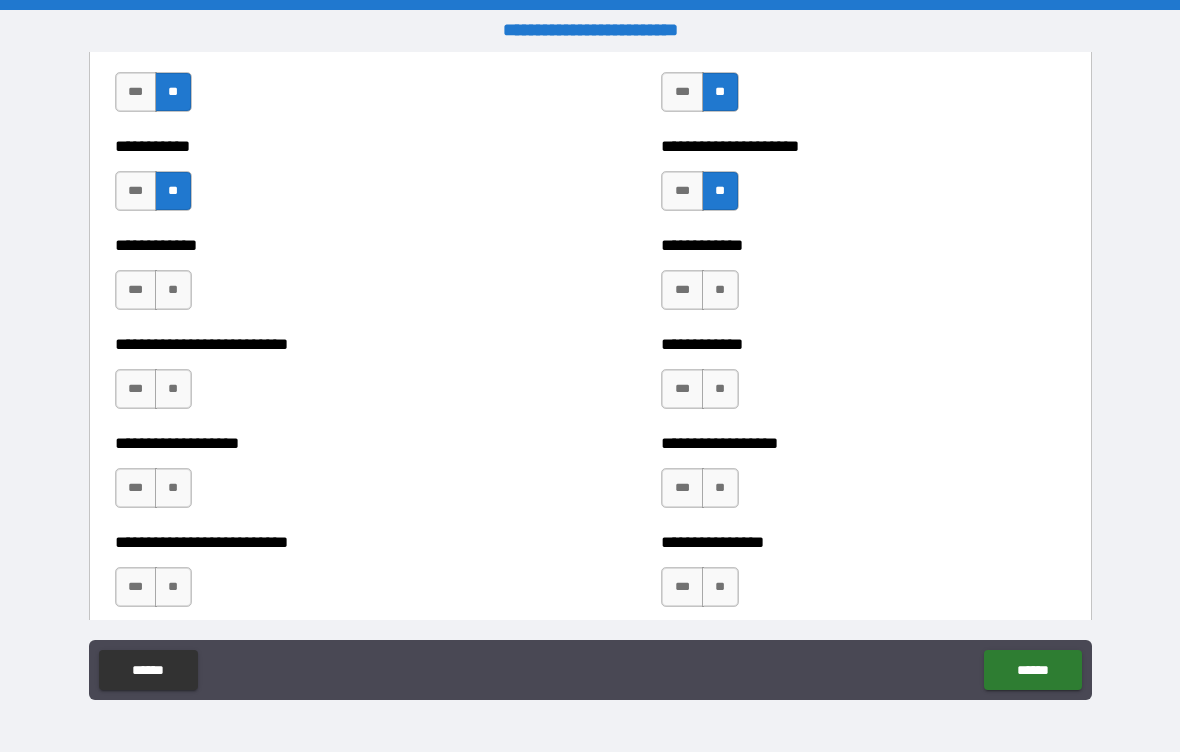 click on "**" at bounding box center (720, 290) 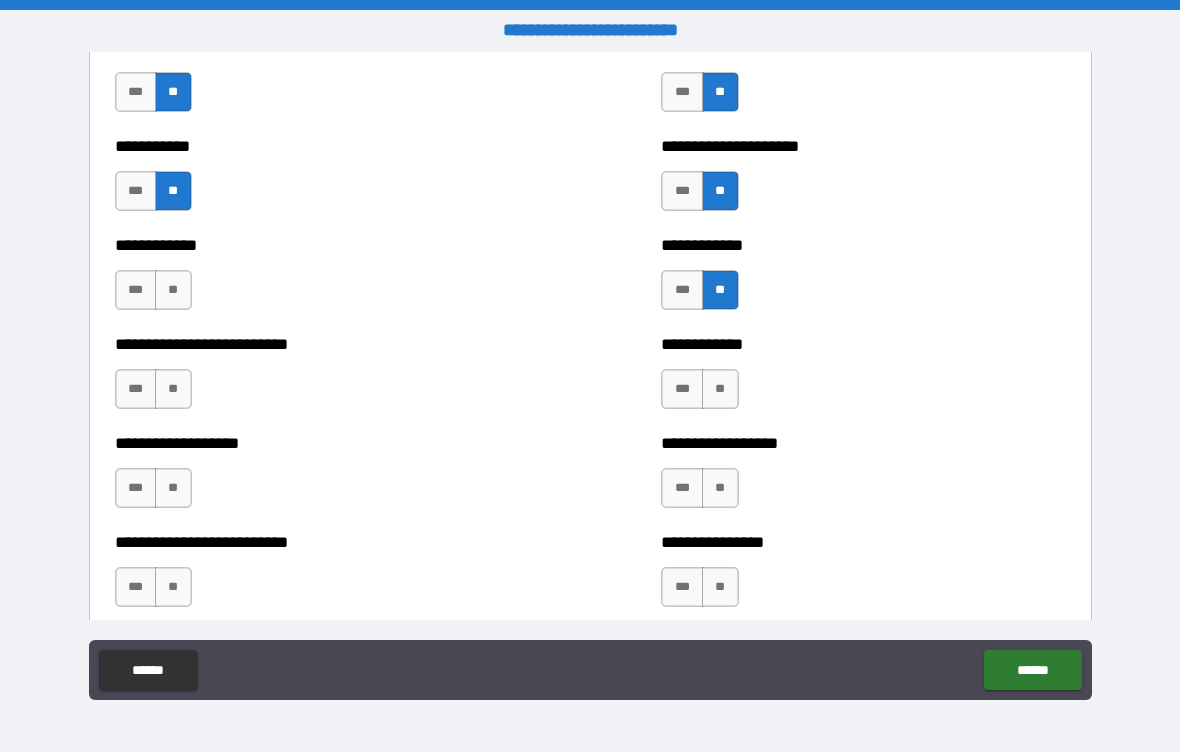 click on "**" at bounding box center [720, 389] 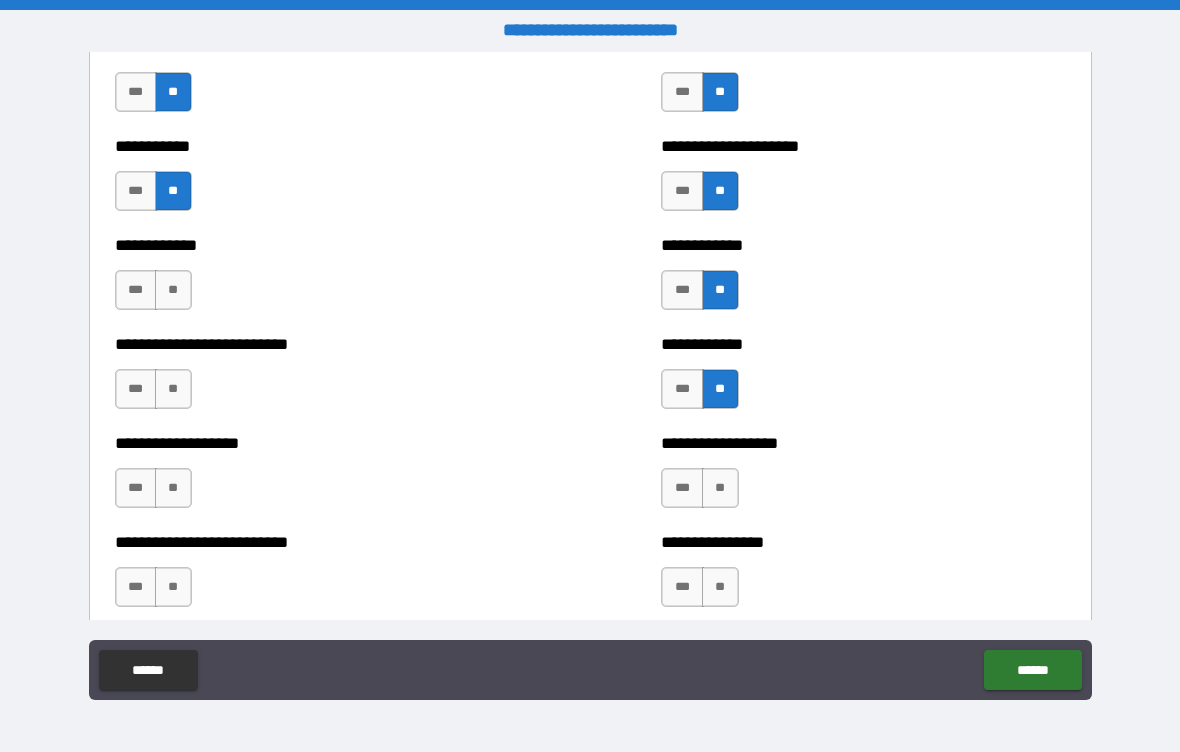 click on "**" at bounding box center (720, 488) 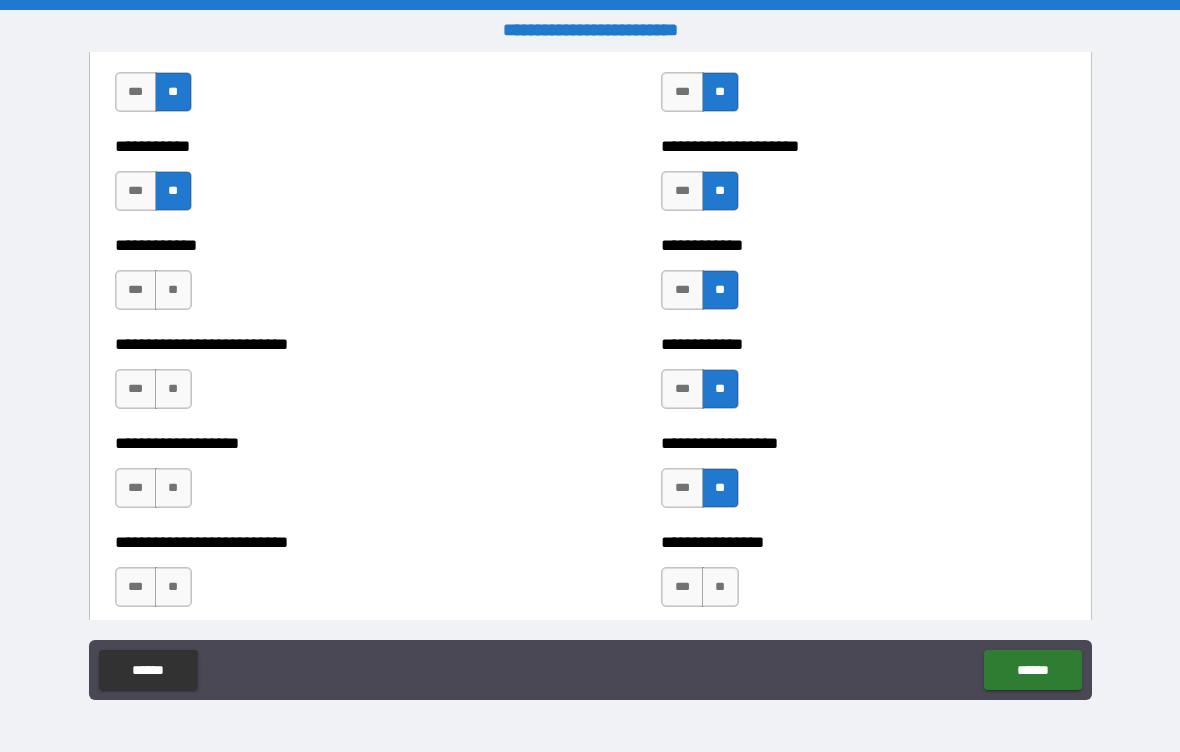 click on "**" at bounding box center [720, 587] 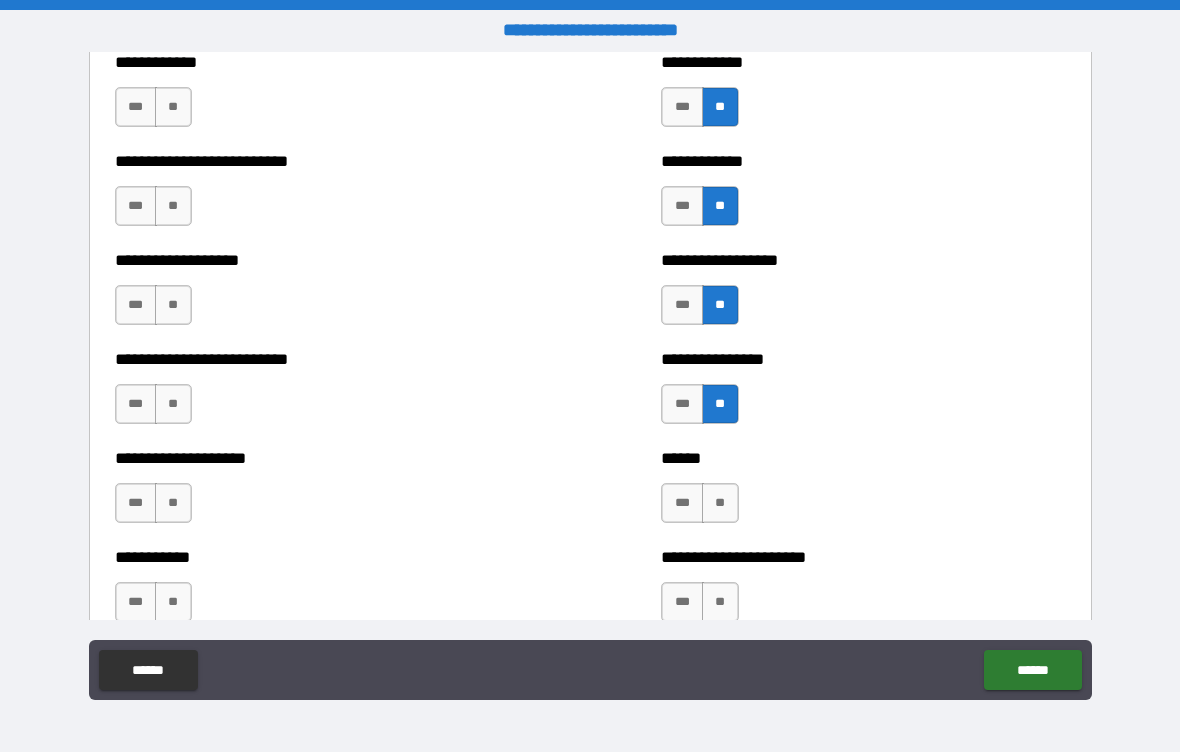 scroll, scrollTop: 5492, scrollLeft: 0, axis: vertical 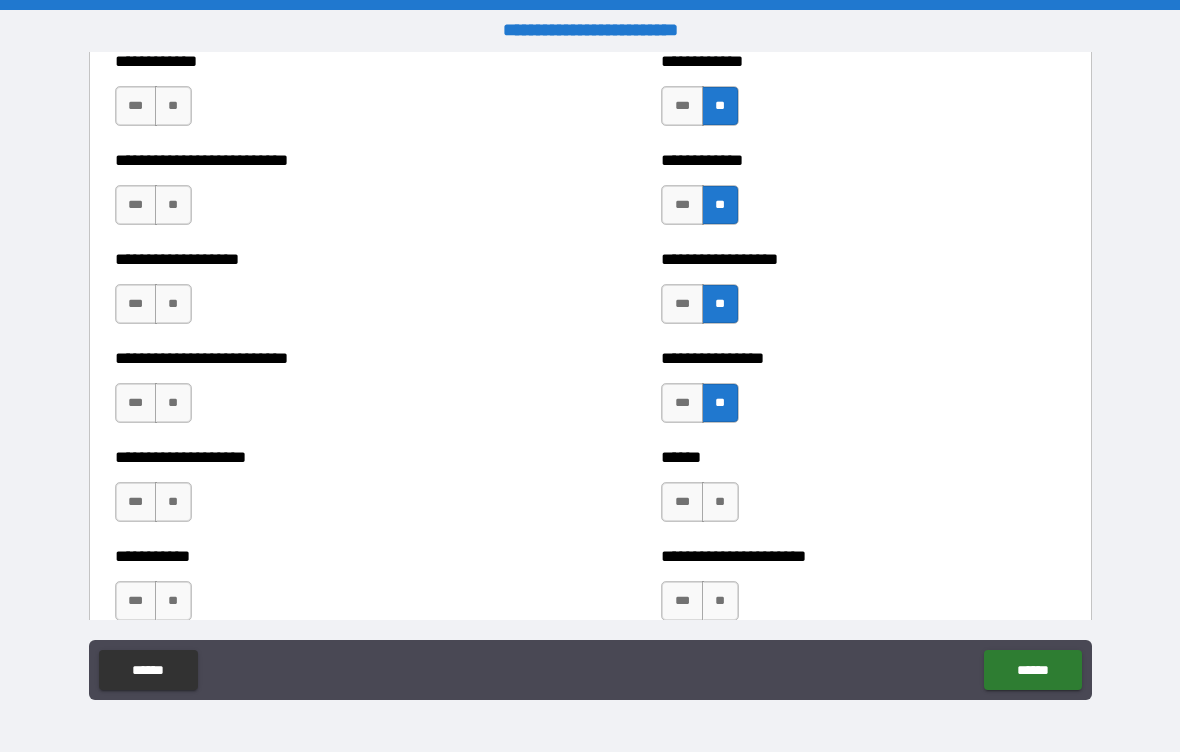 click on "**" at bounding box center [173, 502] 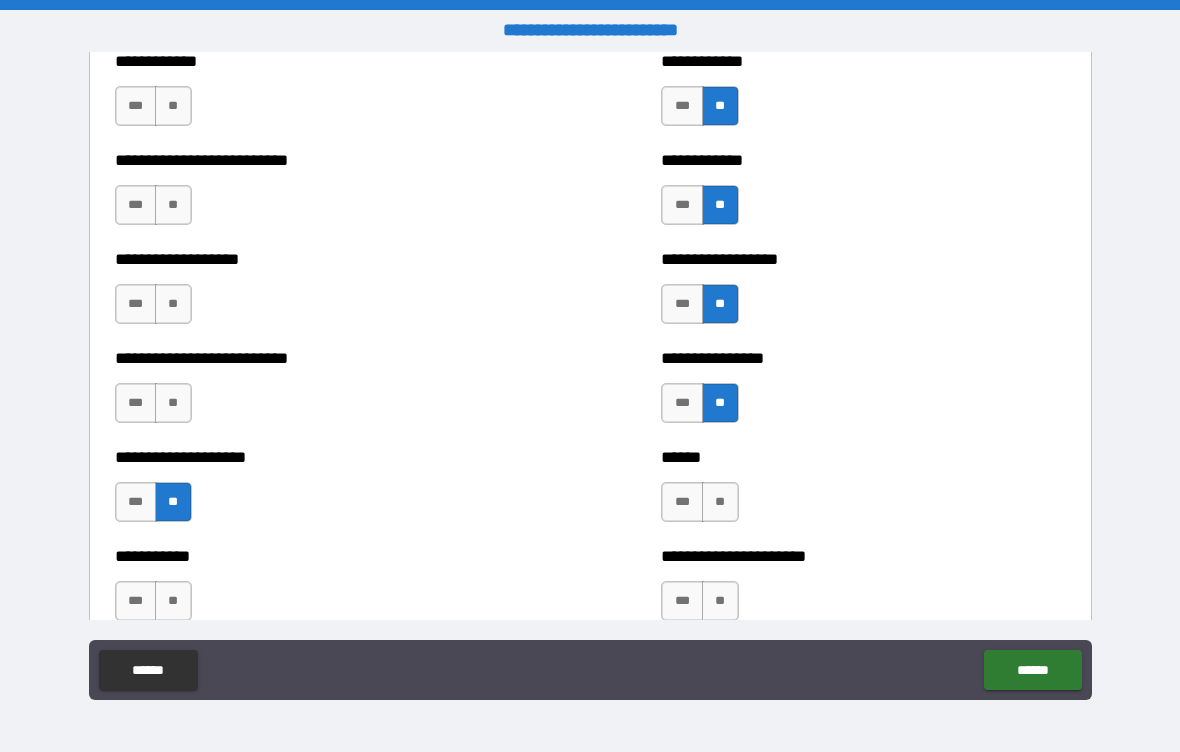click on "**" at bounding box center [173, 403] 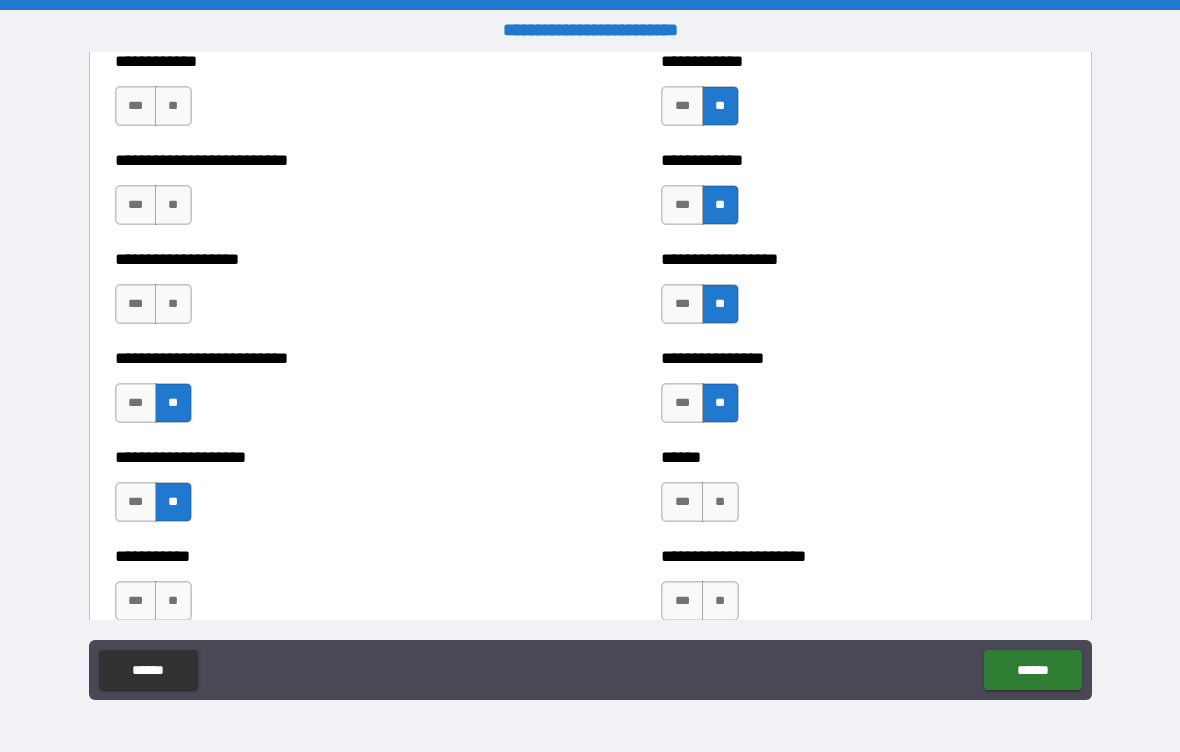 click on "**" at bounding box center (173, 304) 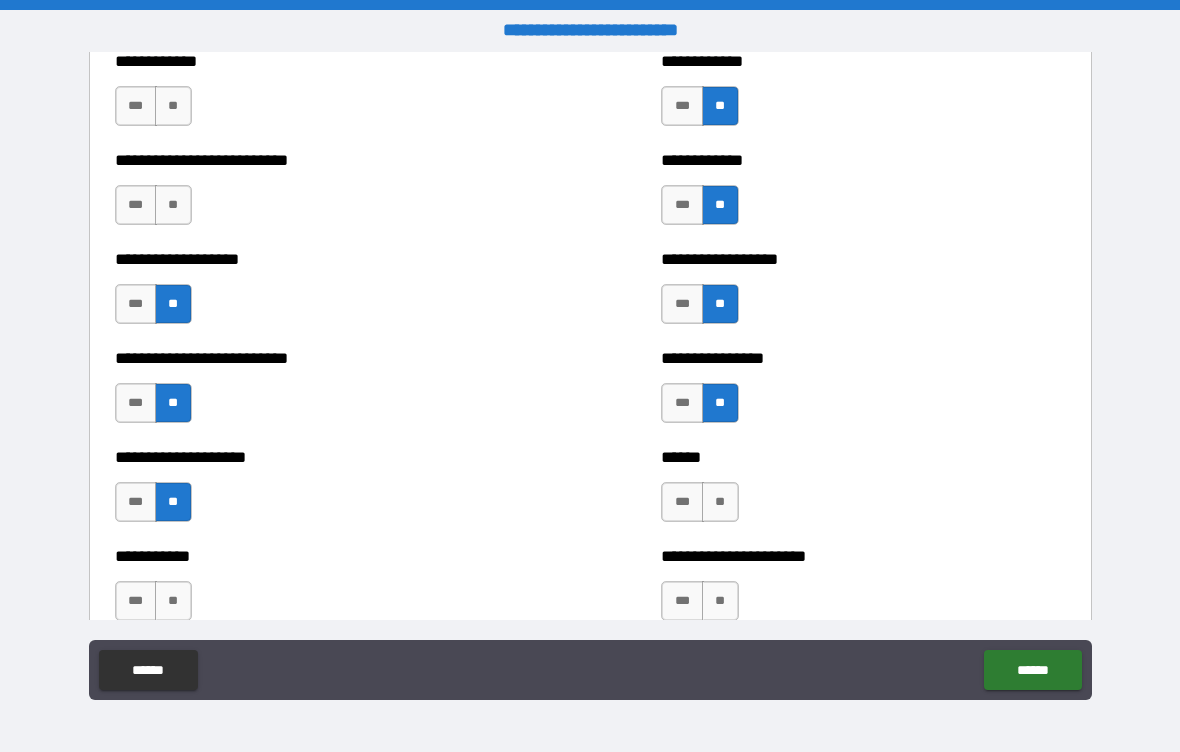 click on "**" at bounding box center [173, 205] 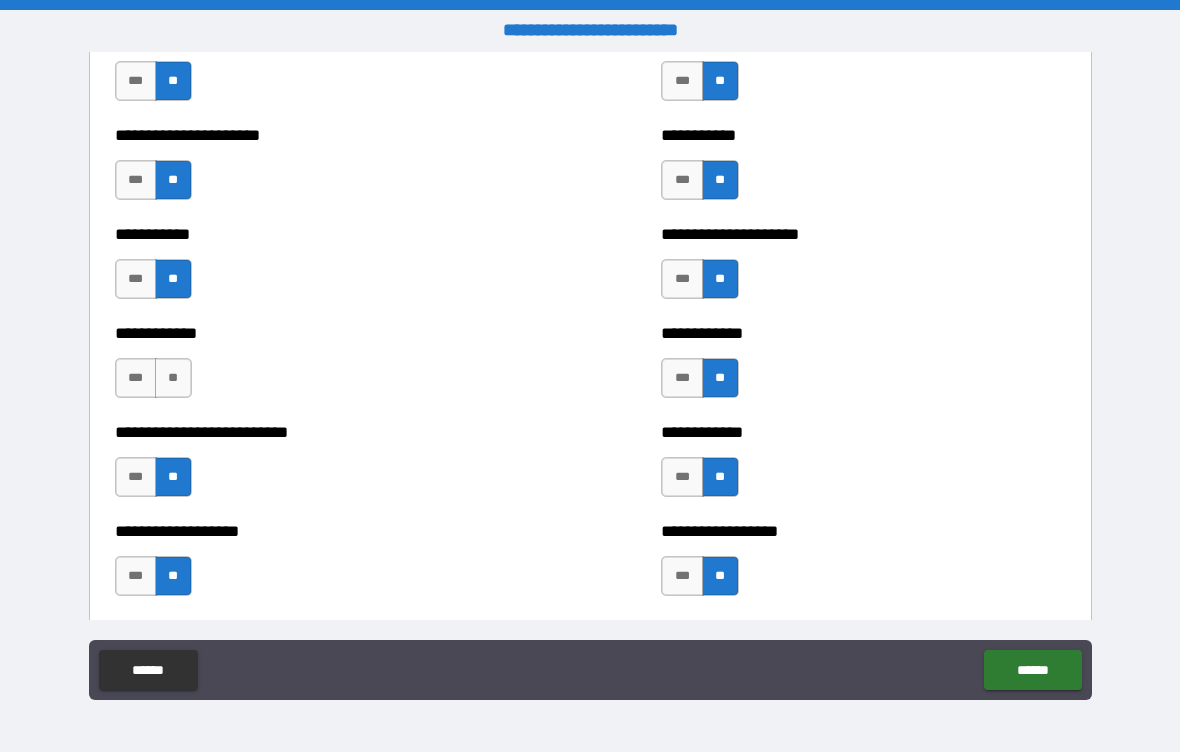 scroll, scrollTop: 5221, scrollLeft: 0, axis: vertical 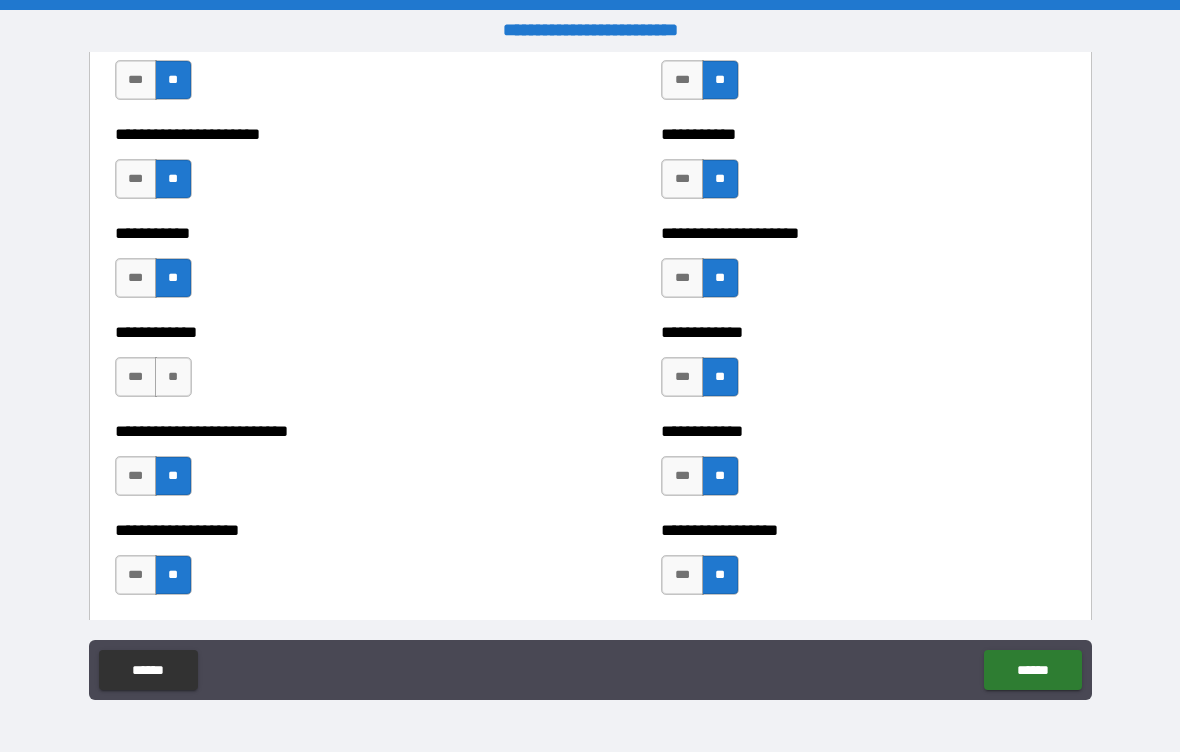 click on "**" at bounding box center [173, 377] 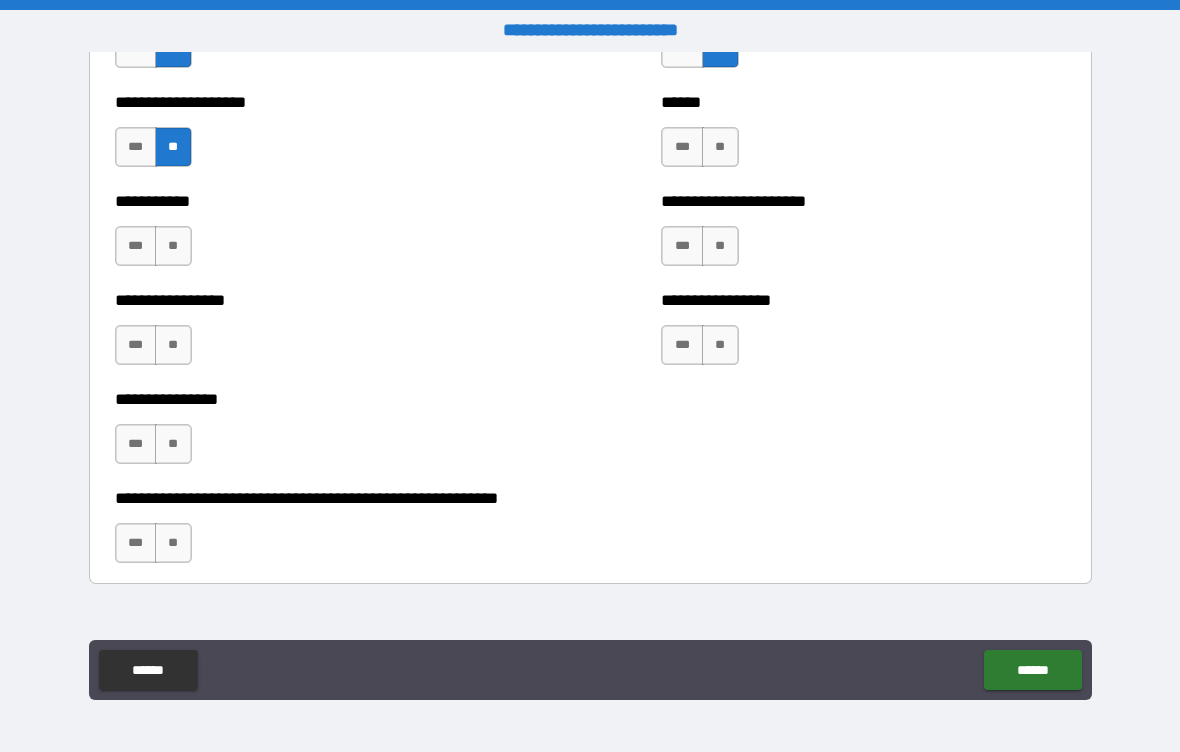 scroll, scrollTop: 5810, scrollLeft: 0, axis: vertical 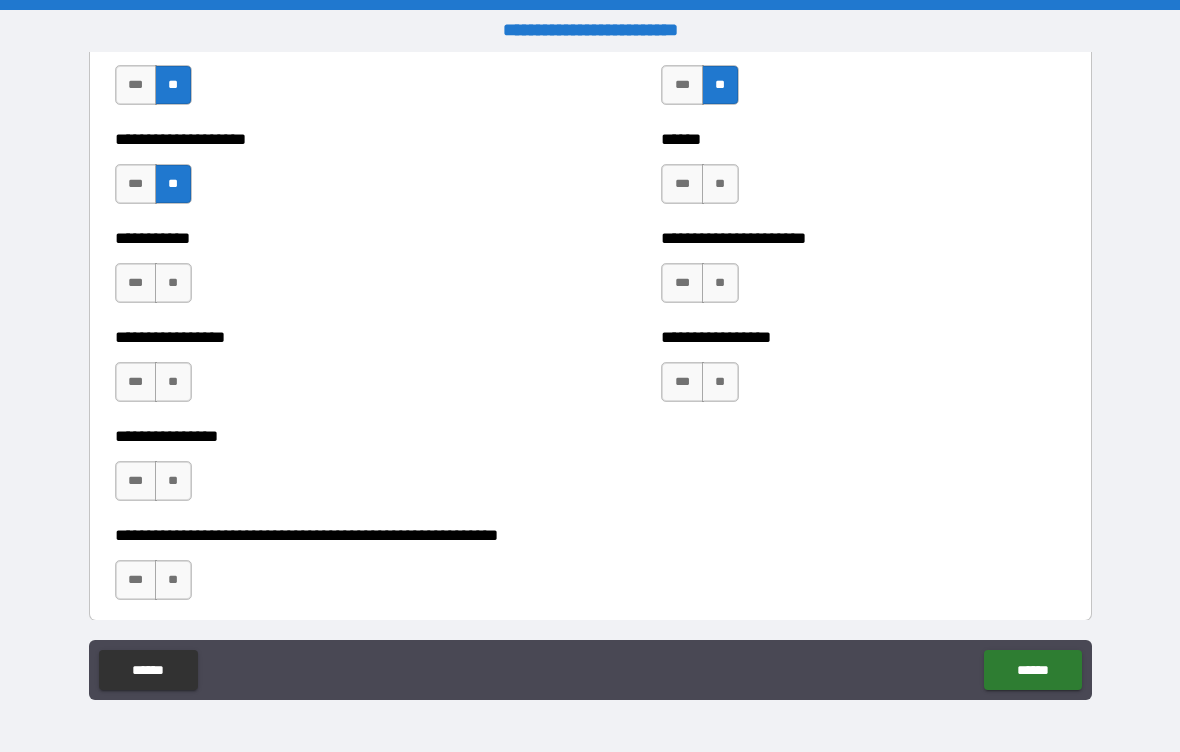 click on "**" at bounding box center [720, 184] 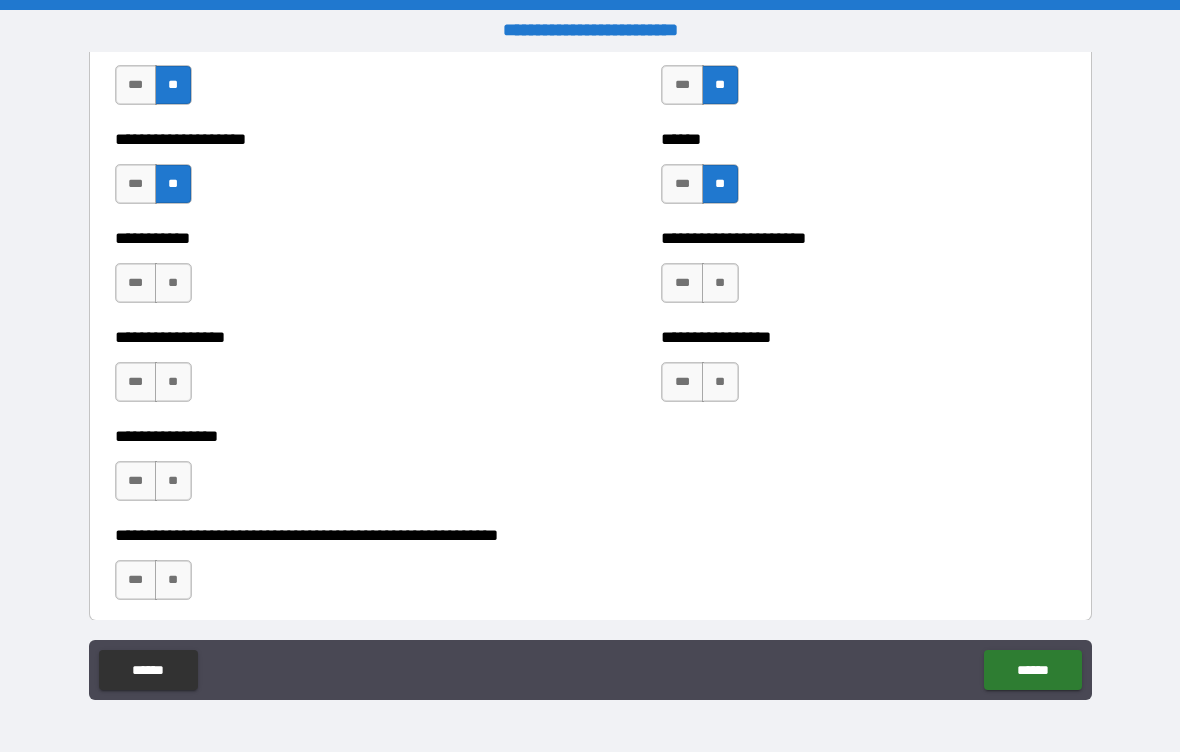 click on "**" at bounding box center (720, 283) 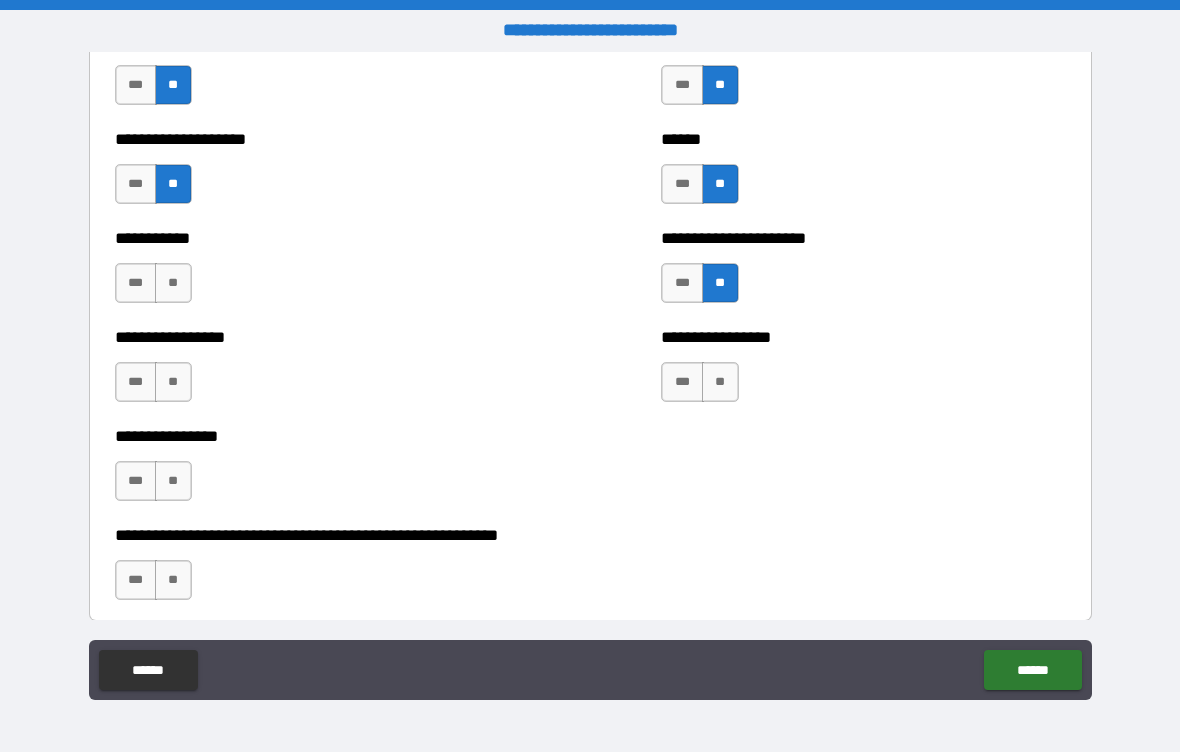 click on "**" at bounding box center [720, 382] 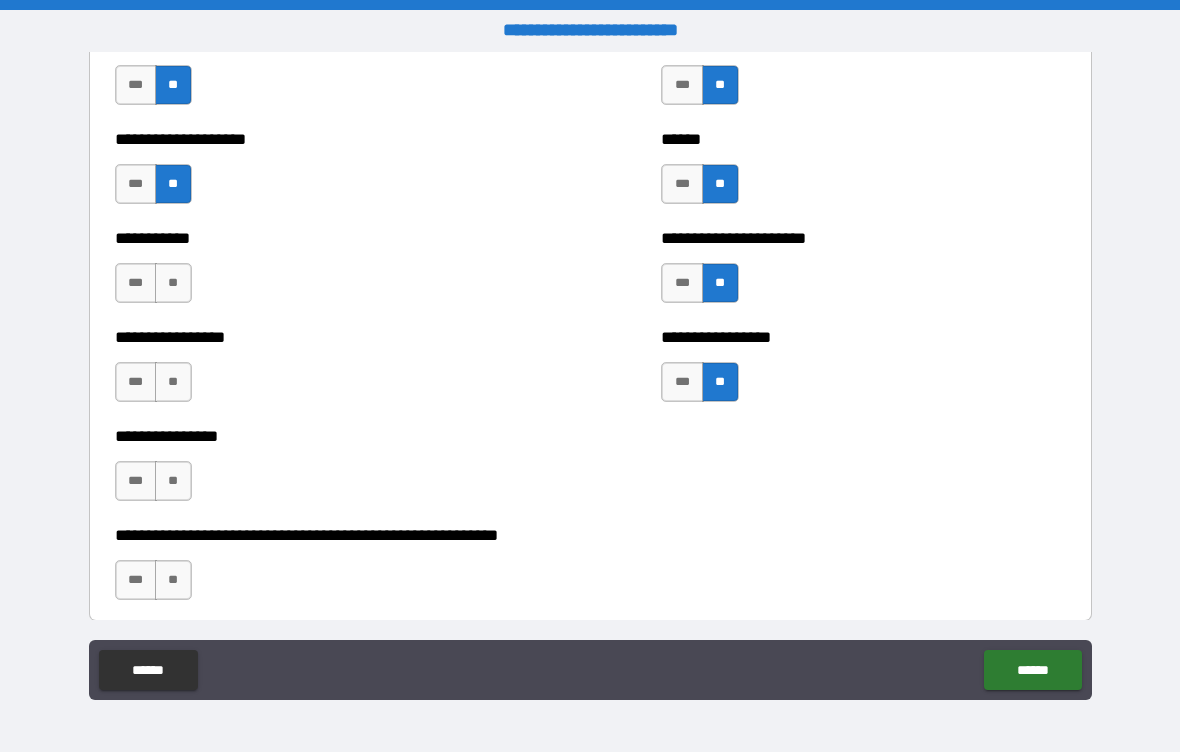 click on "**" at bounding box center [173, 481] 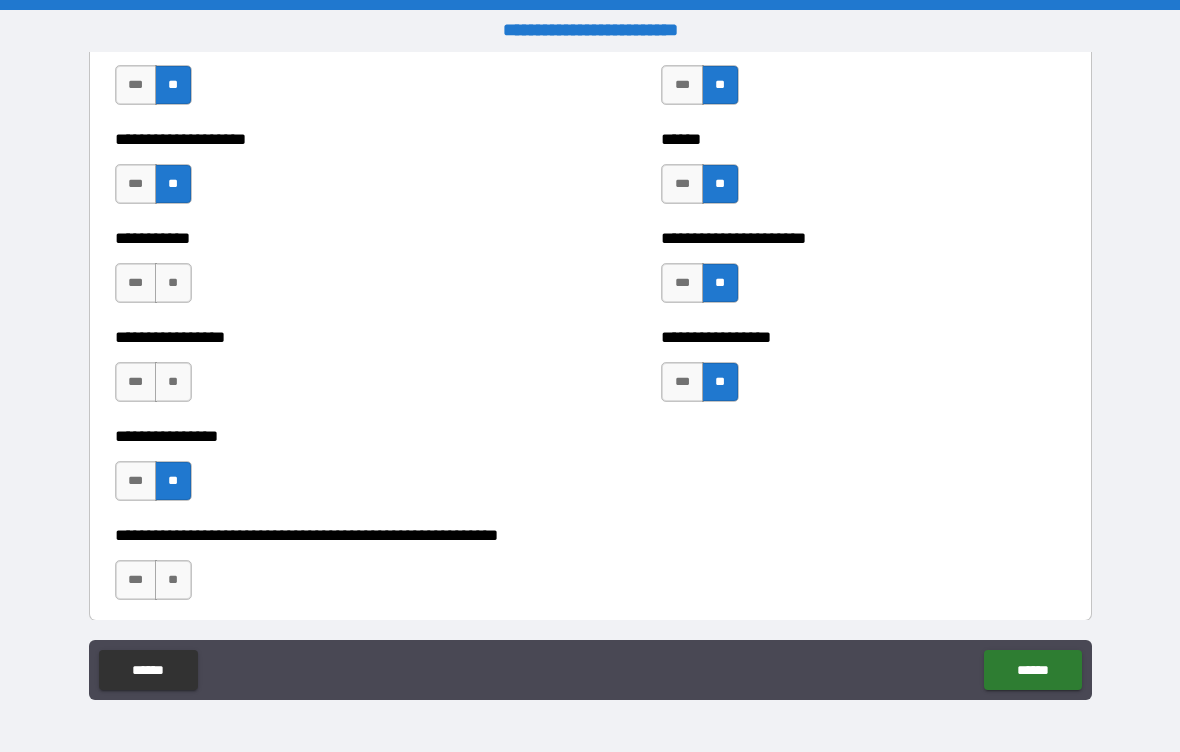 click on "**" at bounding box center (173, 382) 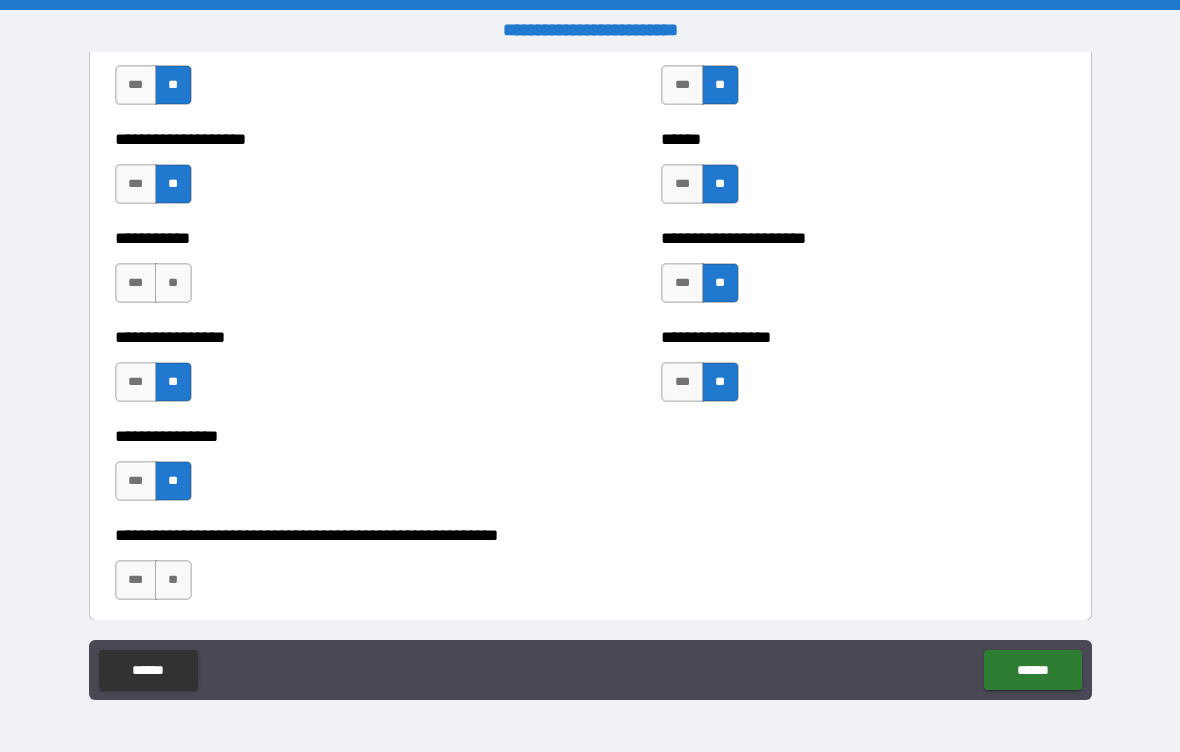 click on "**" at bounding box center (173, 283) 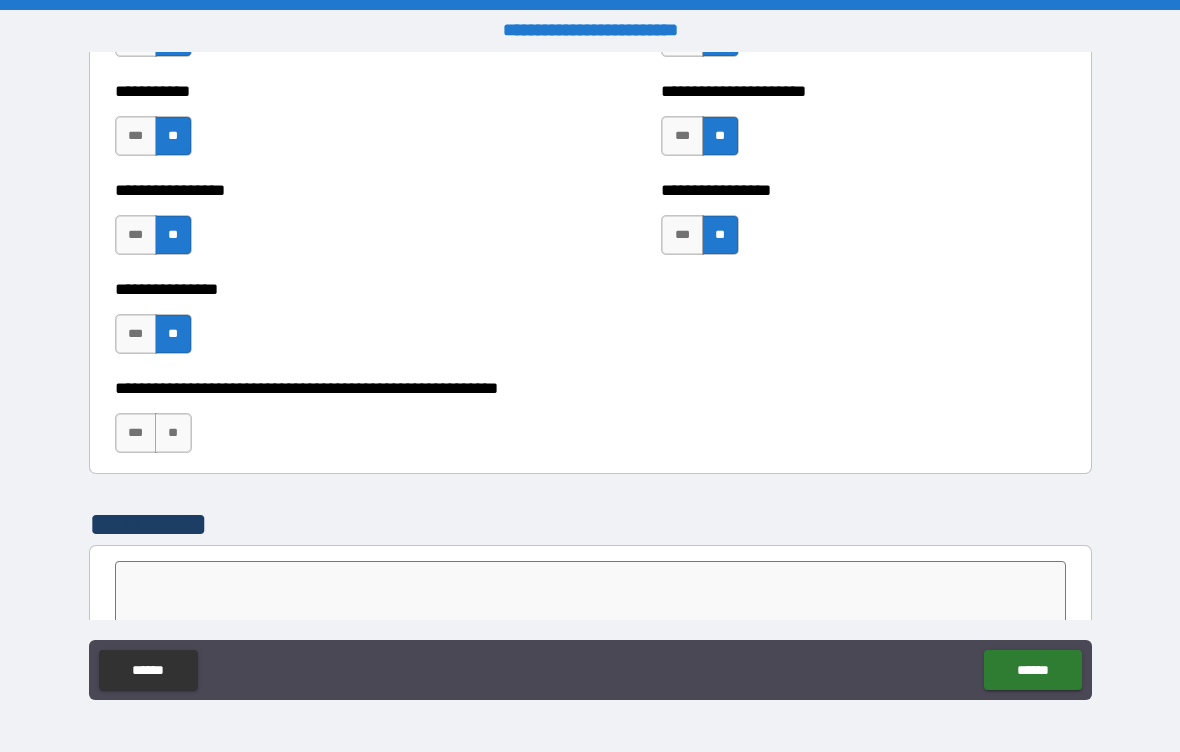 scroll, scrollTop: 5960, scrollLeft: 0, axis: vertical 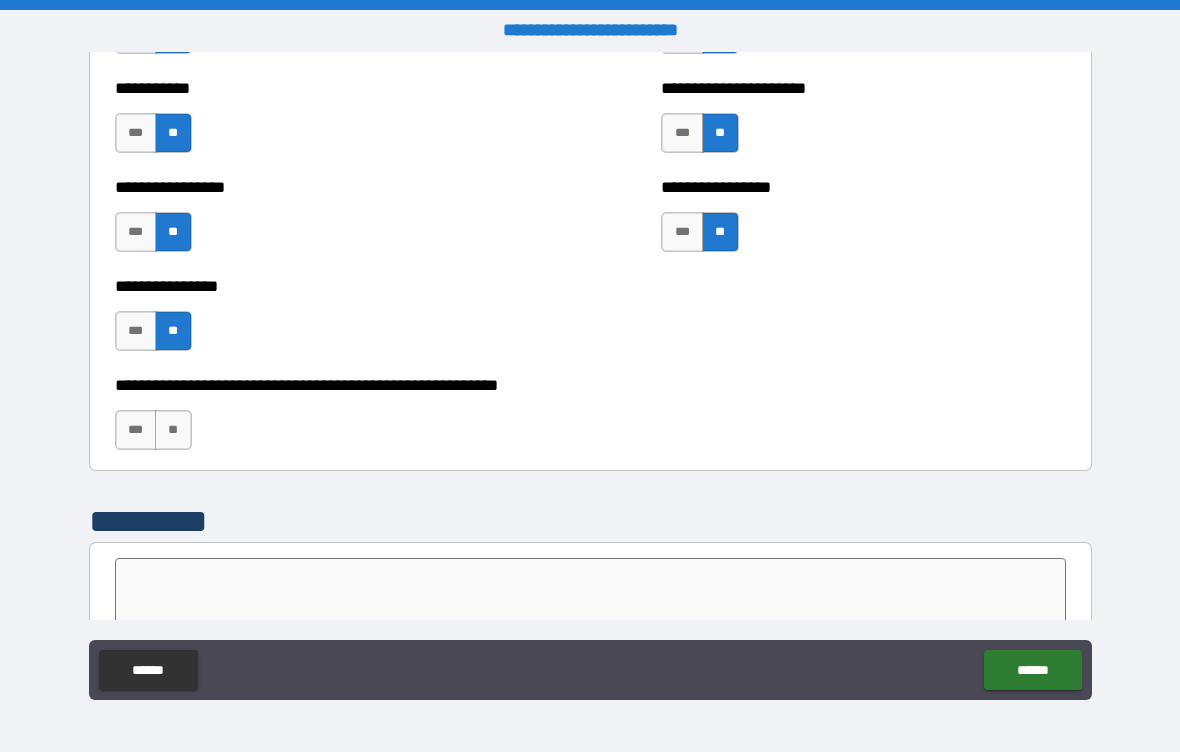click on "**" at bounding box center (173, 430) 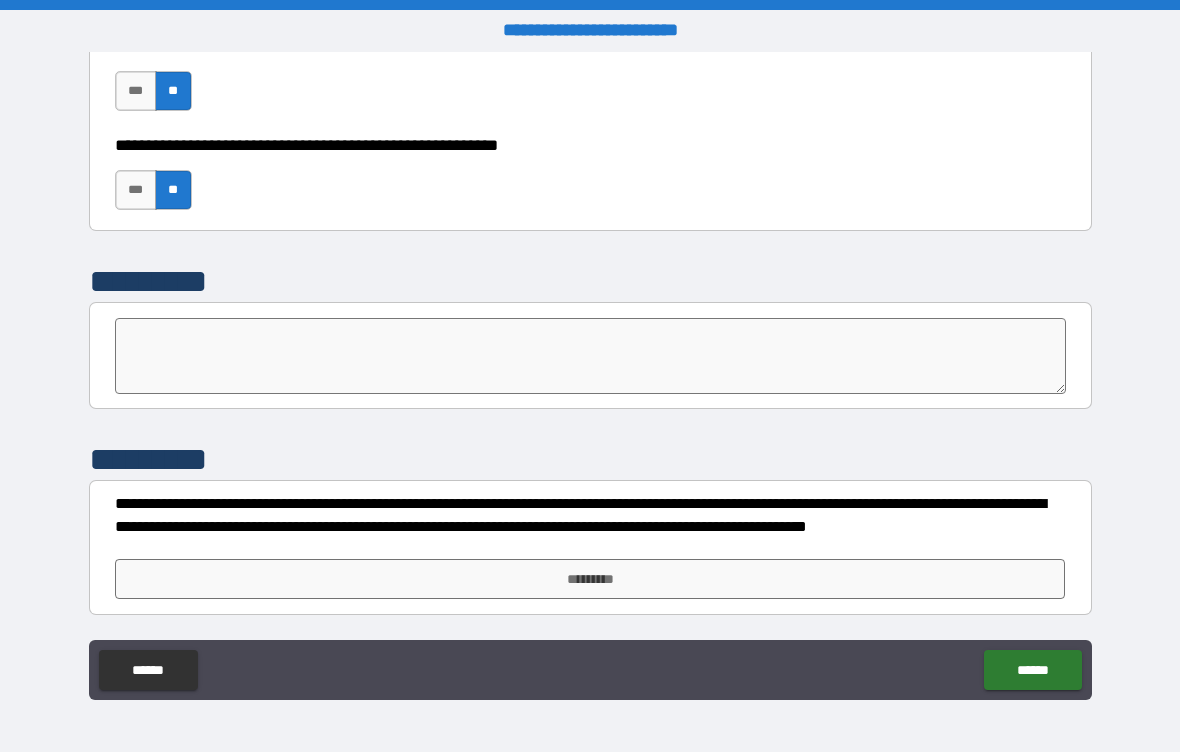 scroll, scrollTop: 6200, scrollLeft: 0, axis: vertical 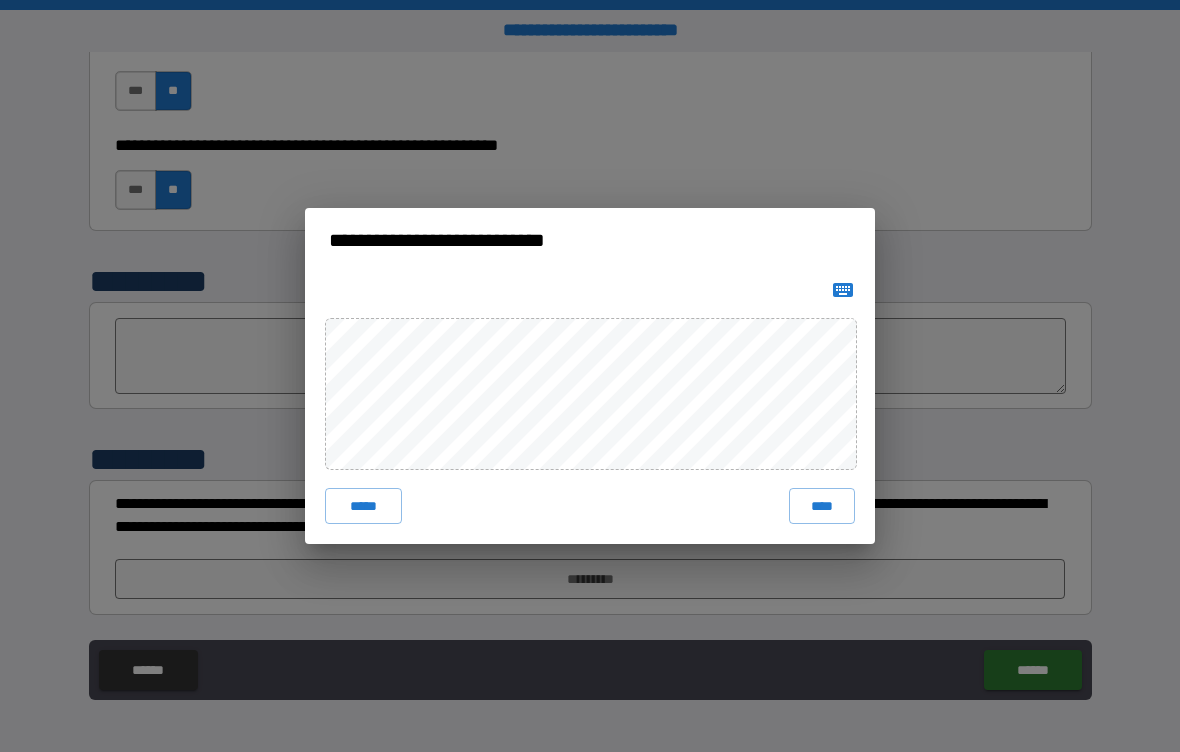 click on "*****" at bounding box center (363, 506) 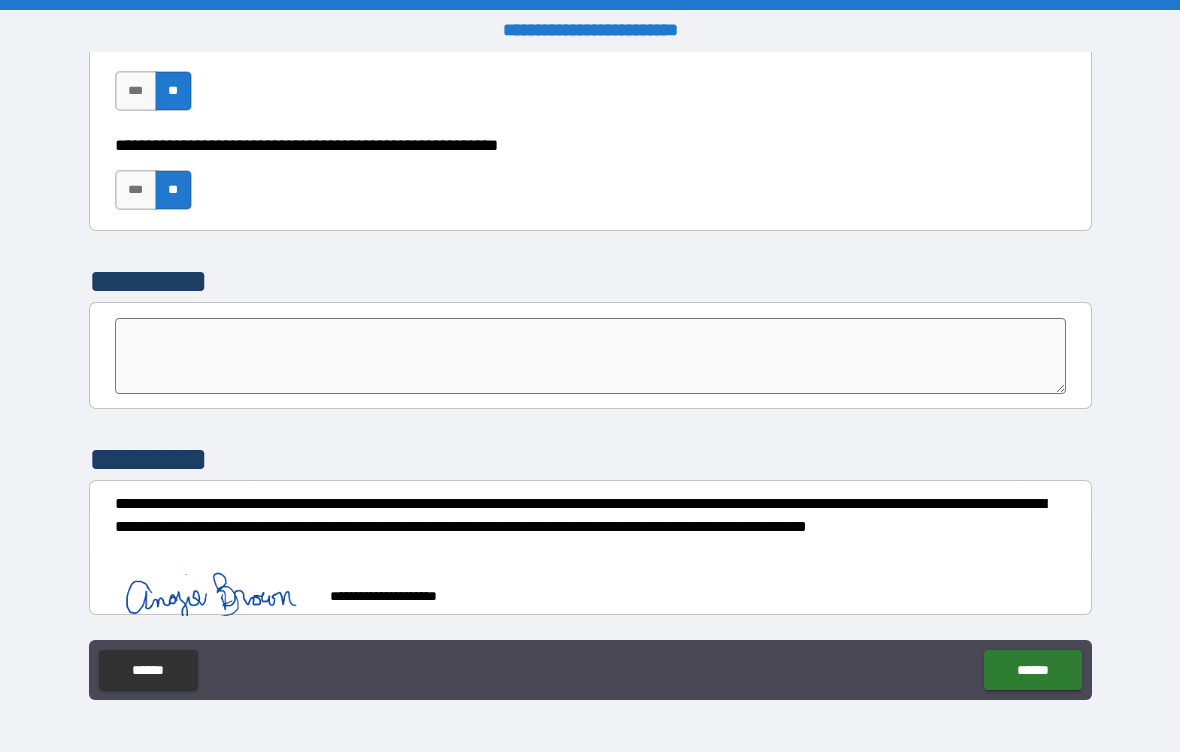 scroll, scrollTop: 6190, scrollLeft: 0, axis: vertical 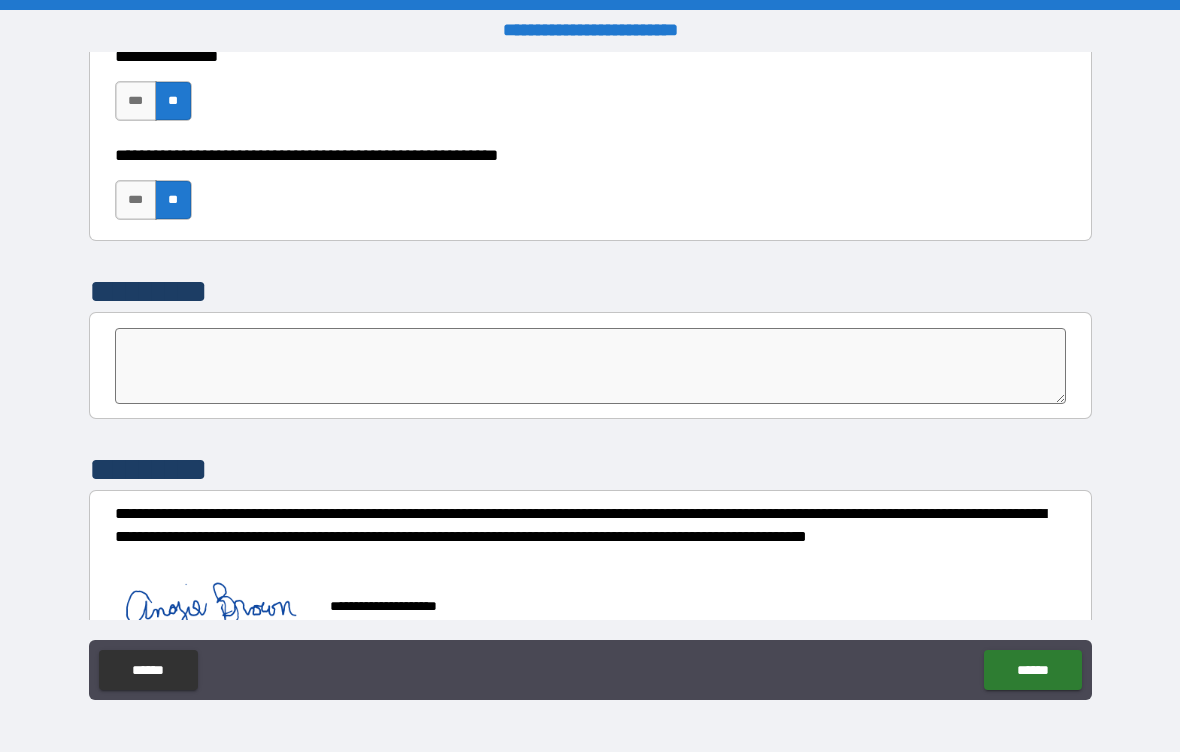 click on "******" at bounding box center [1032, 670] 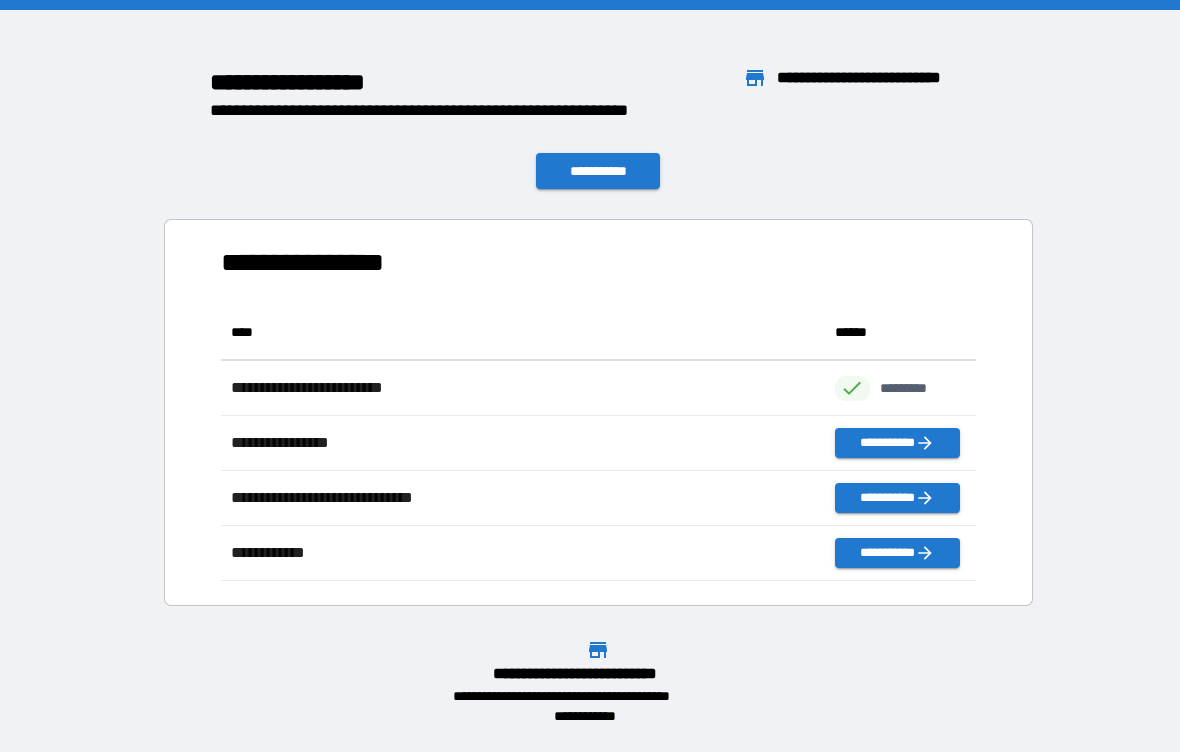 scroll, scrollTop: 276, scrollLeft: 755, axis: both 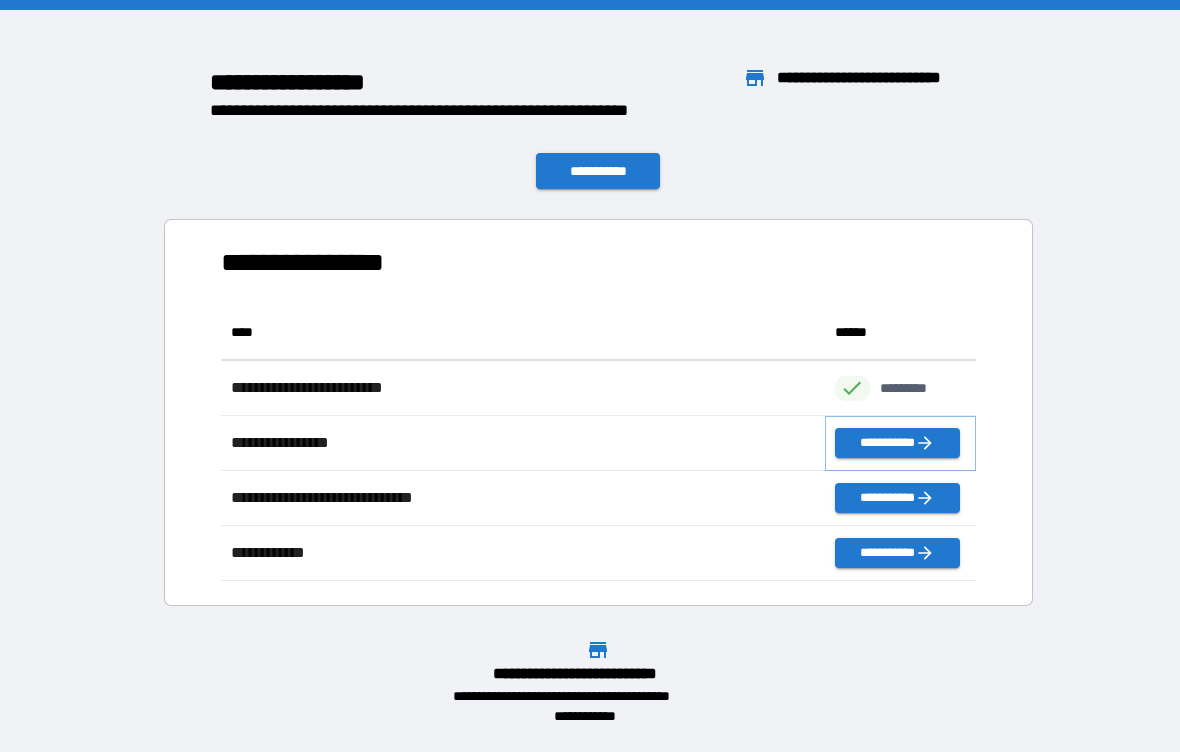 click on "**********" at bounding box center [897, 443] 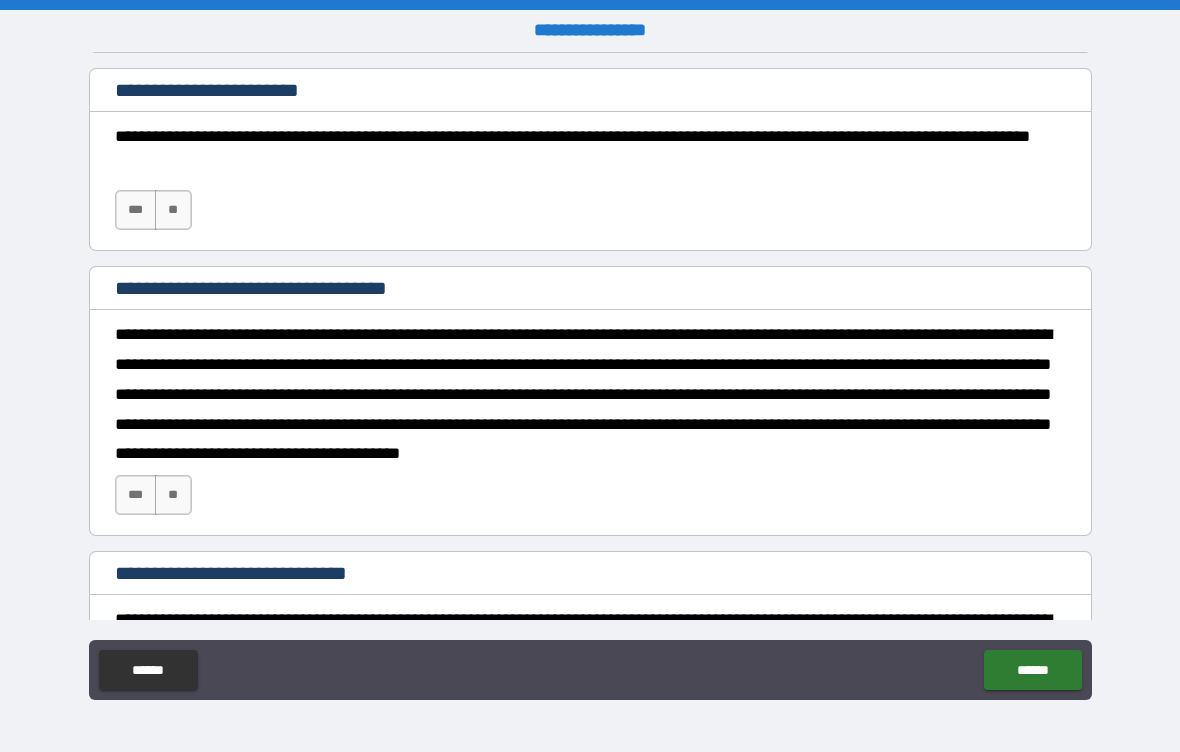 scroll, scrollTop: 1056, scrollLeft: 0, axis: vertical 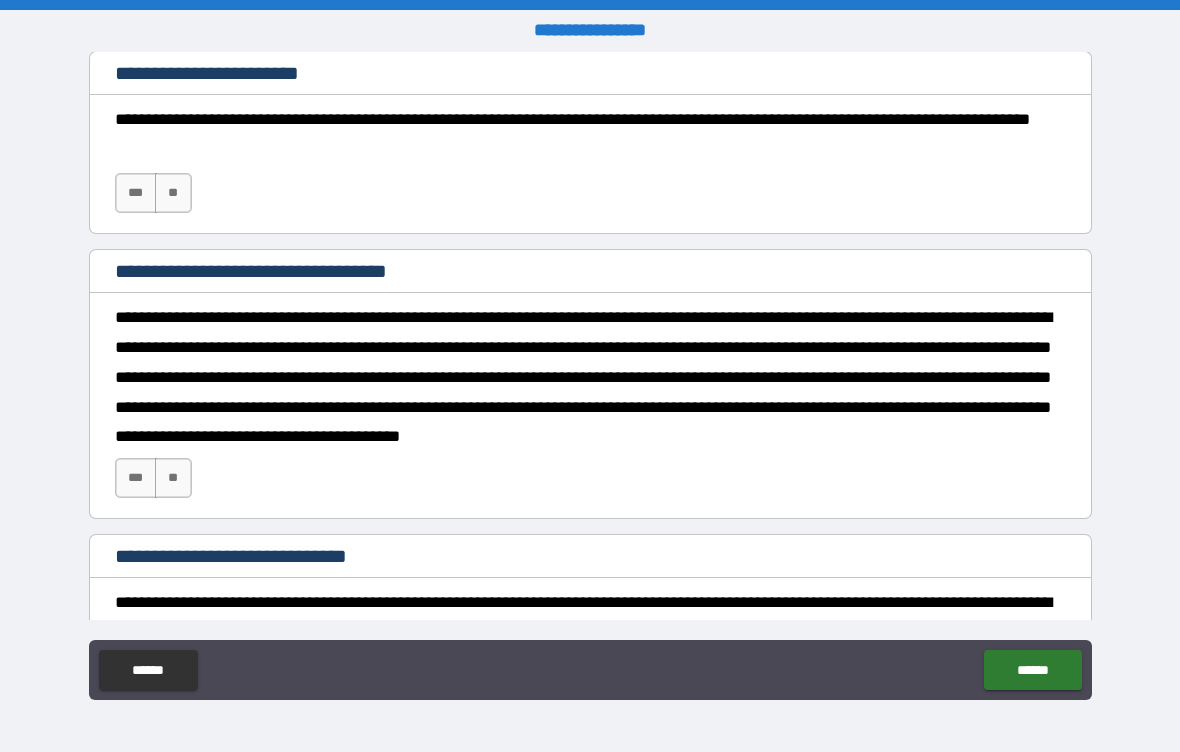click on "***" at bounding box center (136, 193) 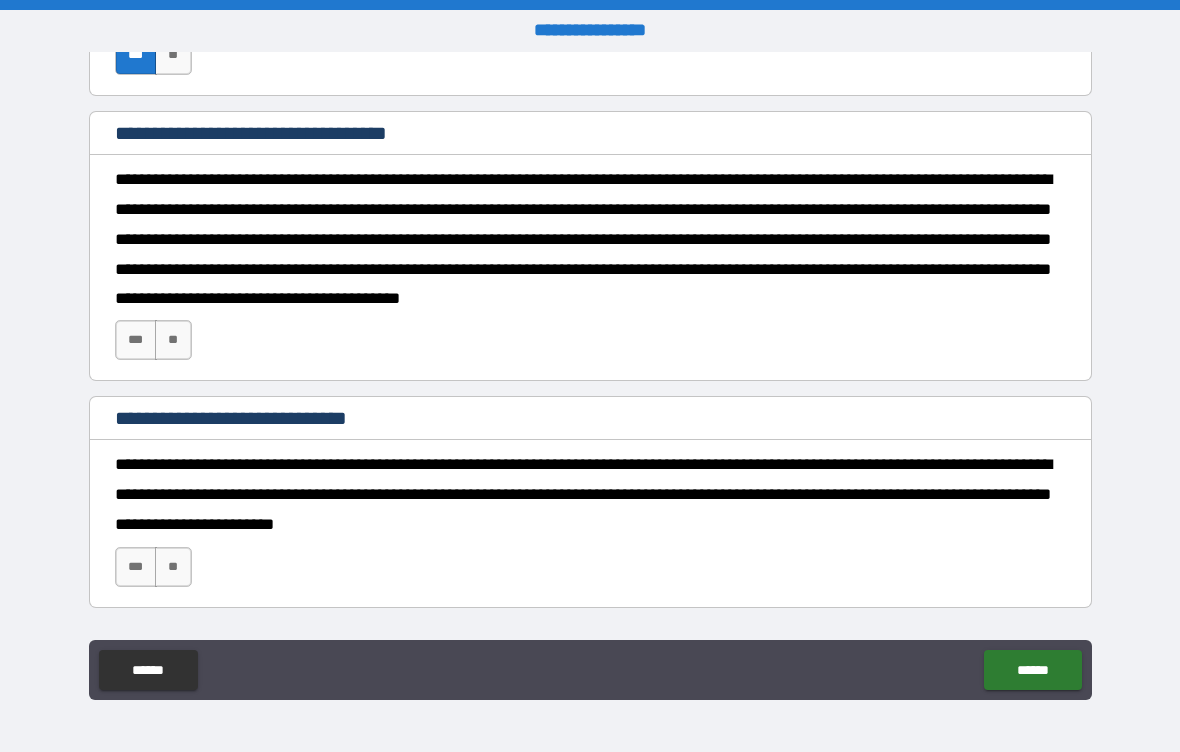 scroll, scrollTop: 1233, scrollLeft: 0, axis: vertical 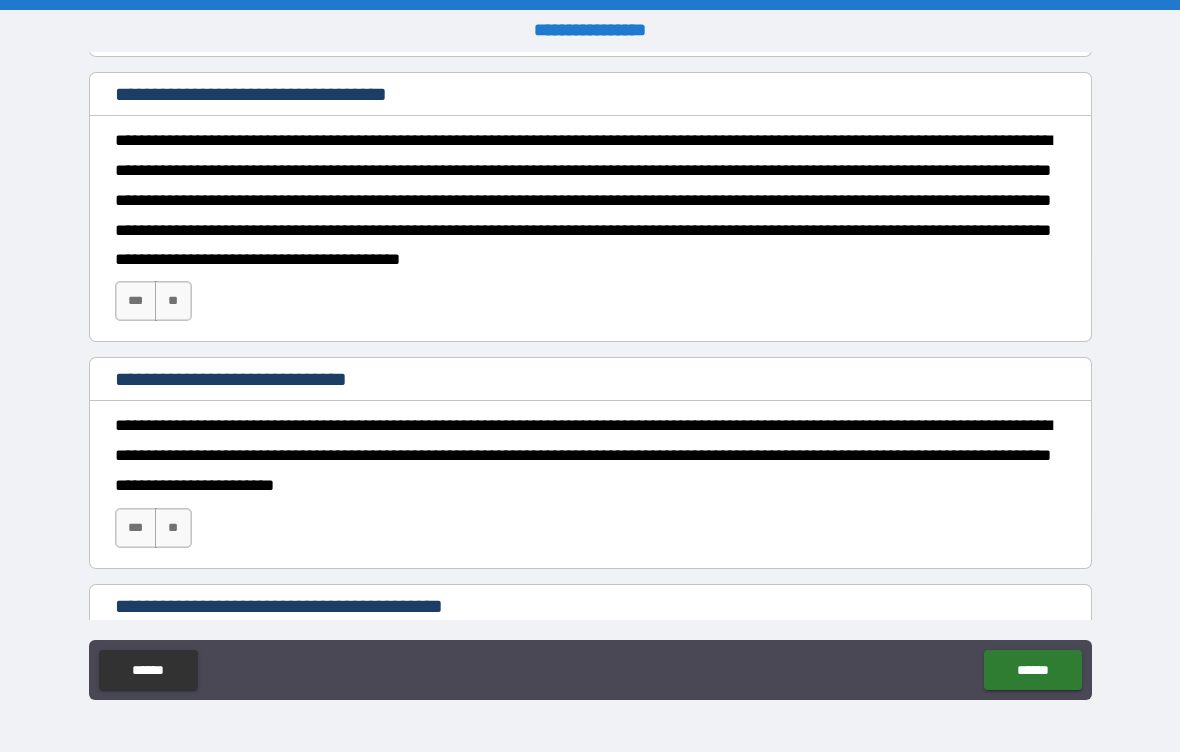 click on "***" at bounding box center (136, 301) 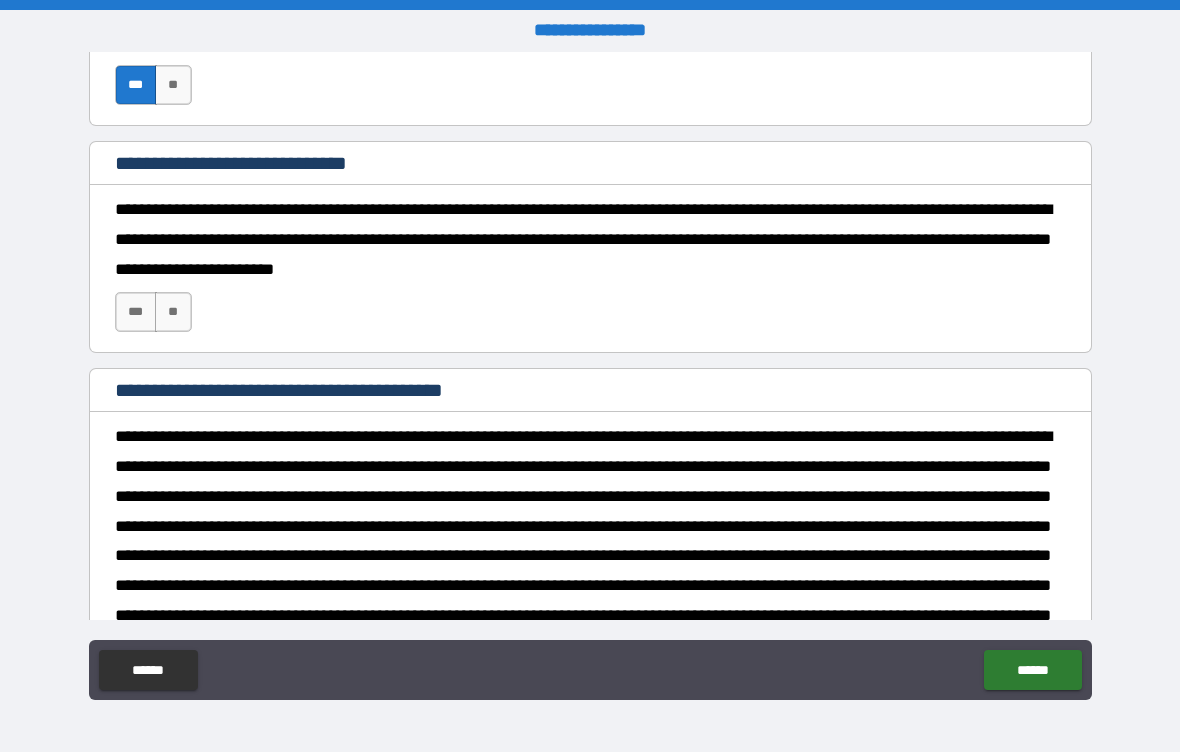 scroll, scrollTop: 1452, scrollLeft: 0, axis: vertical 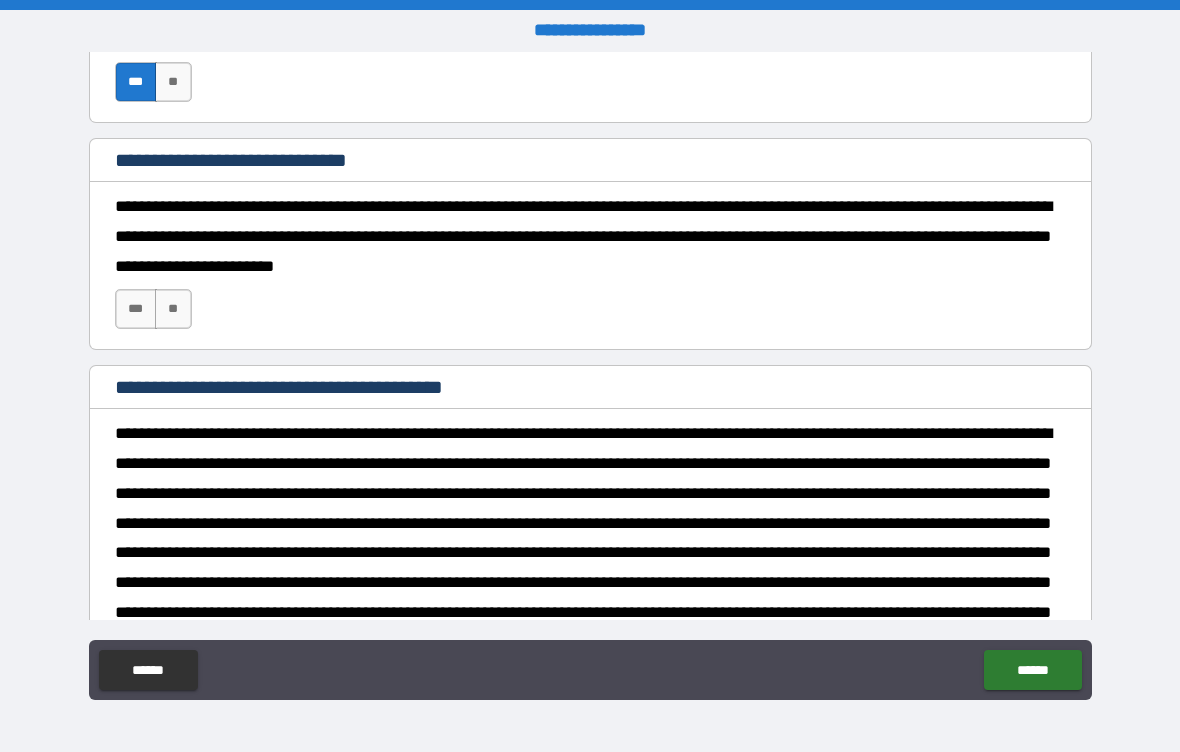 click on "***" at bounding box center [136, 309] 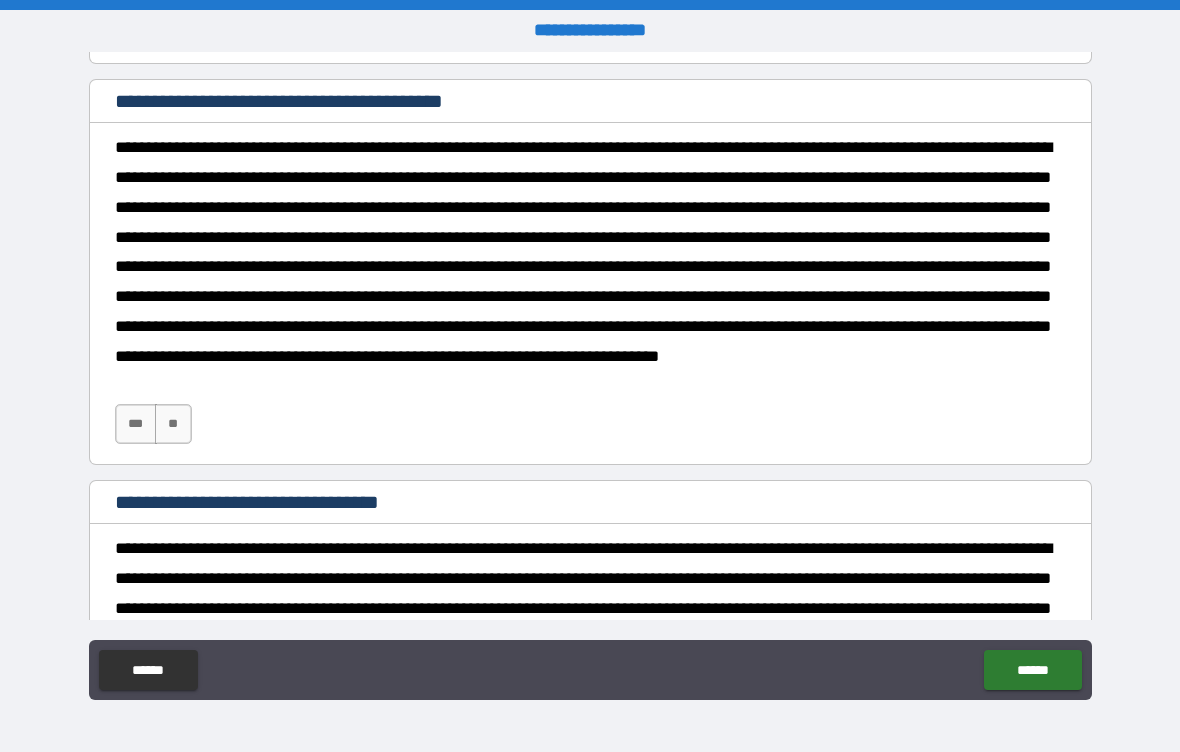 scroll, scrollTop: 1747, scrollLeft: 0, axis: vertical 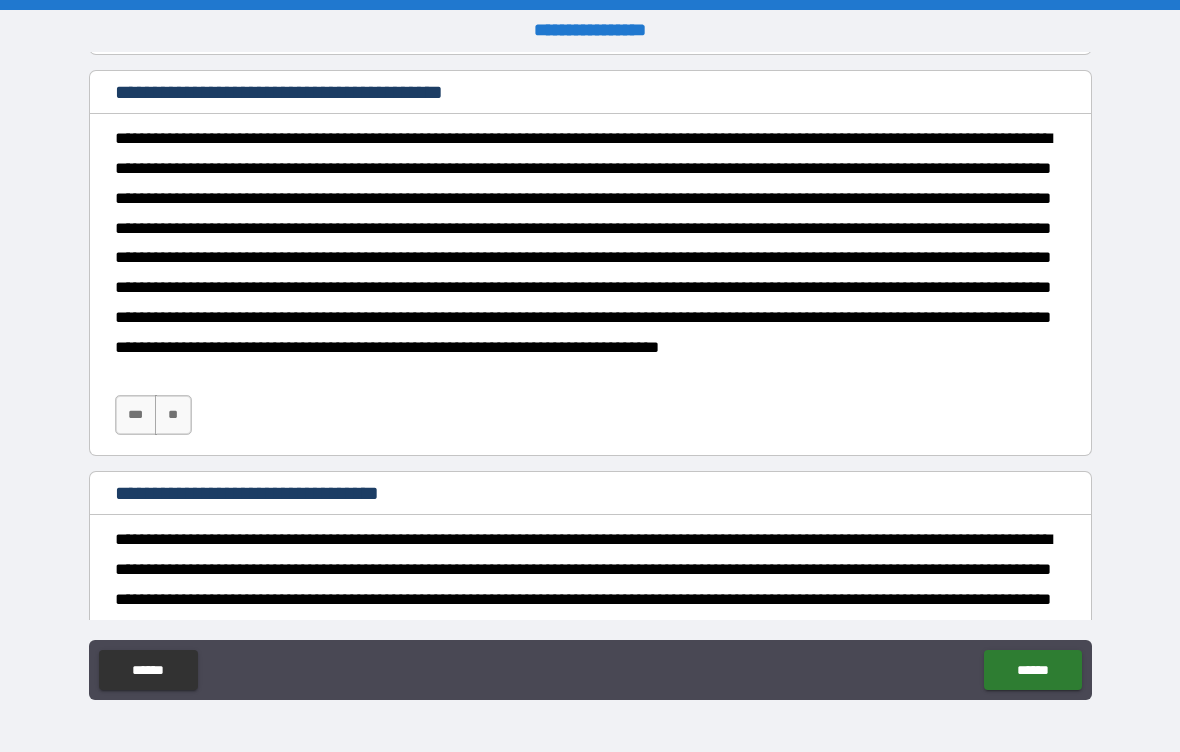 click on "***" at bounding box center [136, 415] 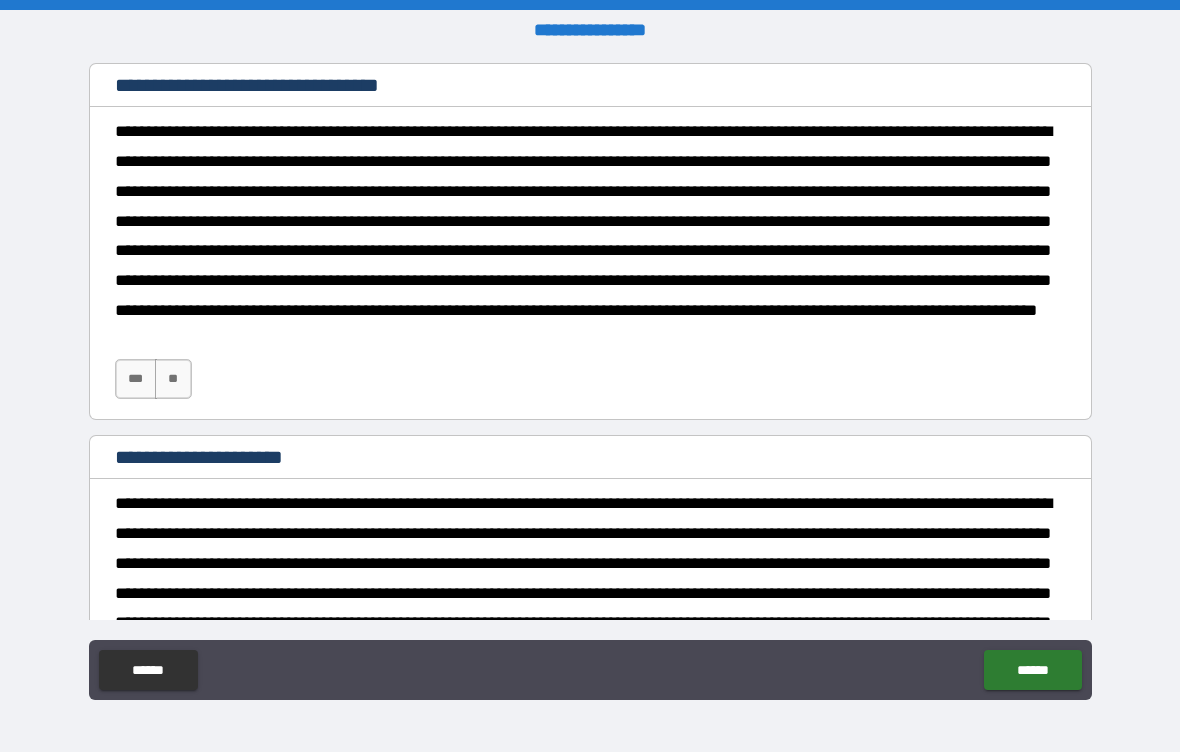 scroll, scrollTop: 2156, scrollLeft: 0, axis: vertical 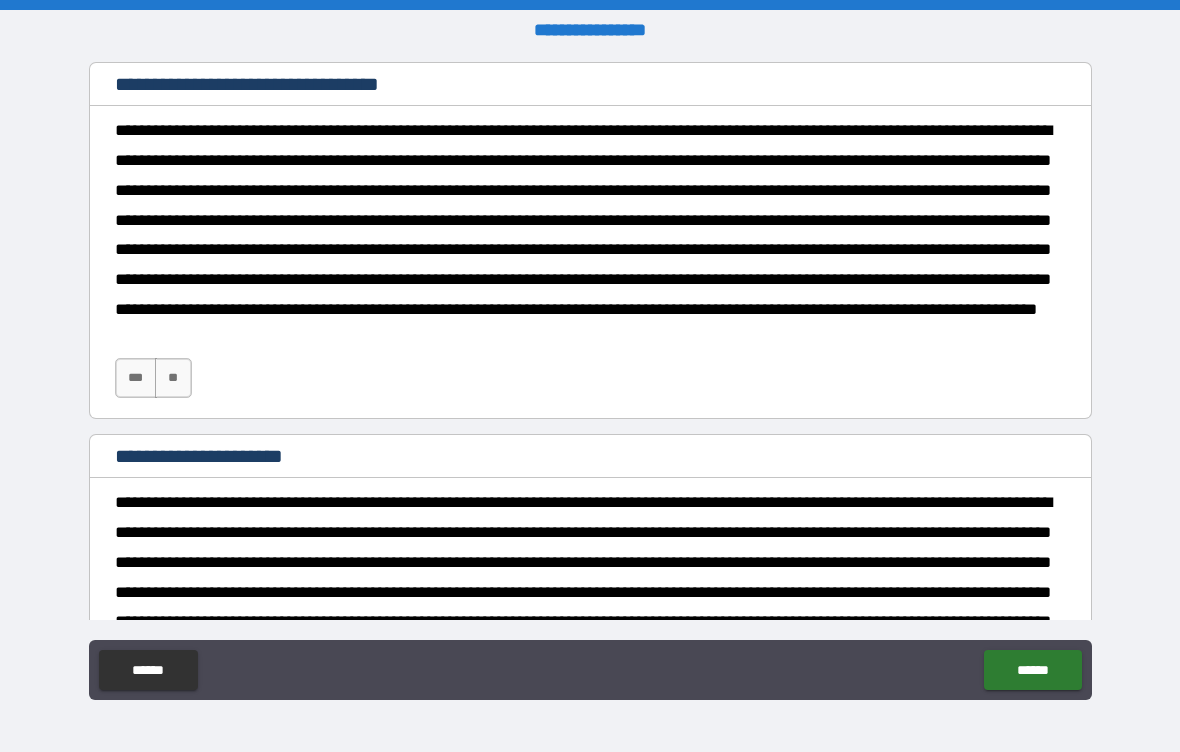 click on "***" at bounding box center (136, 378) 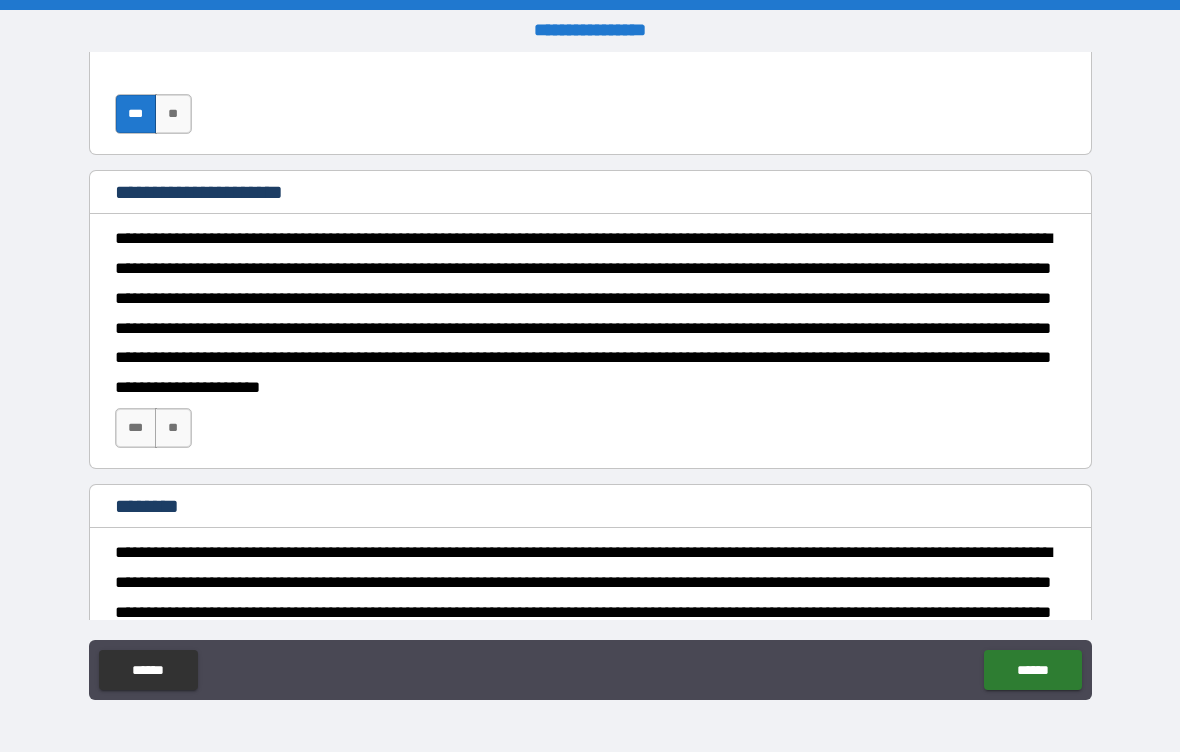 scroll, scrollTop: 2436, scrollLeft: 0, axis: vertical 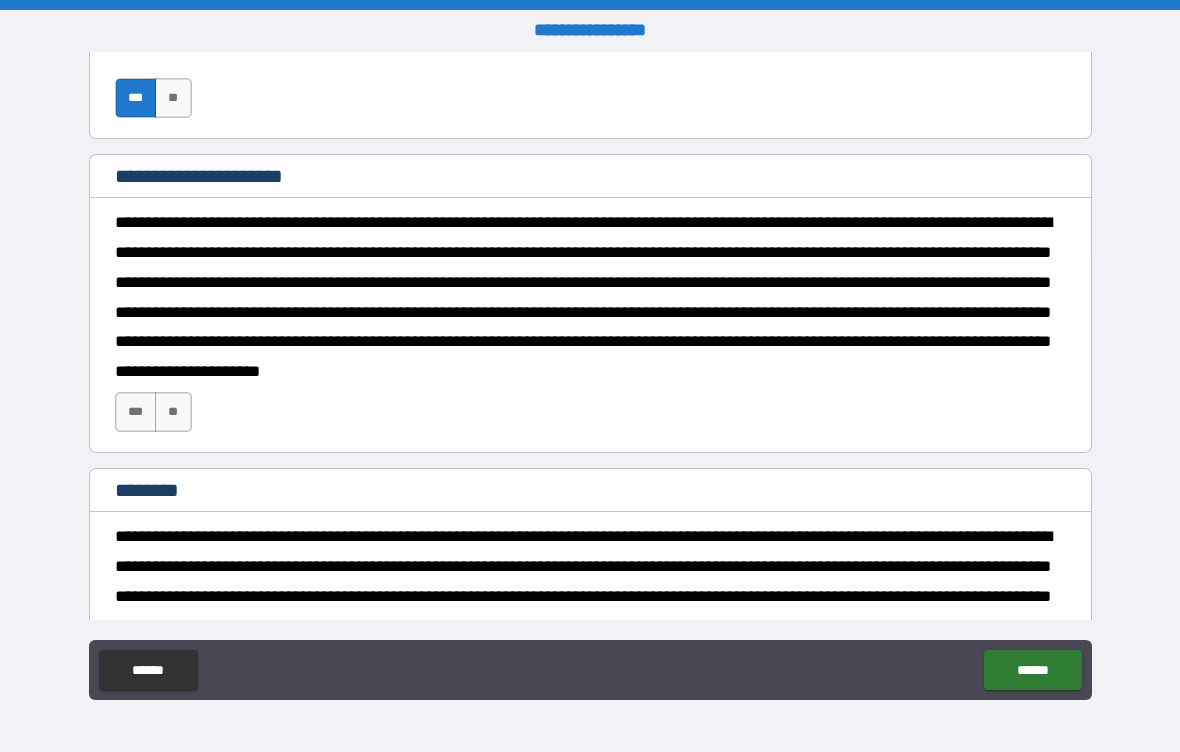 click on "***" at bounding box center (136, 412) 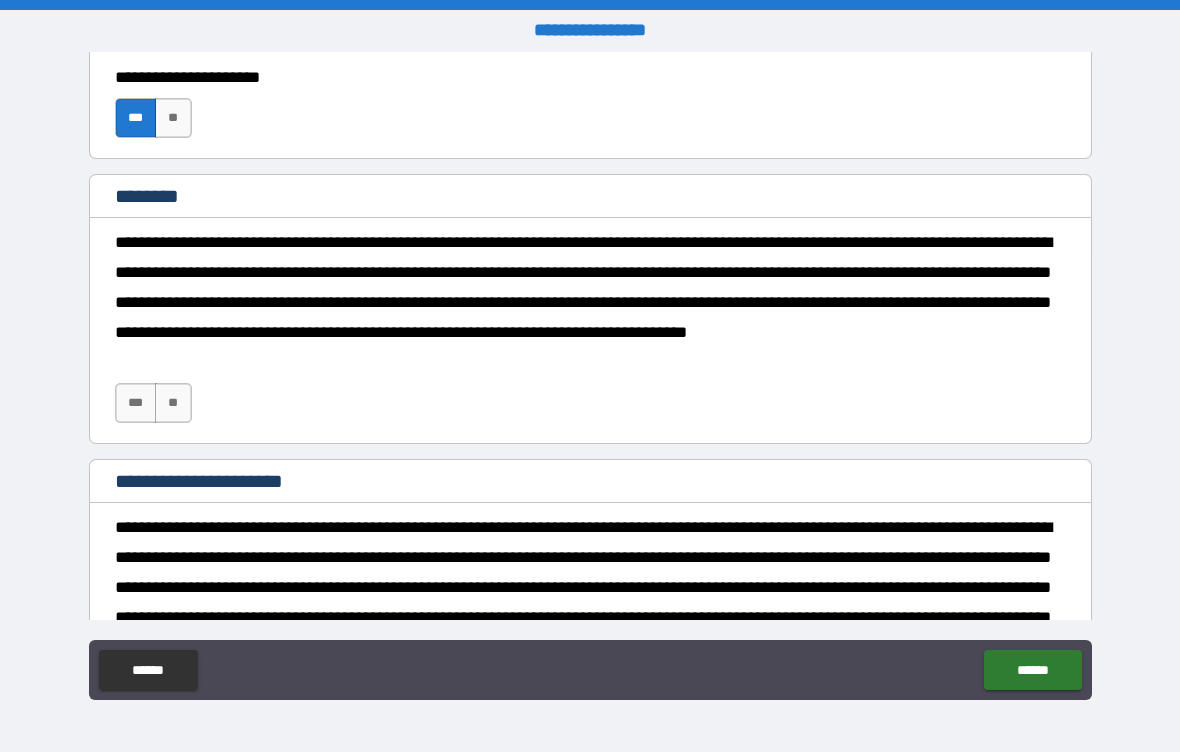 scroll, scrollTop: 2731, scrollLeft: 0, axis: vertical 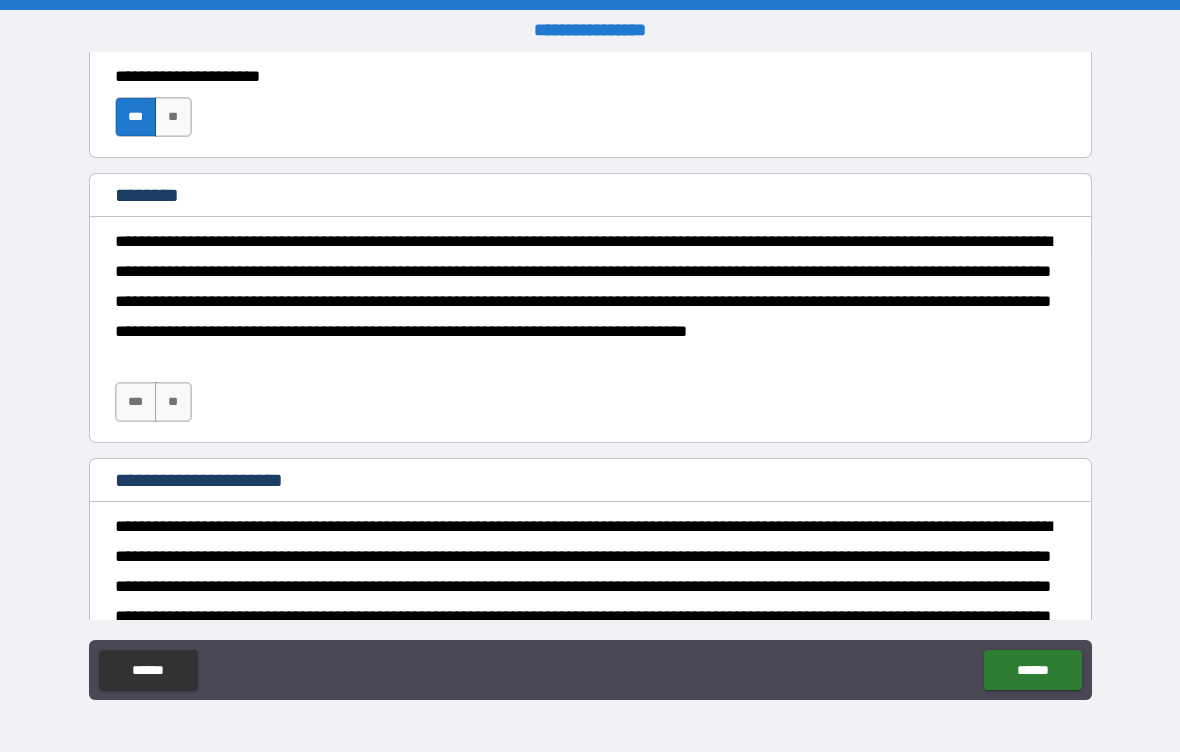 click on "***" at bounding box center [136, 402] 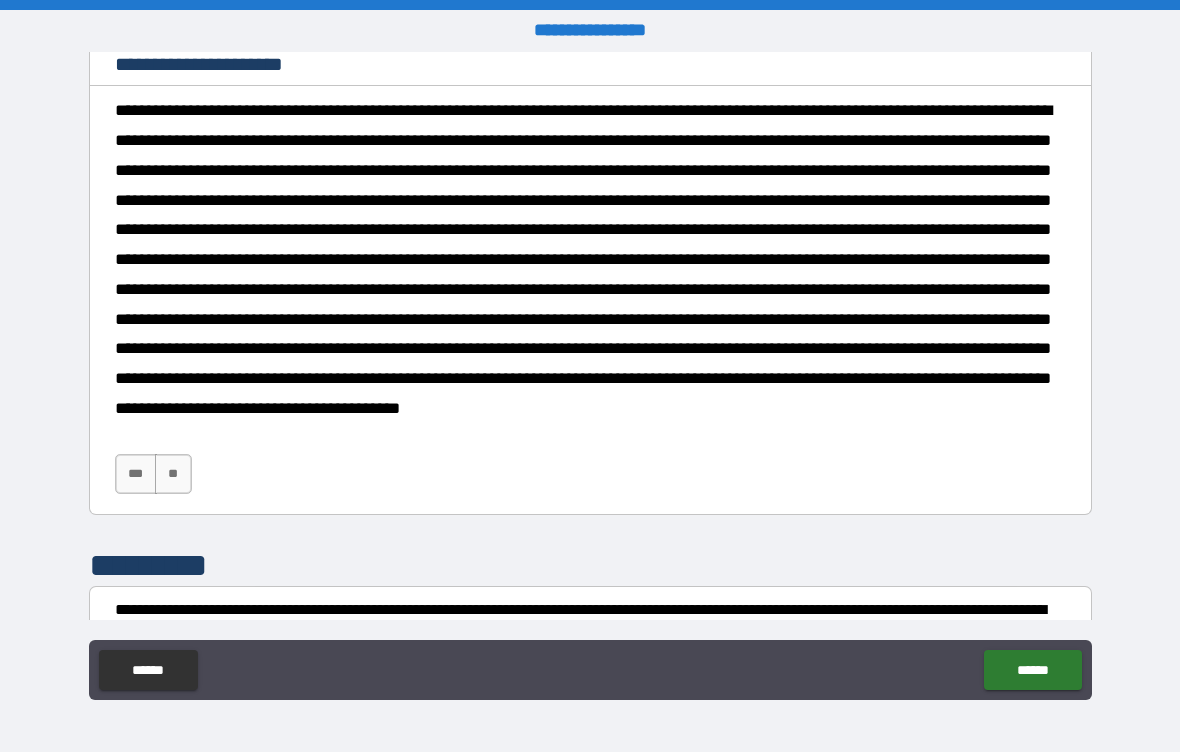 scroll, scrollTop: 3151, scrollLeft: 0, axis: vertical 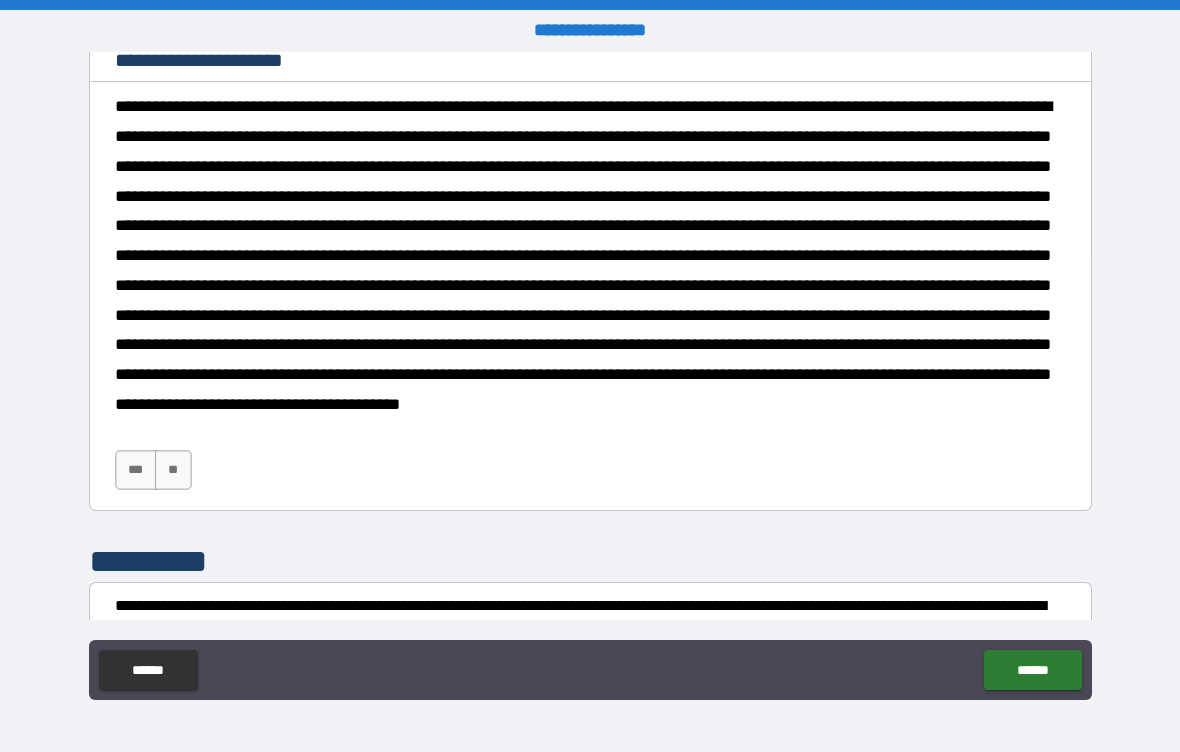 click on "***" at bounding box center (136, 470) 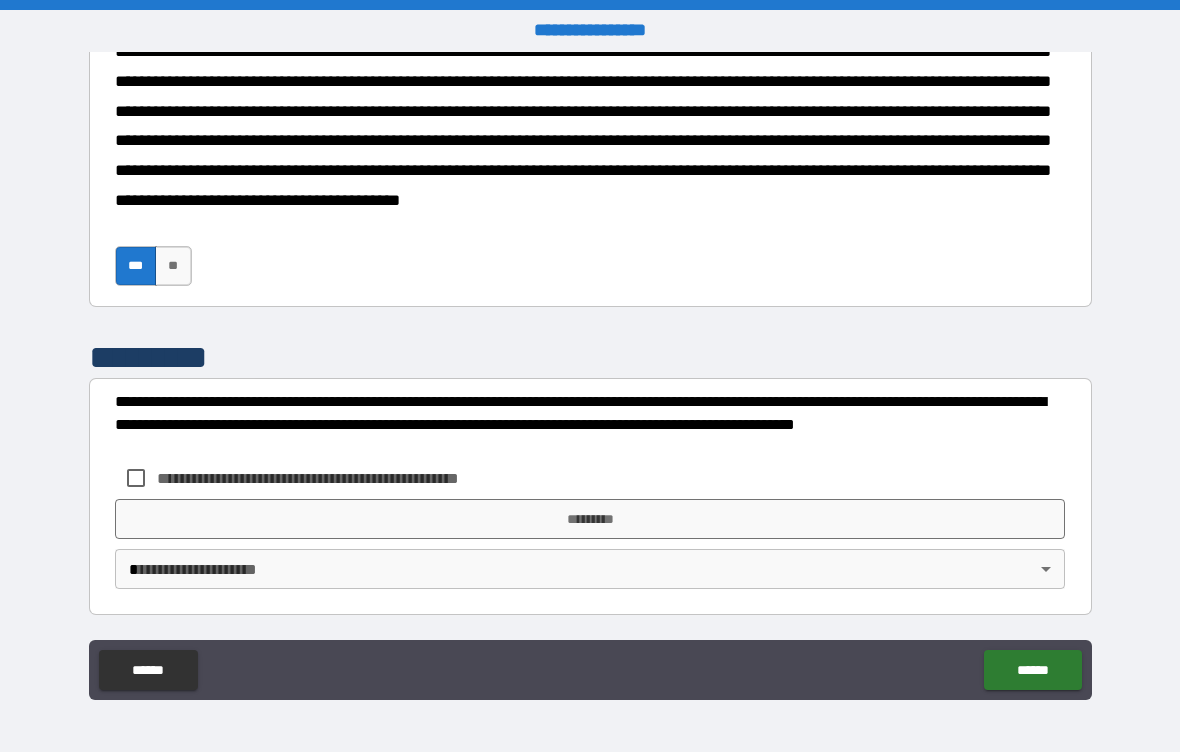 scroll, scrollTop: 3390, scrollLeft: 0, axis: vertical 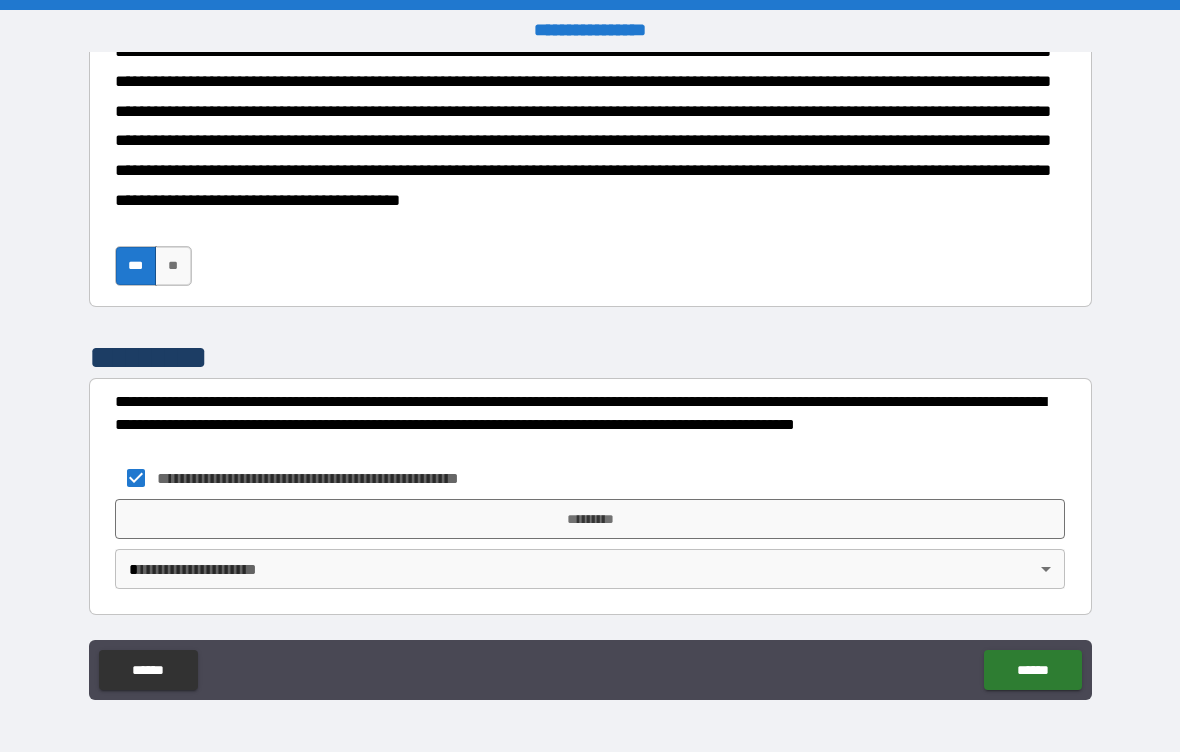 click on "*********" at bounding box center (590, 519) 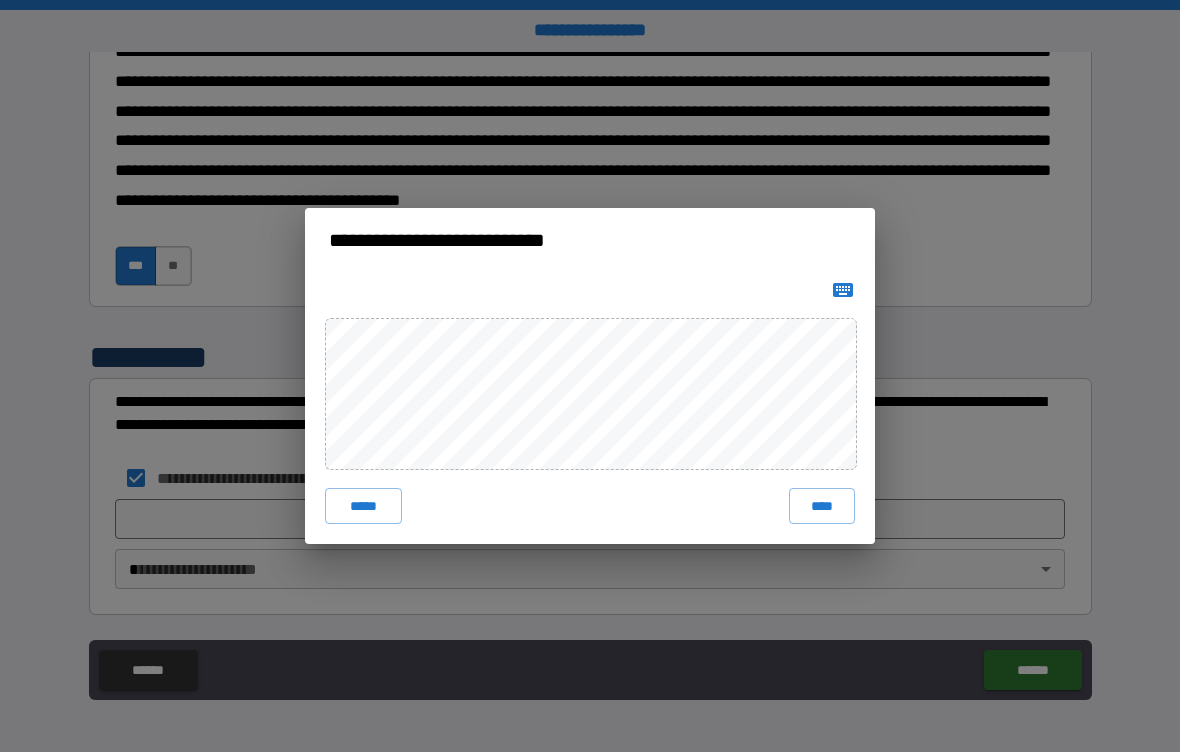 click on "****" at bounding box center (822, 506) 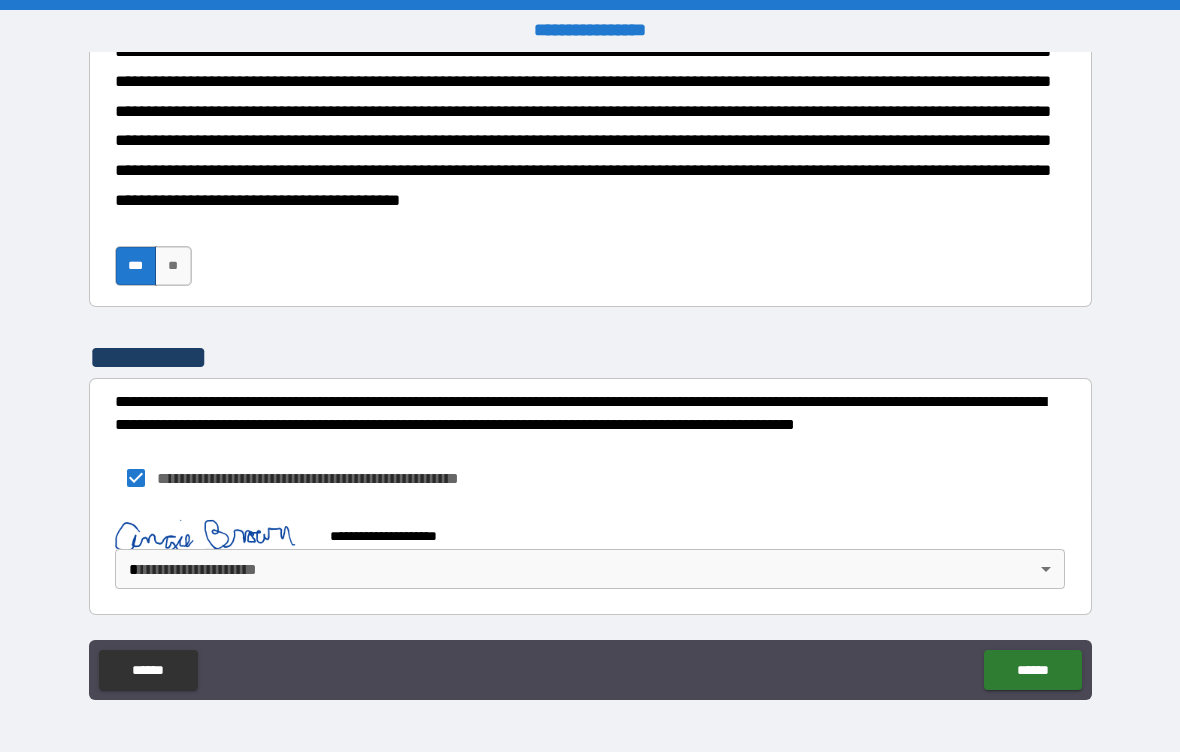 scroll, scrollTop: 3380, scrollLeft: 0, axis: vertical 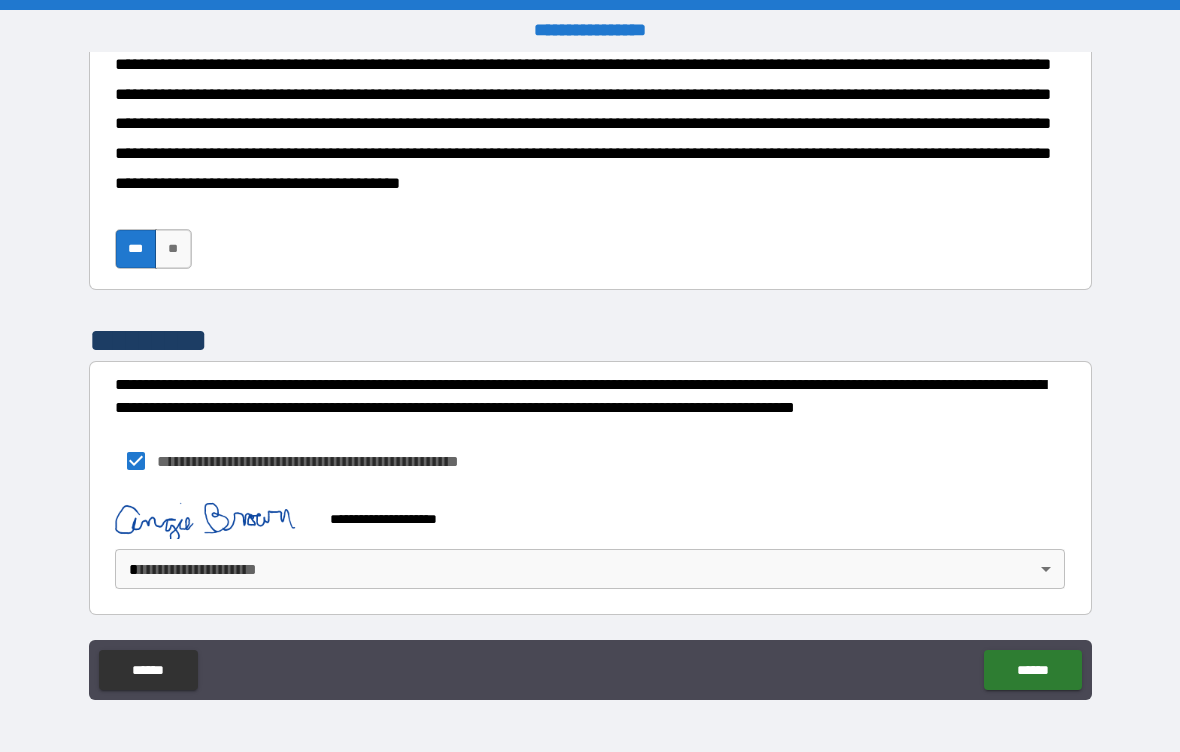 click on "******" at bounding box center [1032, 670] 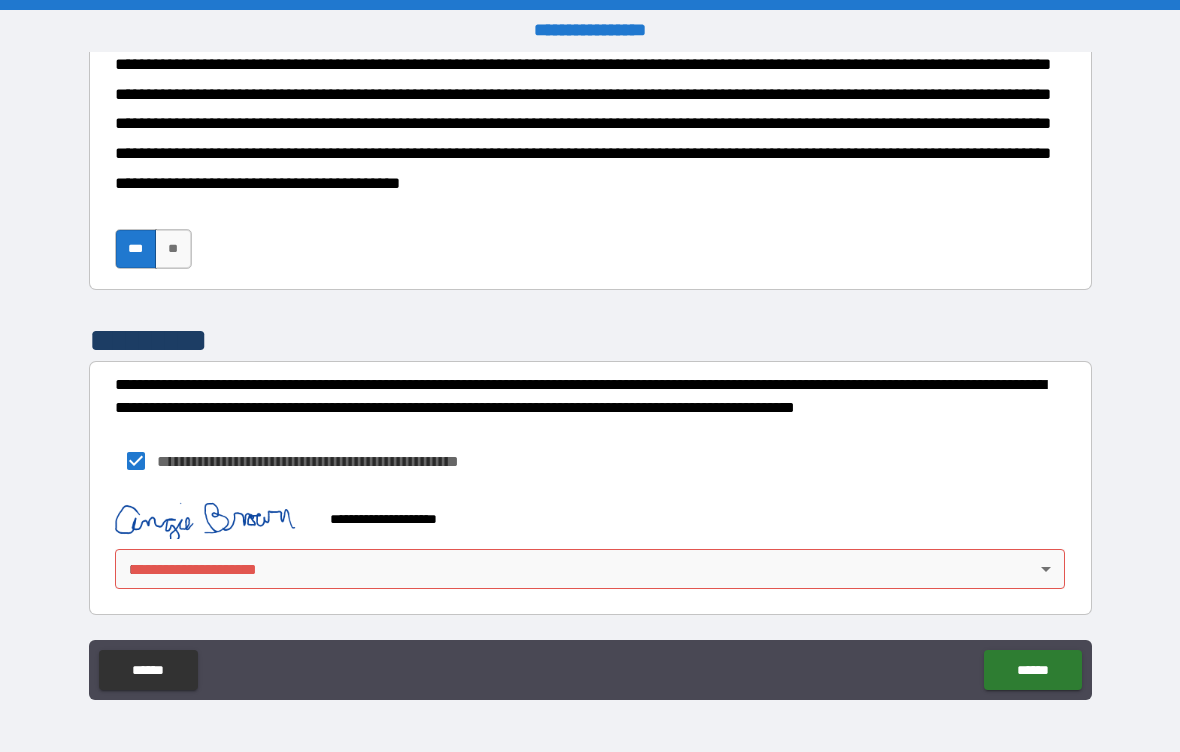 scroll, scrollTop: 3407, scrollLeft: 0, axis: vertical 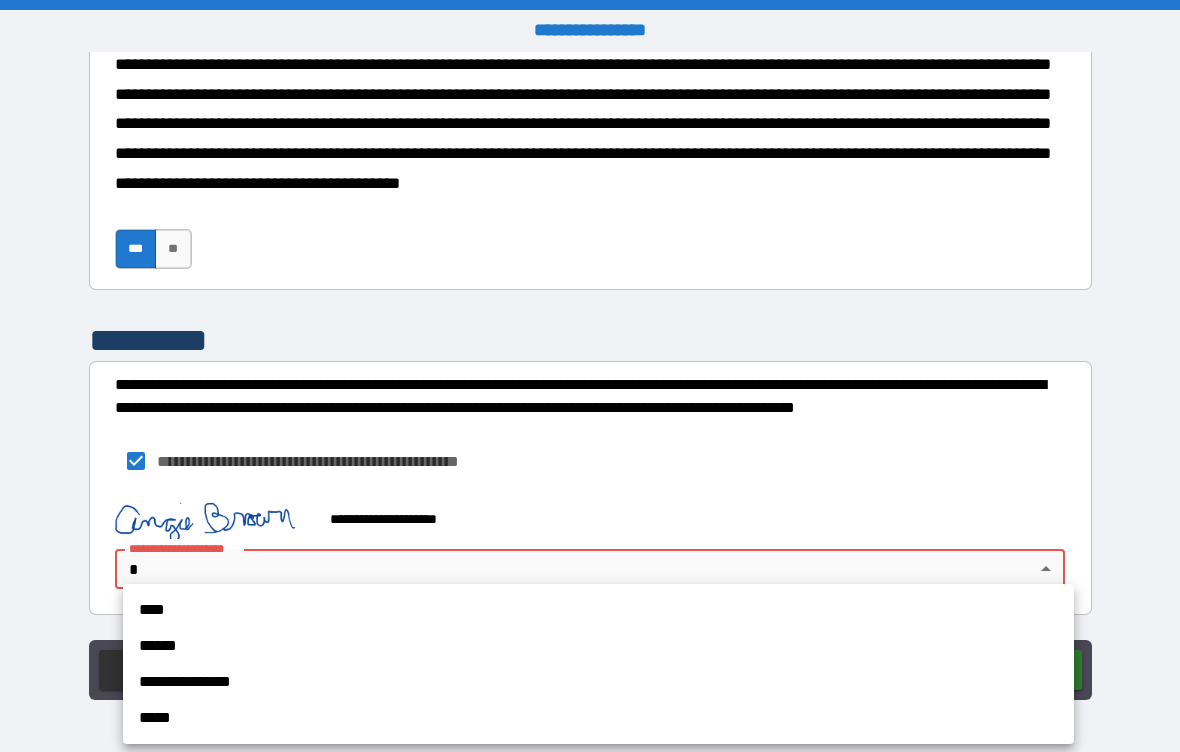 click on "****" at bounding box center [598, 610] 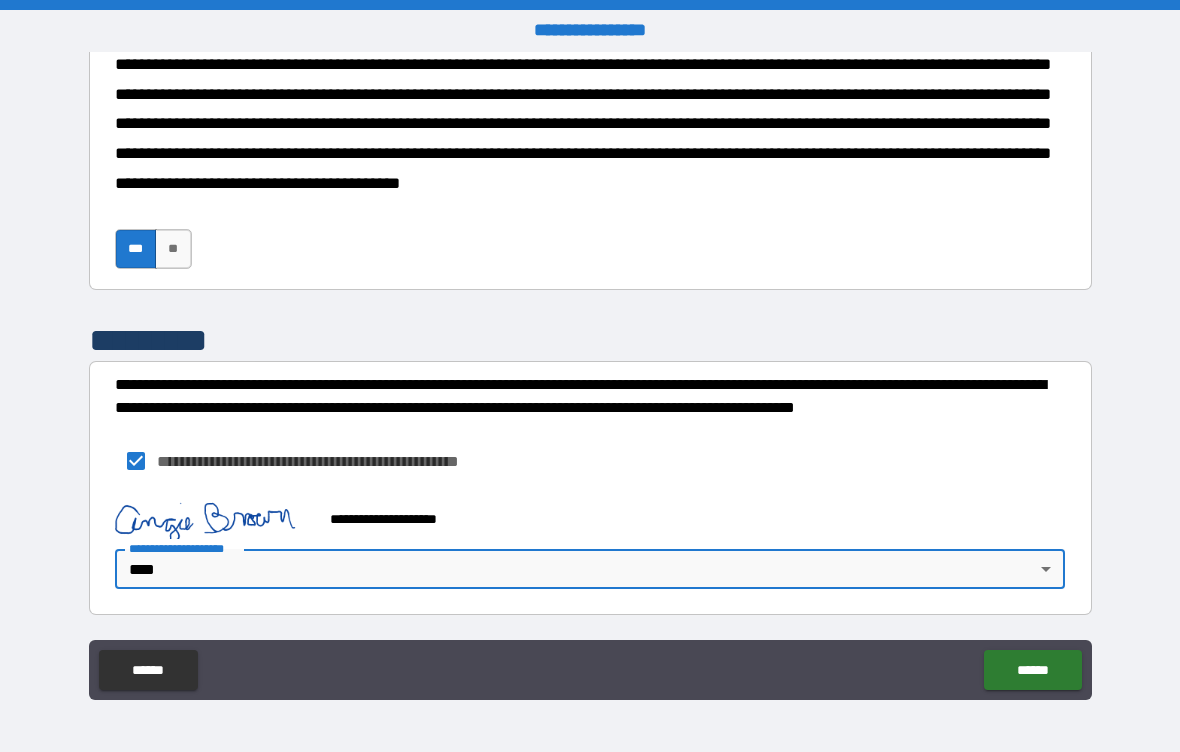 click on "******" at bounding box center (1032, 670) 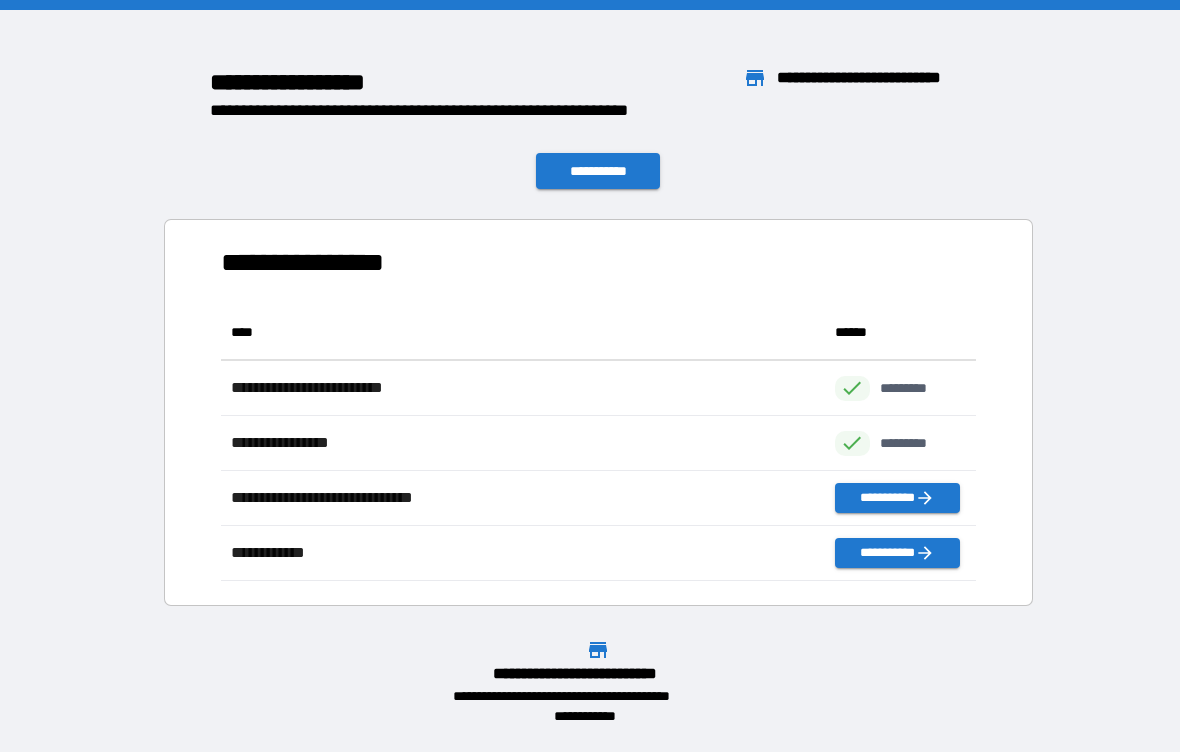 scroll, scrollTop: 1, scrollLeft: 1, axis: both 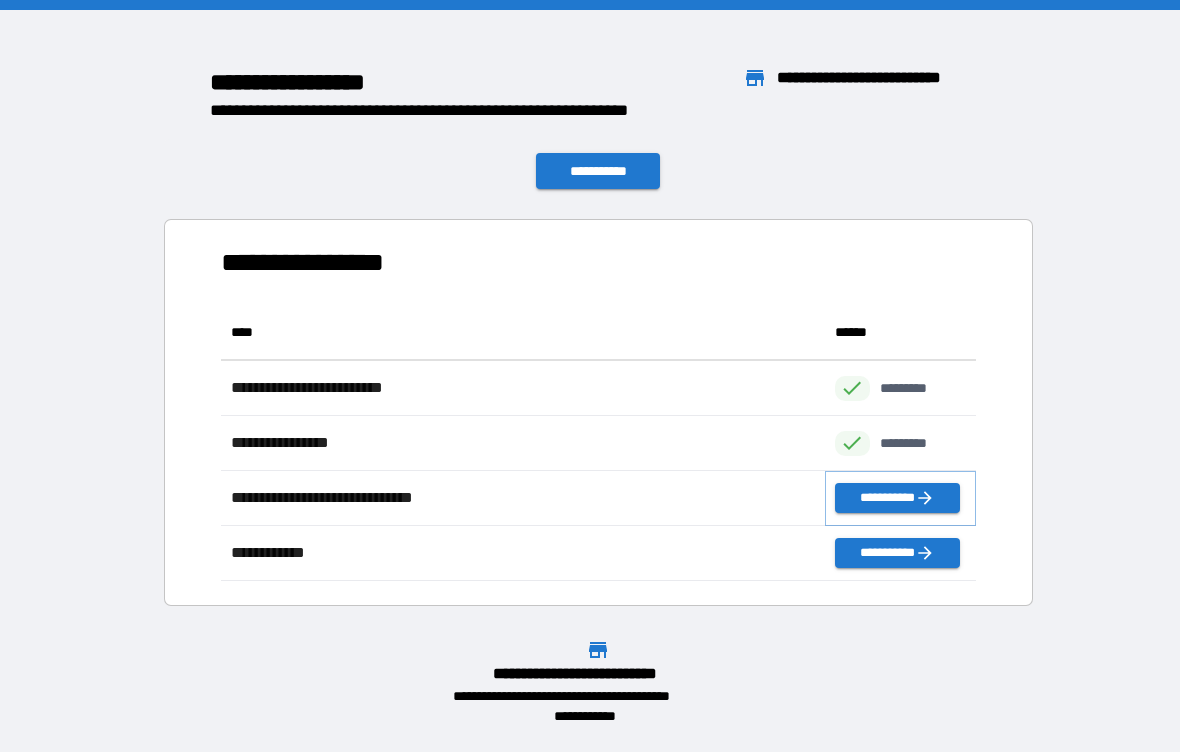 click on "**********" at bounding box center (897, 498) 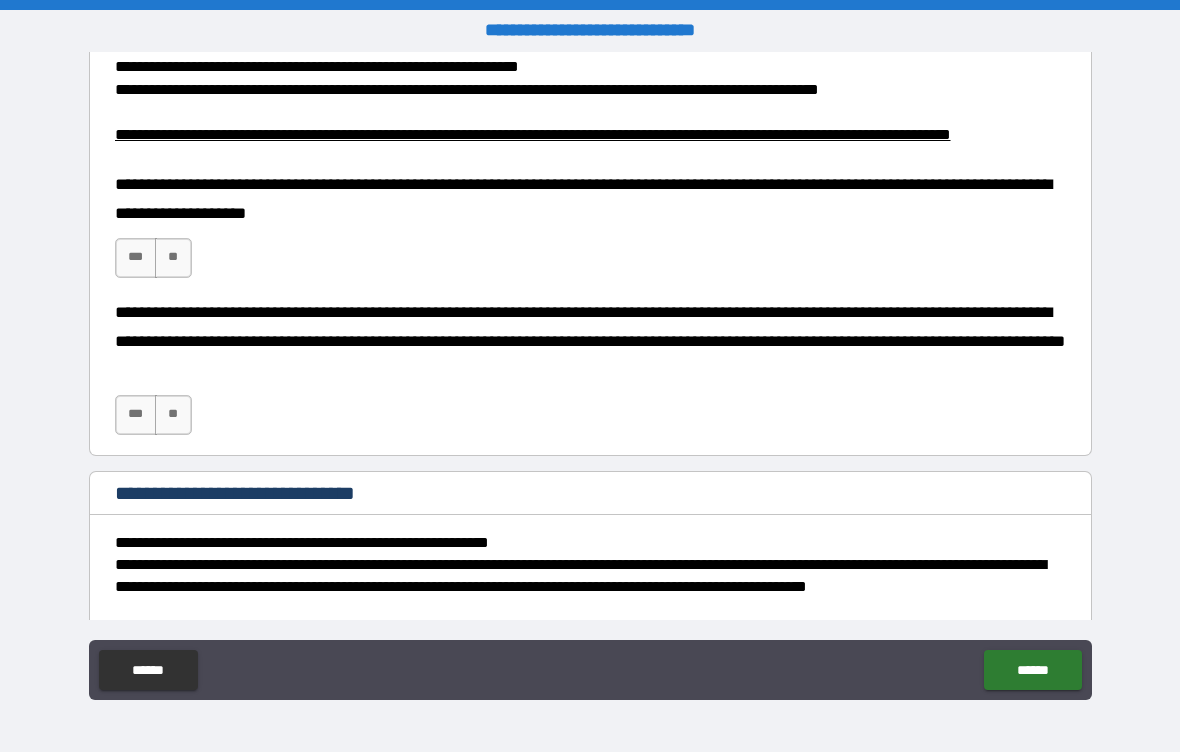 scroll, scrollTop: 2916, scrollLeft: 0, axis: vertical 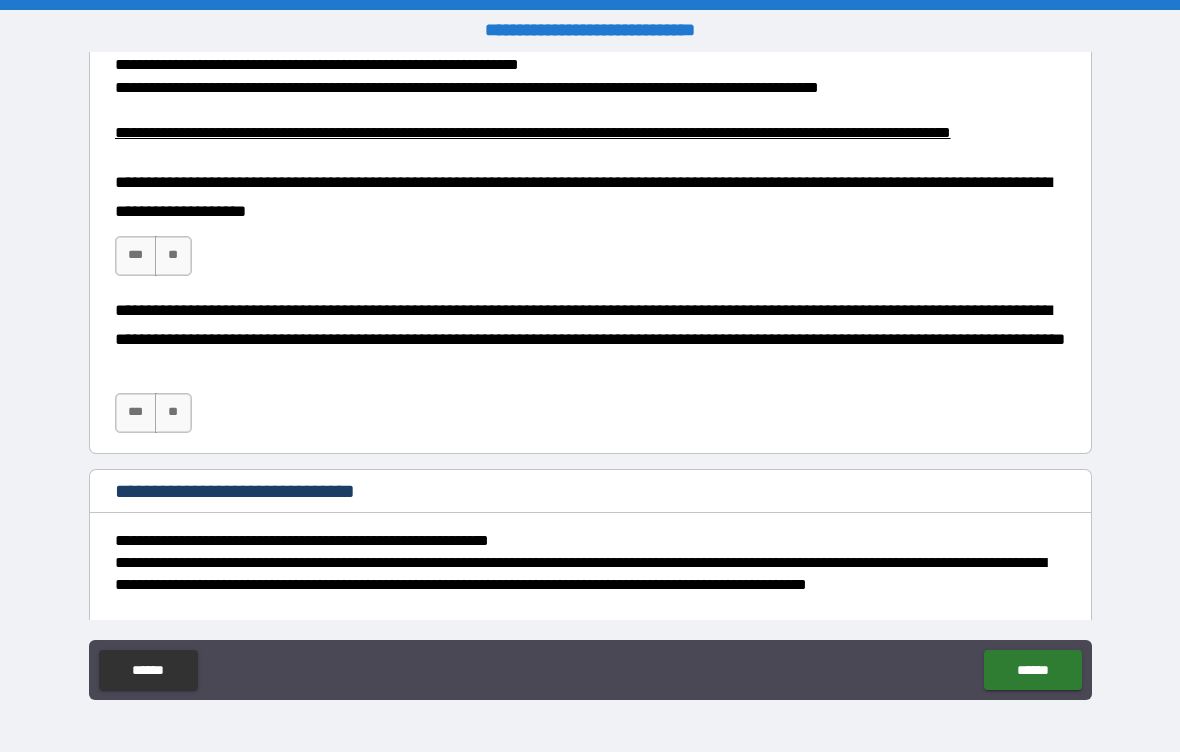 click on "***" at bounding box center [136, 256] 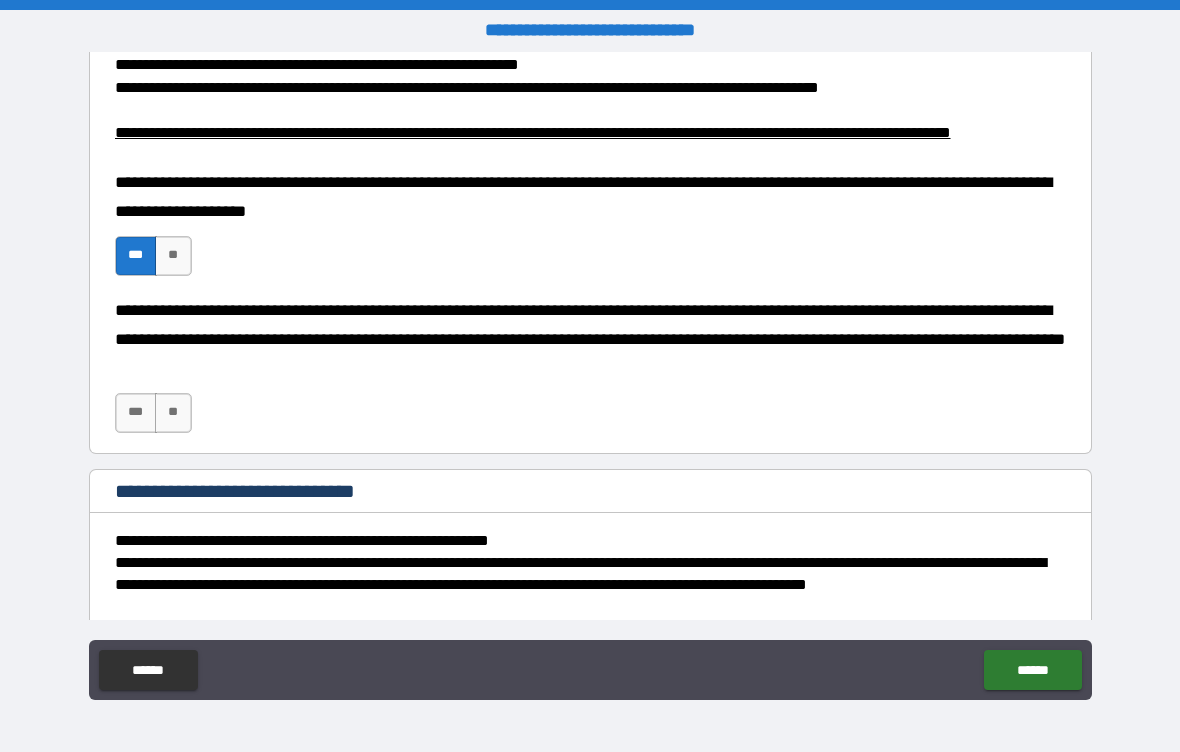 click on "***" at bounding box center [136, 413] 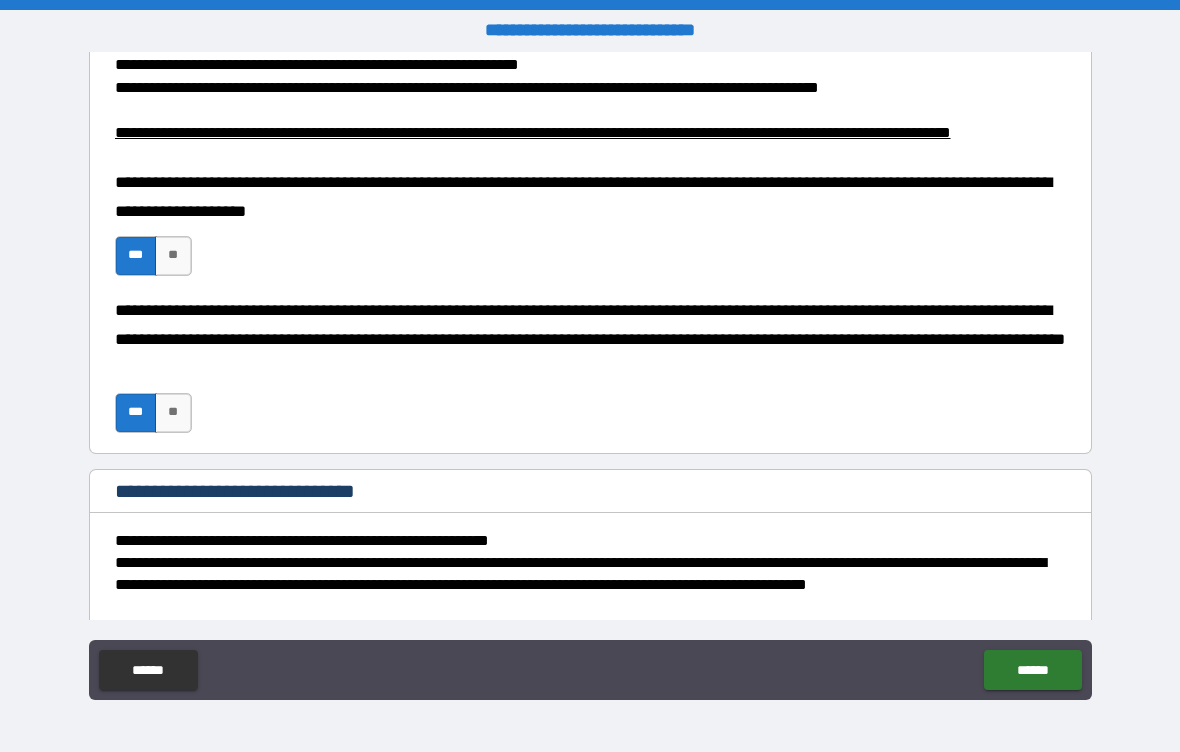 type on "*" 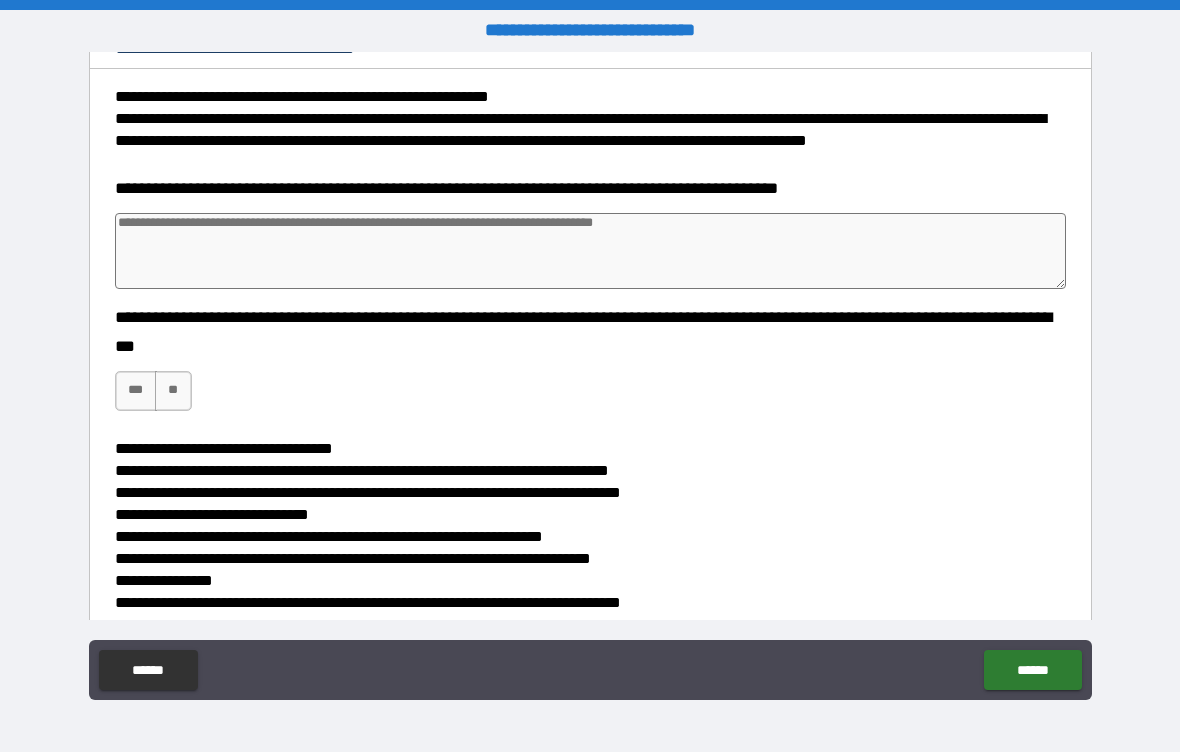 scroll, scrollTop: 3363, scrollLeft: 0, axis: vertical 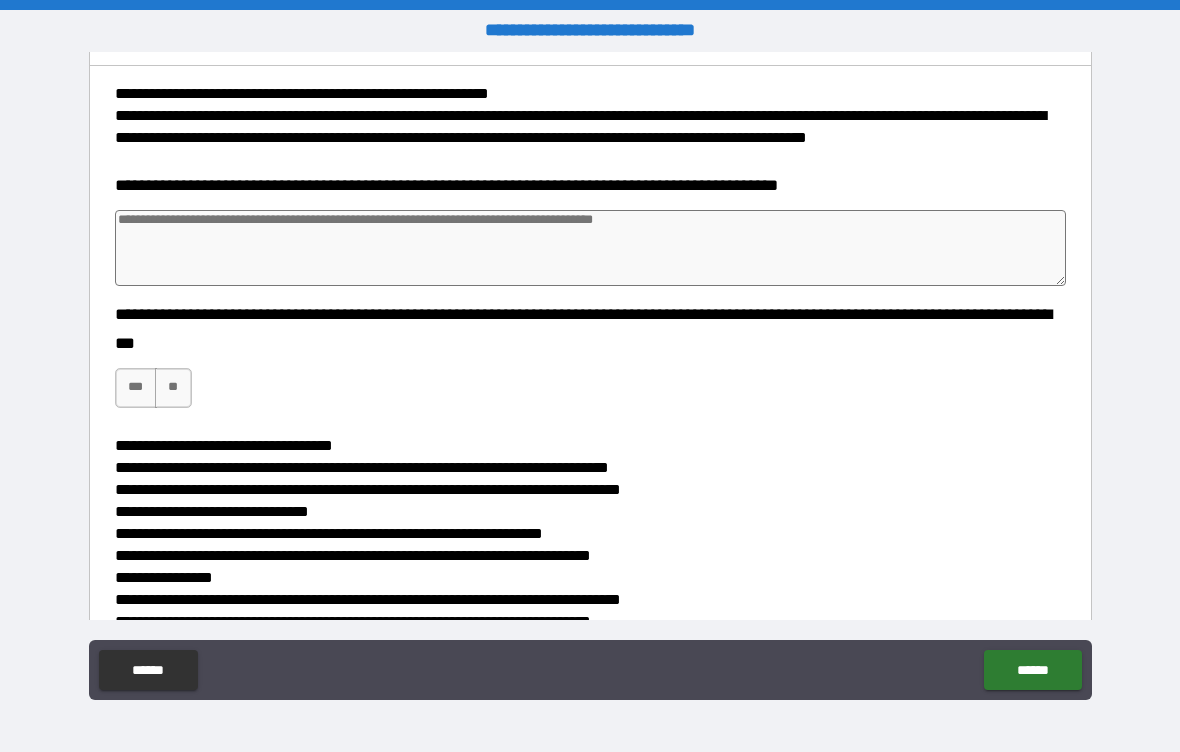 click at bounding box center [591, 248] 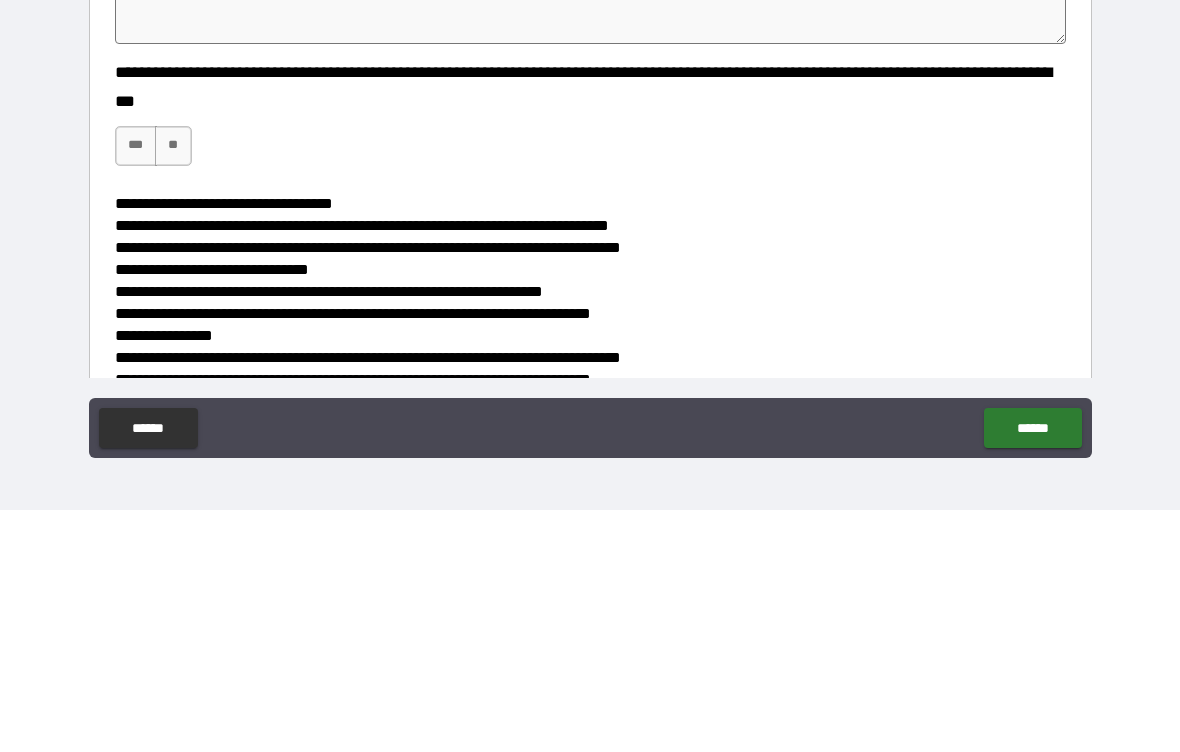 type on "*" 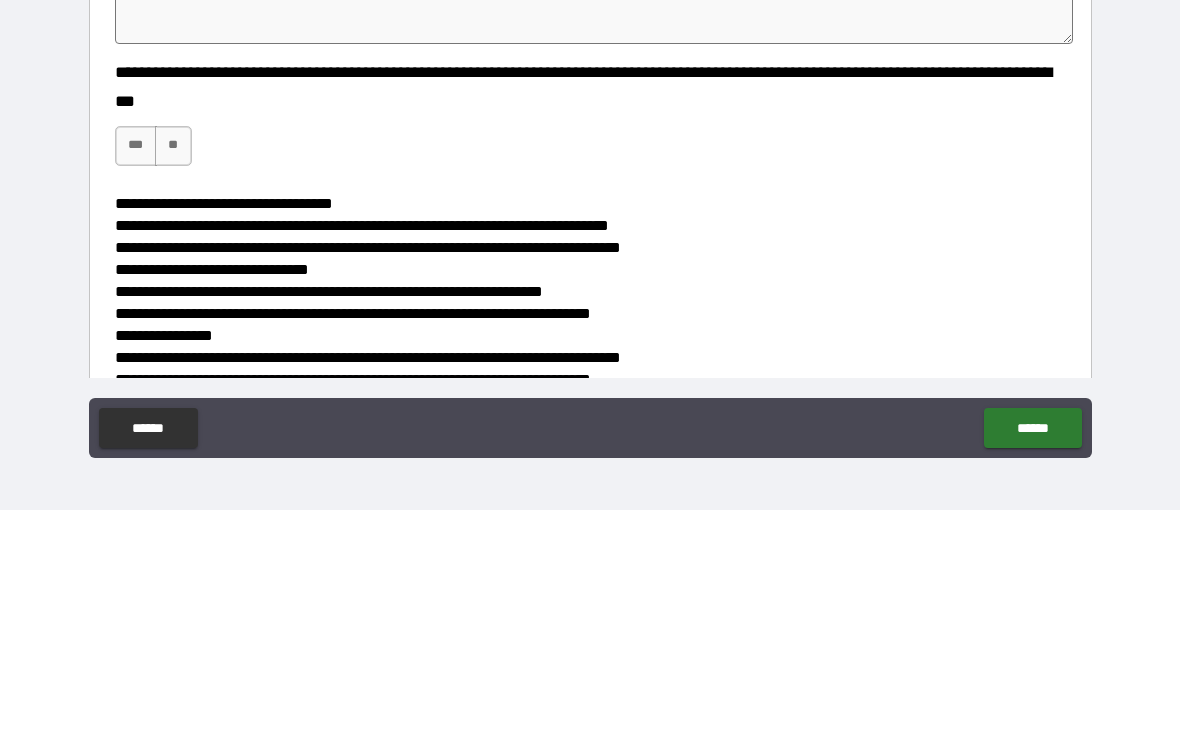 type on "*" 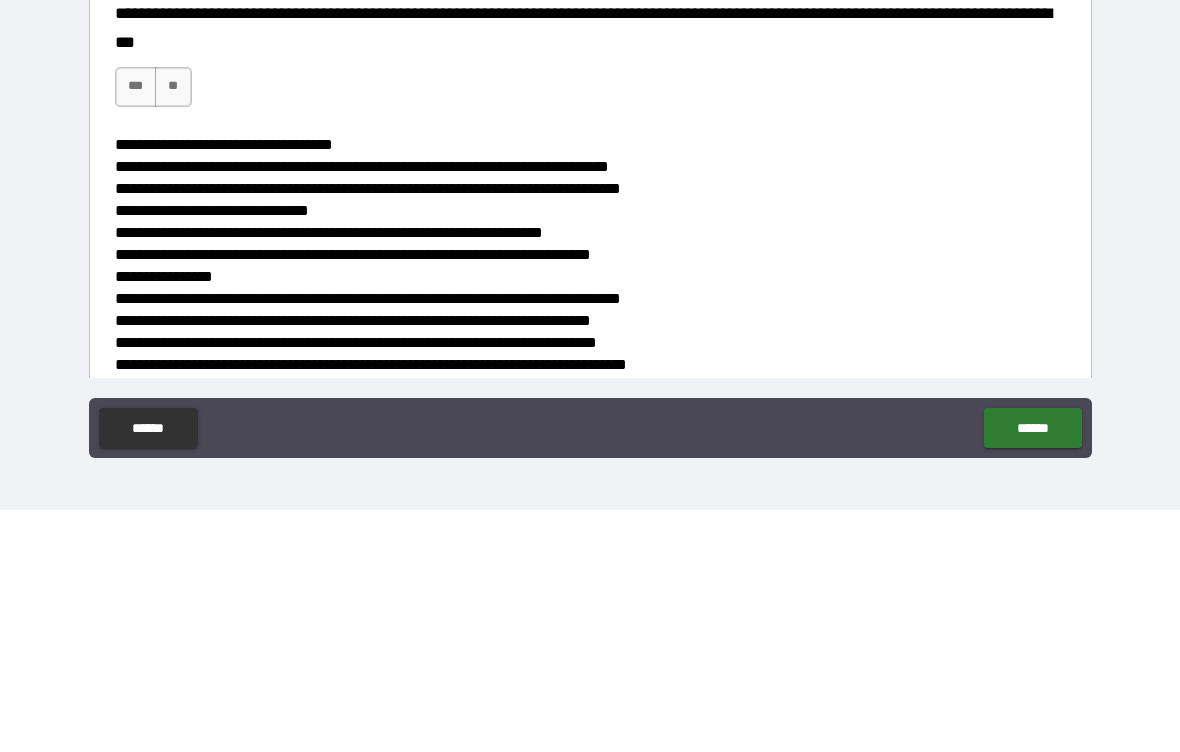 scroll, scrollTop: 3456, scrollLeft: 0, axis: vertical 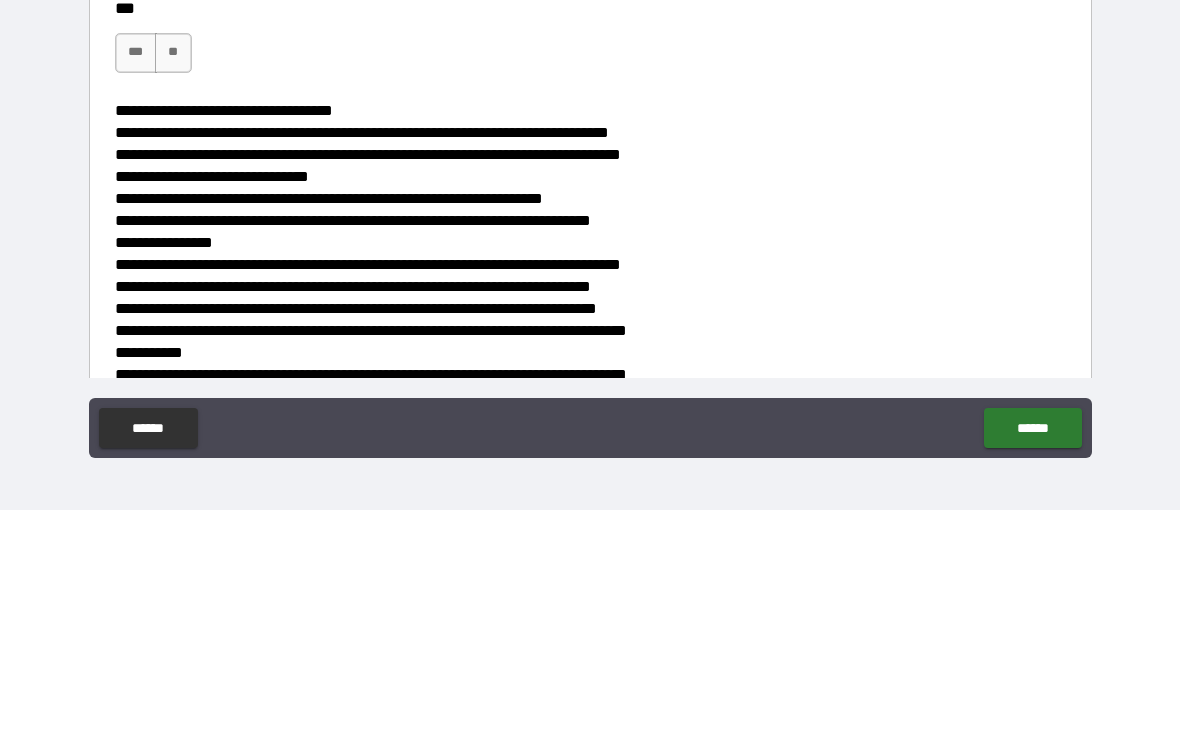 type on "**********" 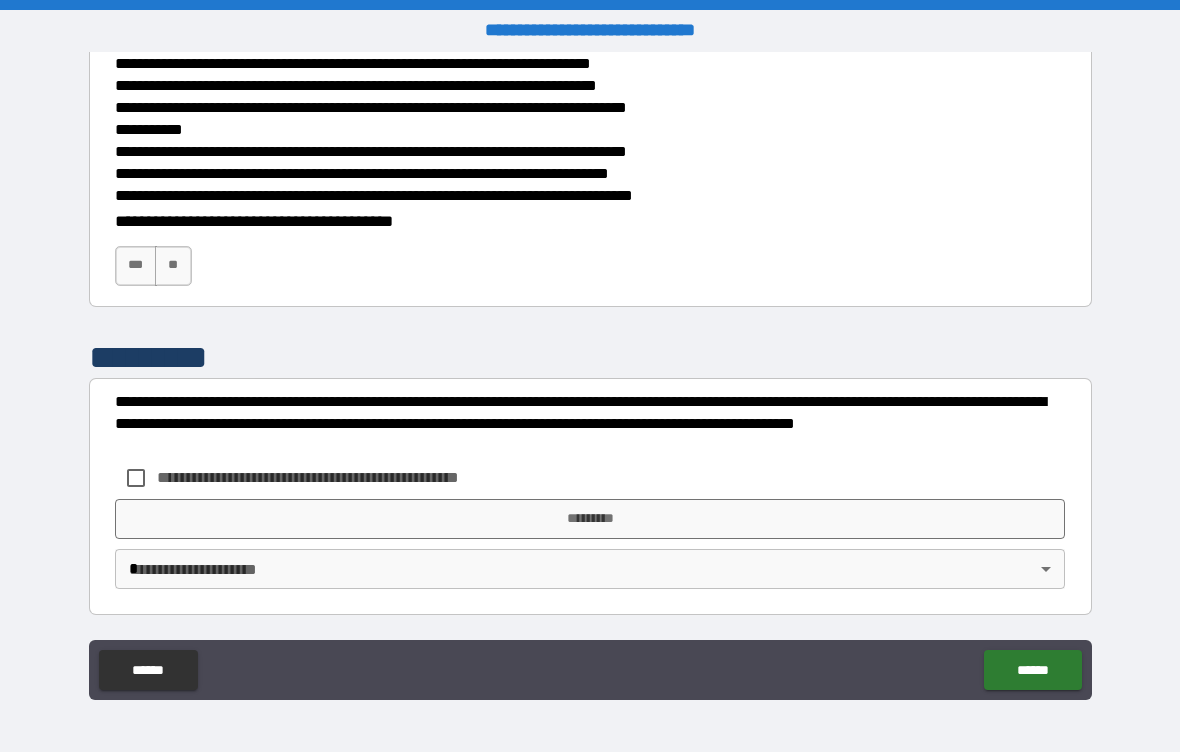 scroll, scrollTop: 4072, scrollLeft: 0, axis: vertical 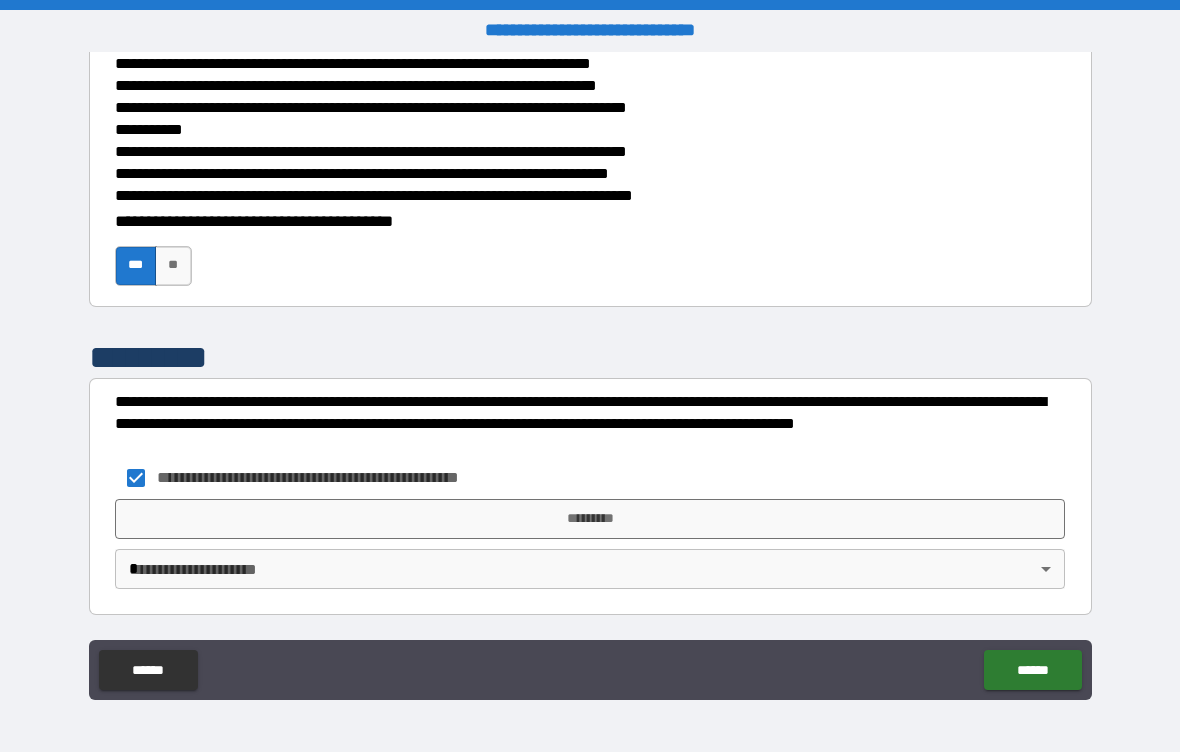 click on "*********" at bounding box center (590, 519) 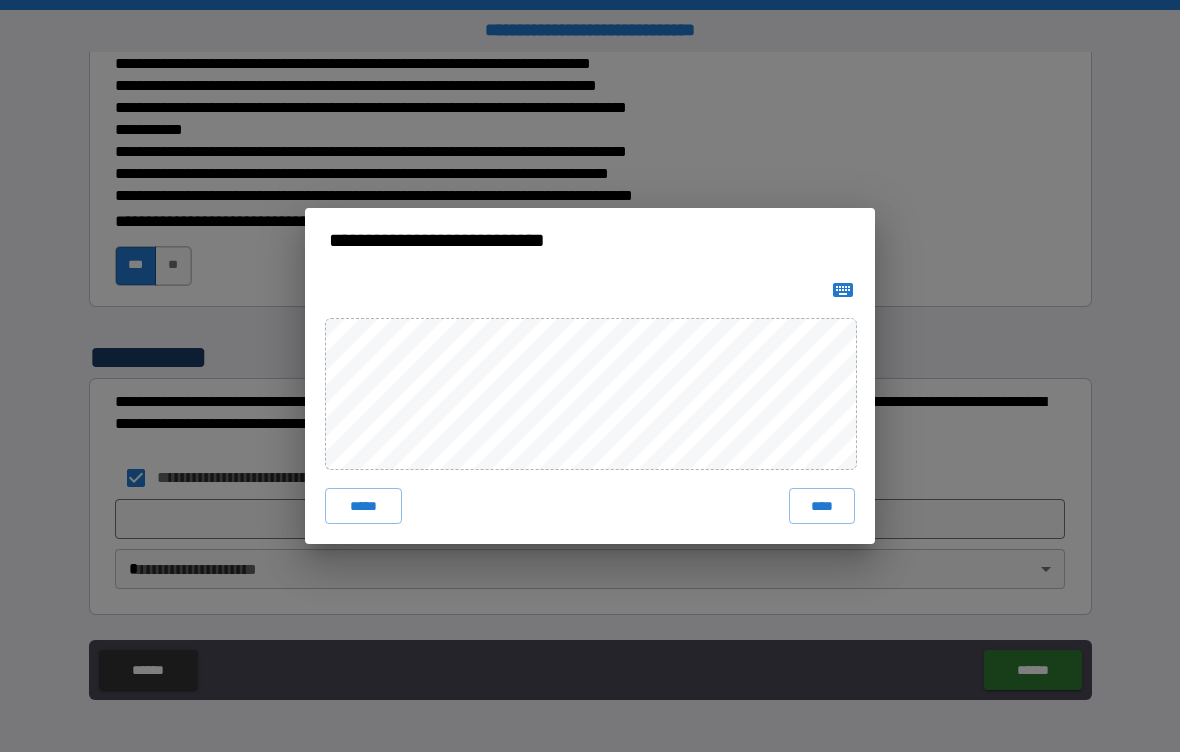click on "*****" at bounding box center [363, 506] 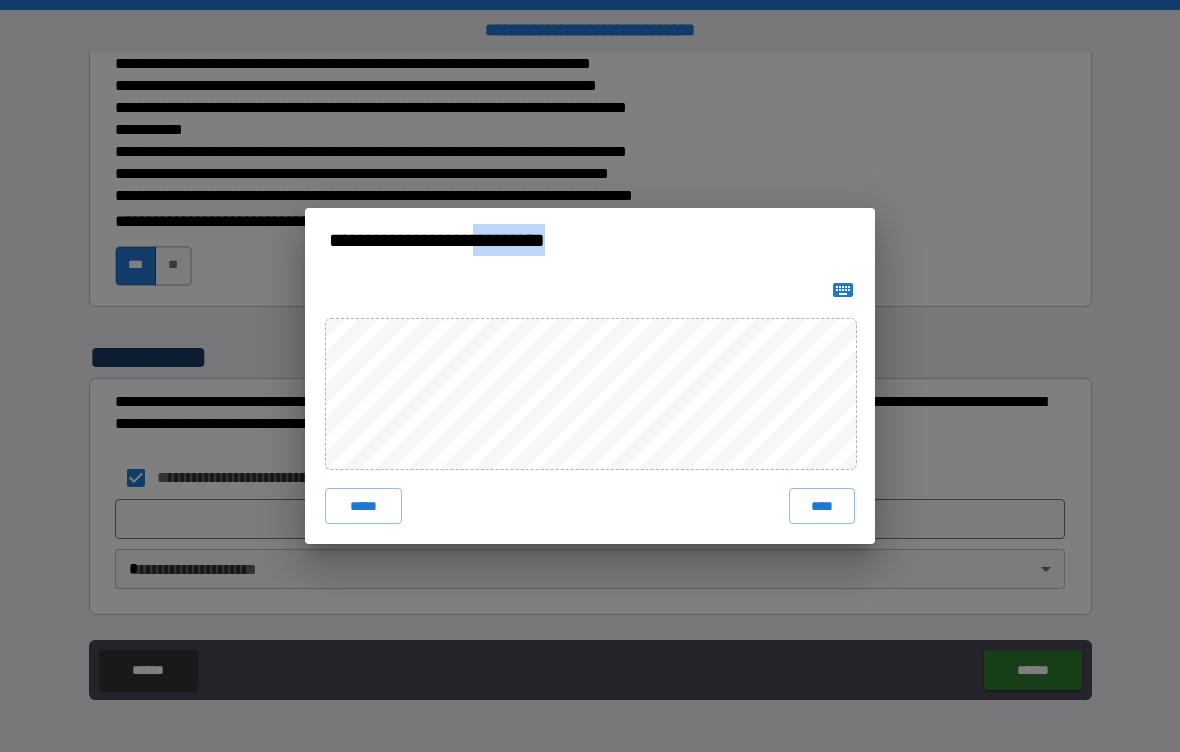 click on "****" at bounding box center (822, 506) 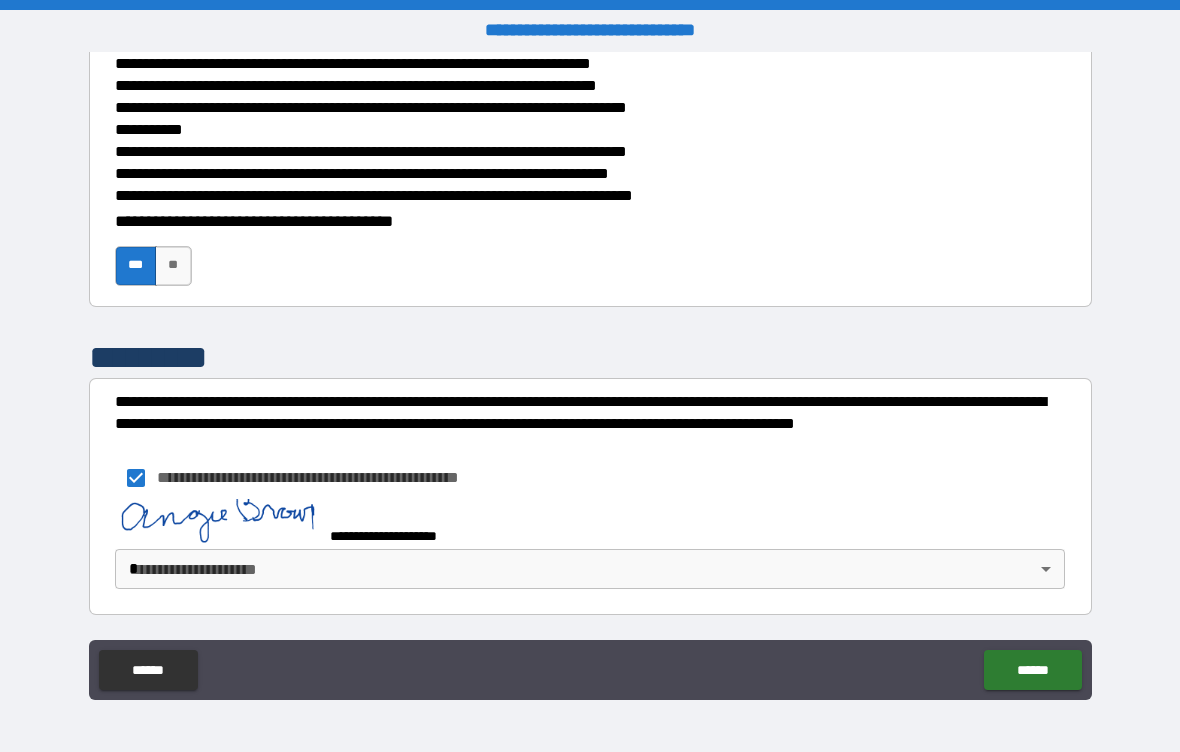 scroll, scrollTop: 4070, scrollLeft: 0, axis: vertical 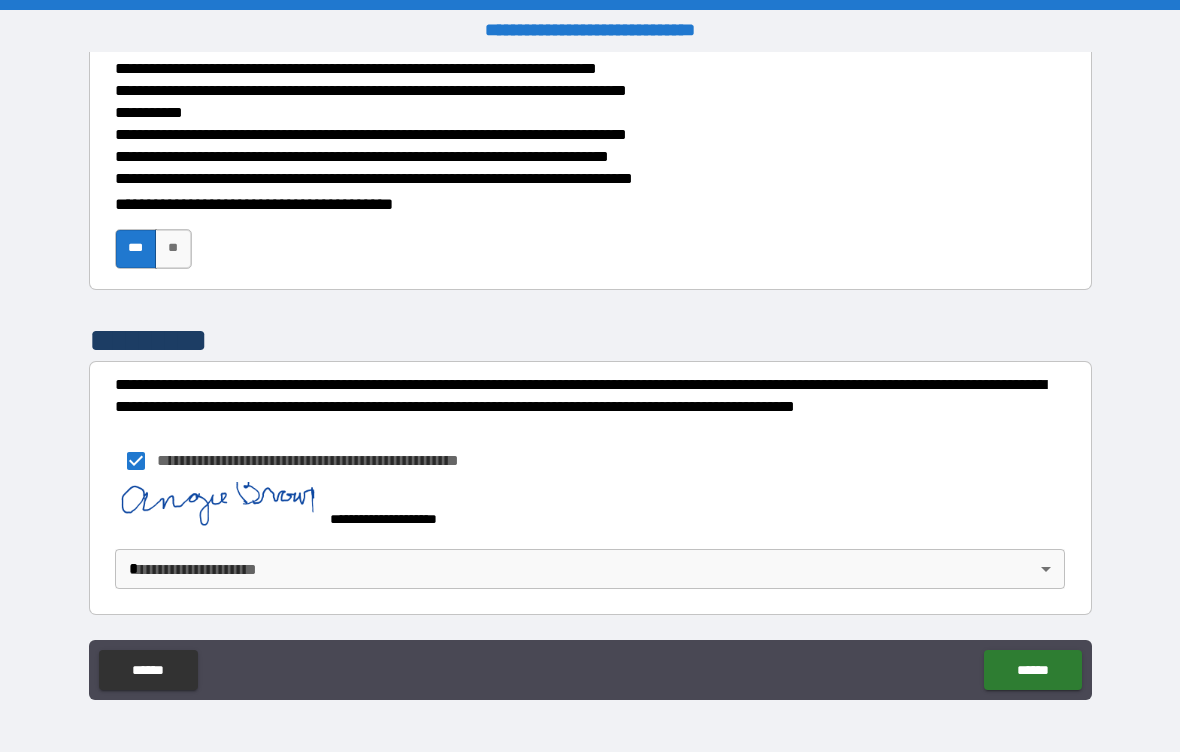 click on "**********" at bounding box center [590, 376] 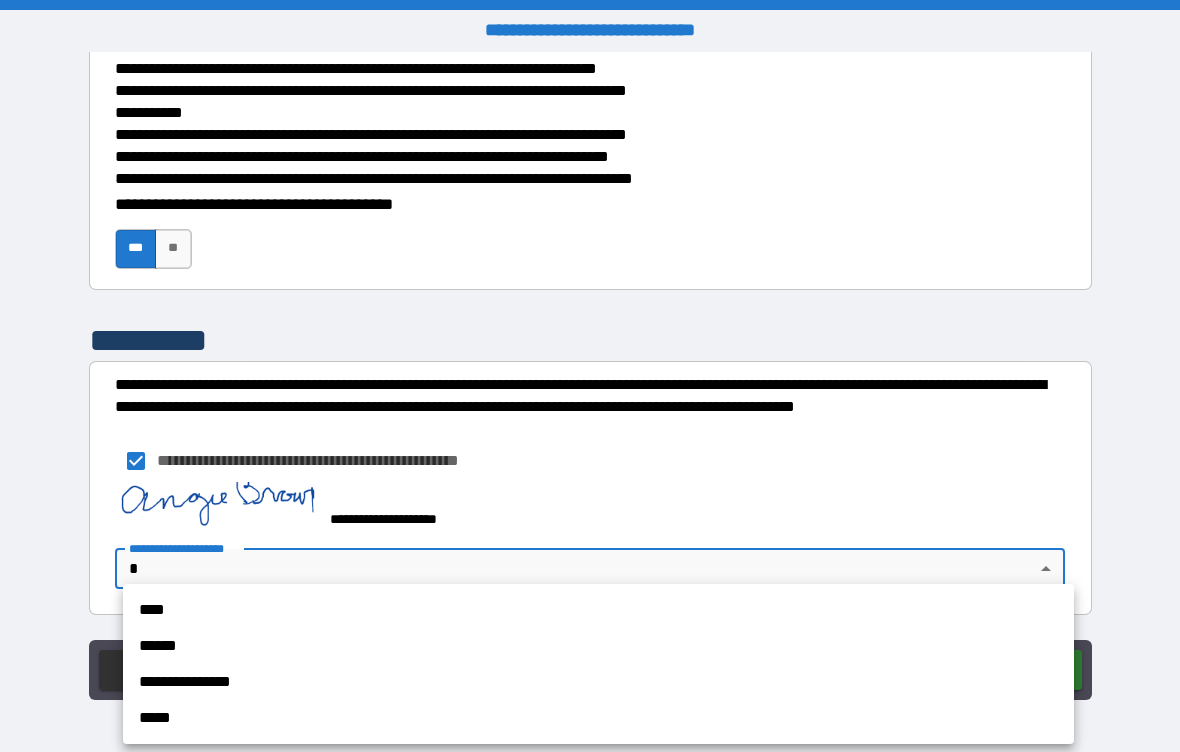 click on "****" at bounding box center (598, 610) 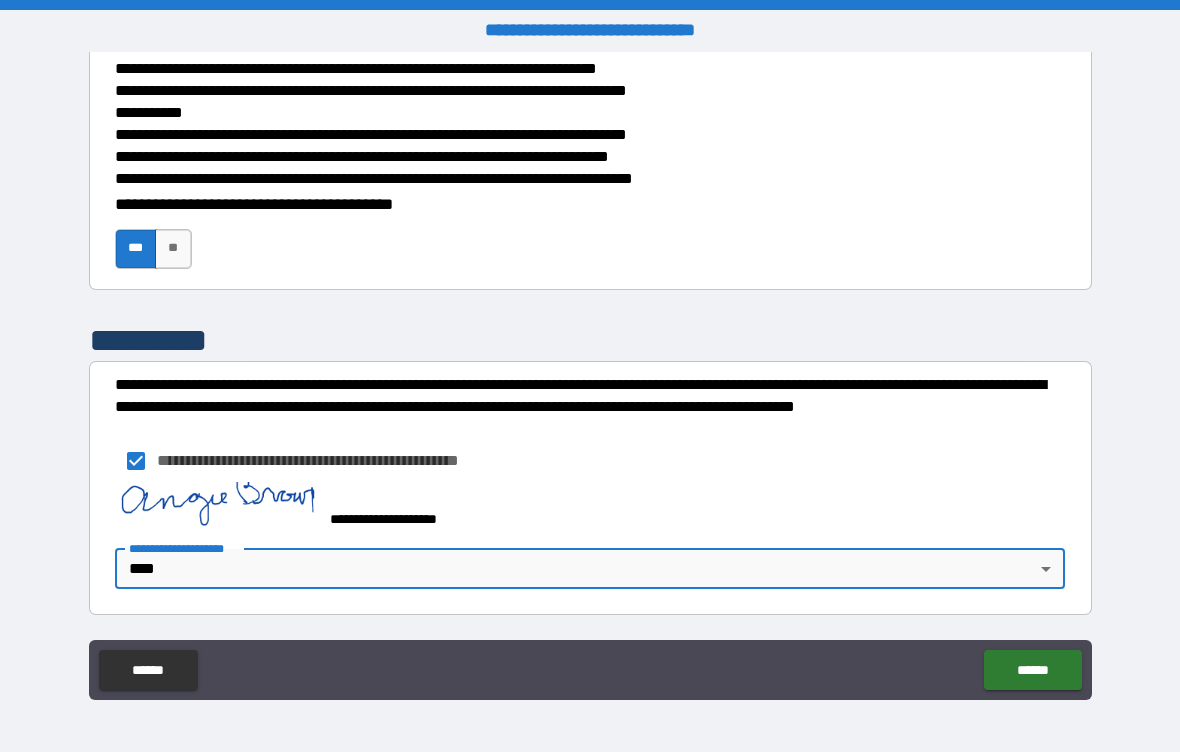 type on "*" 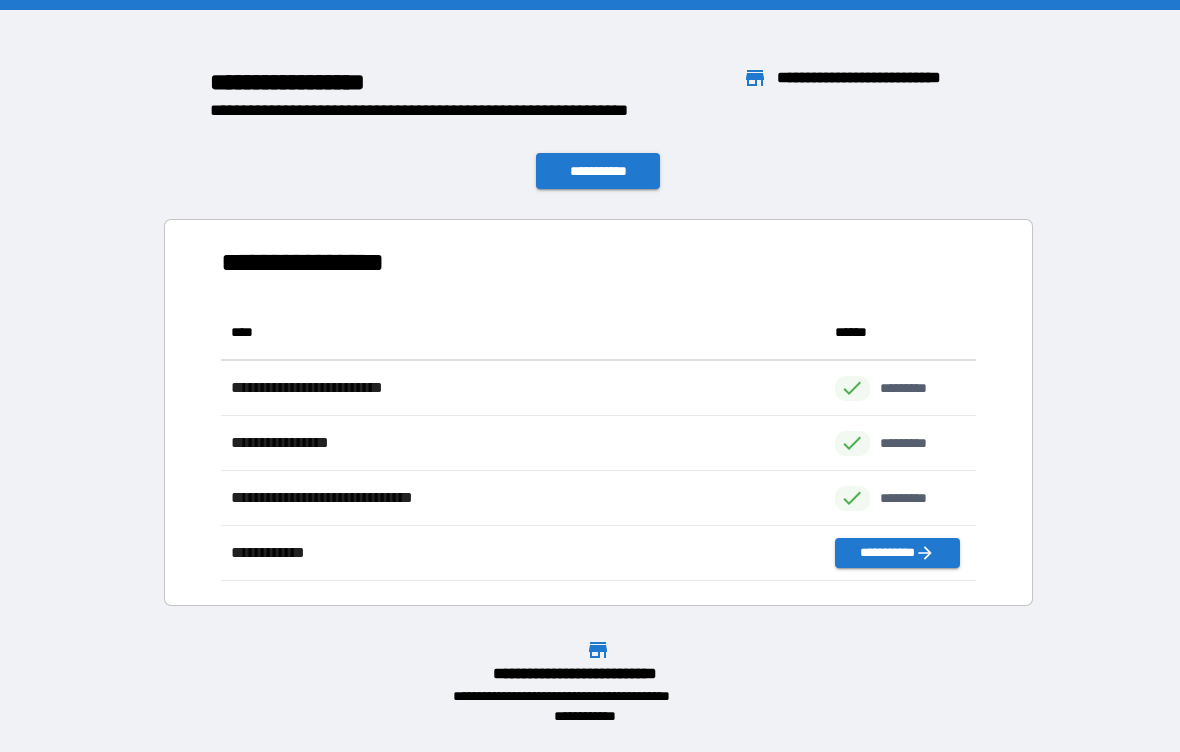 scroll, scrollTop: 1, scrollLeft: 1, axis: both 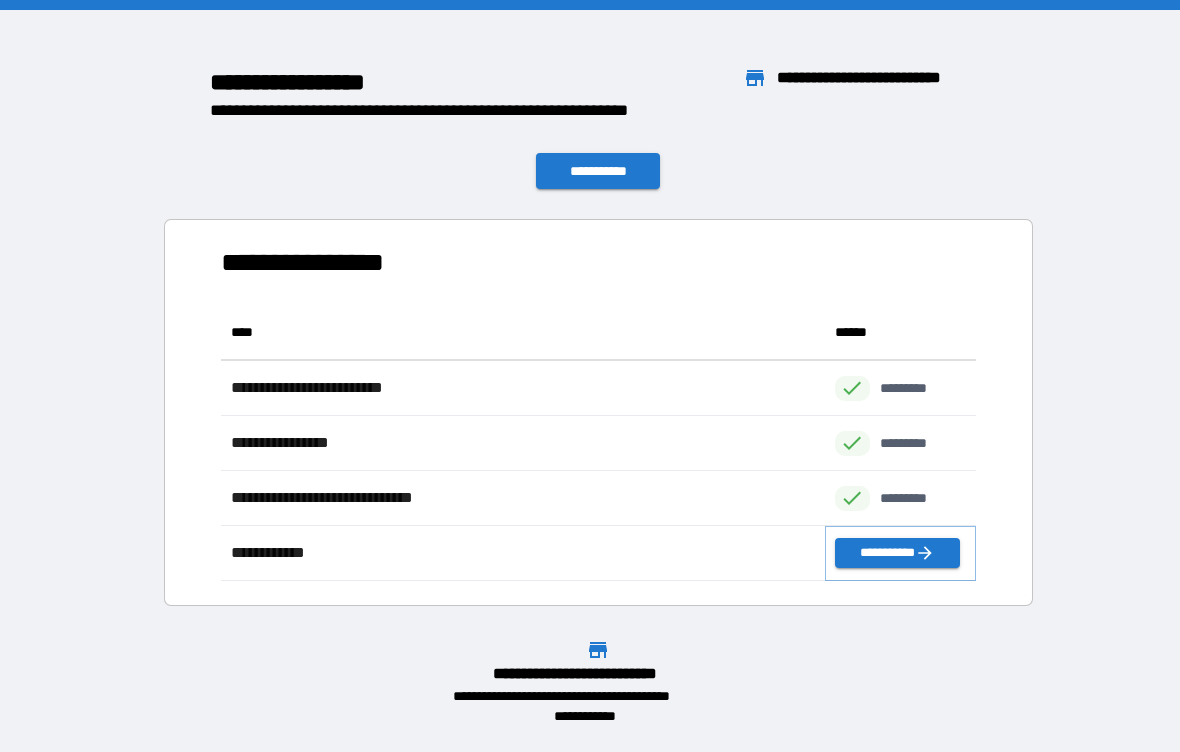 click on "**********" at bounding box center (897, 553) 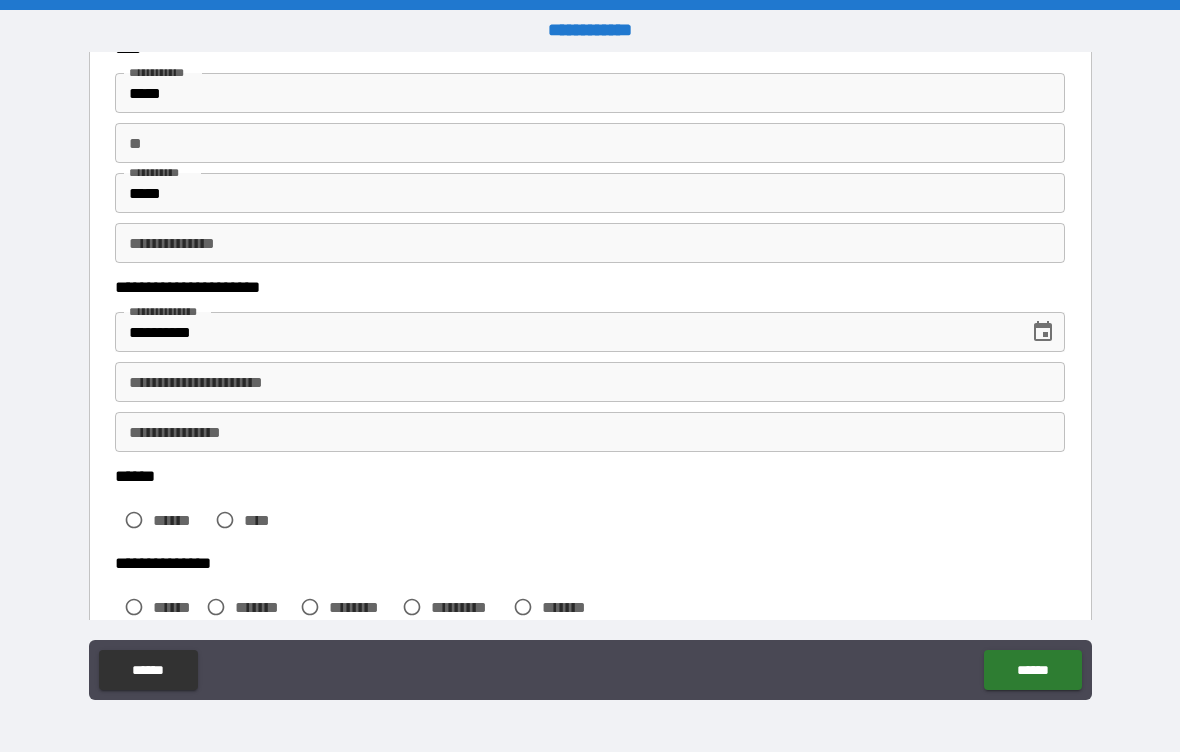 scroll, scrollTop: 137, scrollLeft: 0, axis: vertical 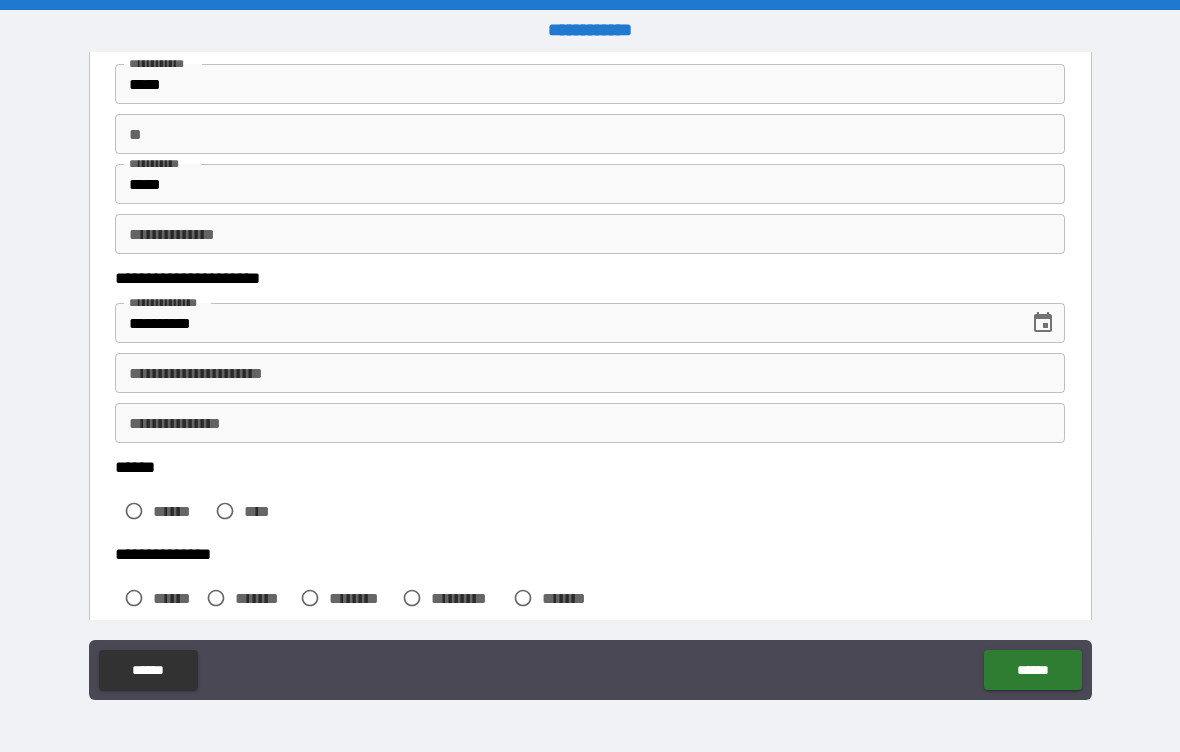 click on "**********" at bounding box center (590, 373) 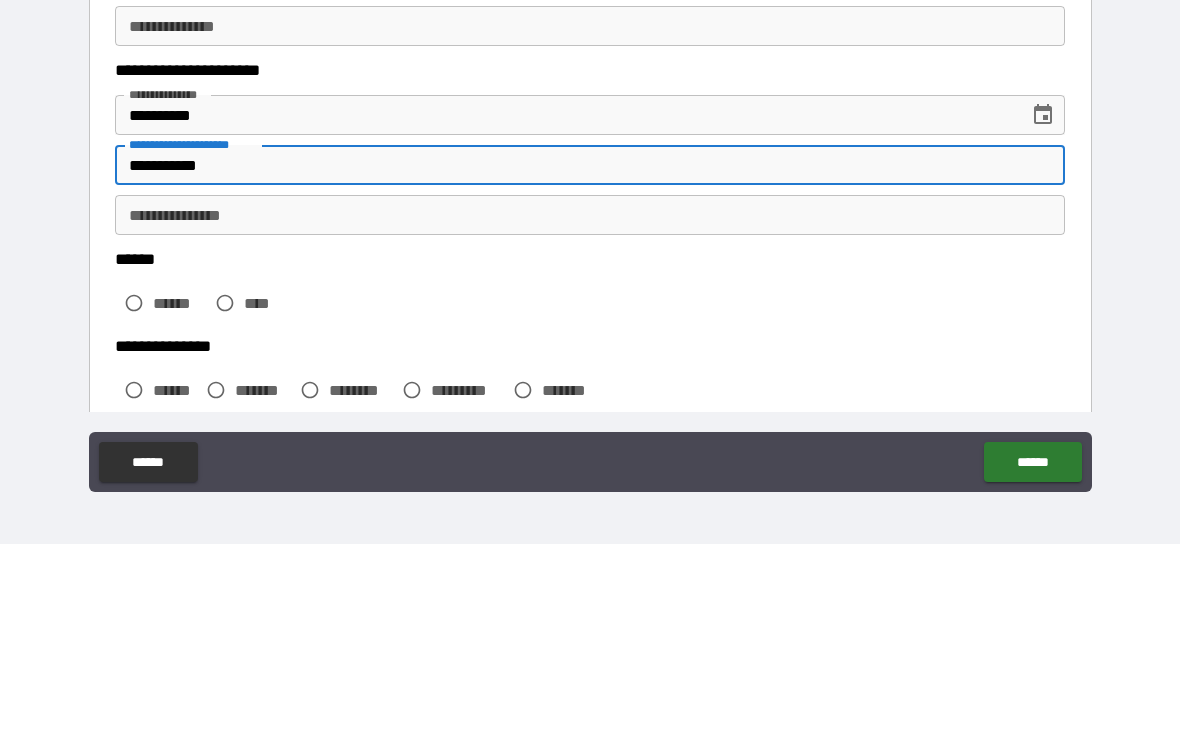 type on "**********" 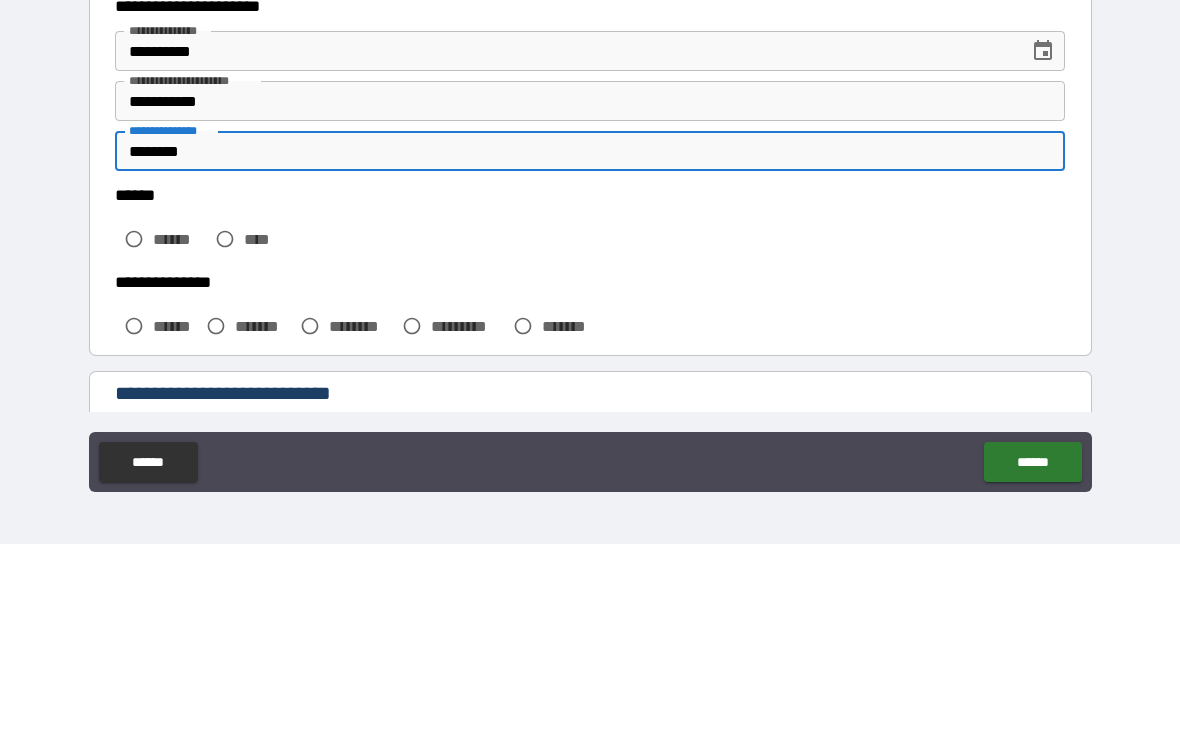 scroll, scrollTop: 208, scrollLeft: 0, axis: vertical 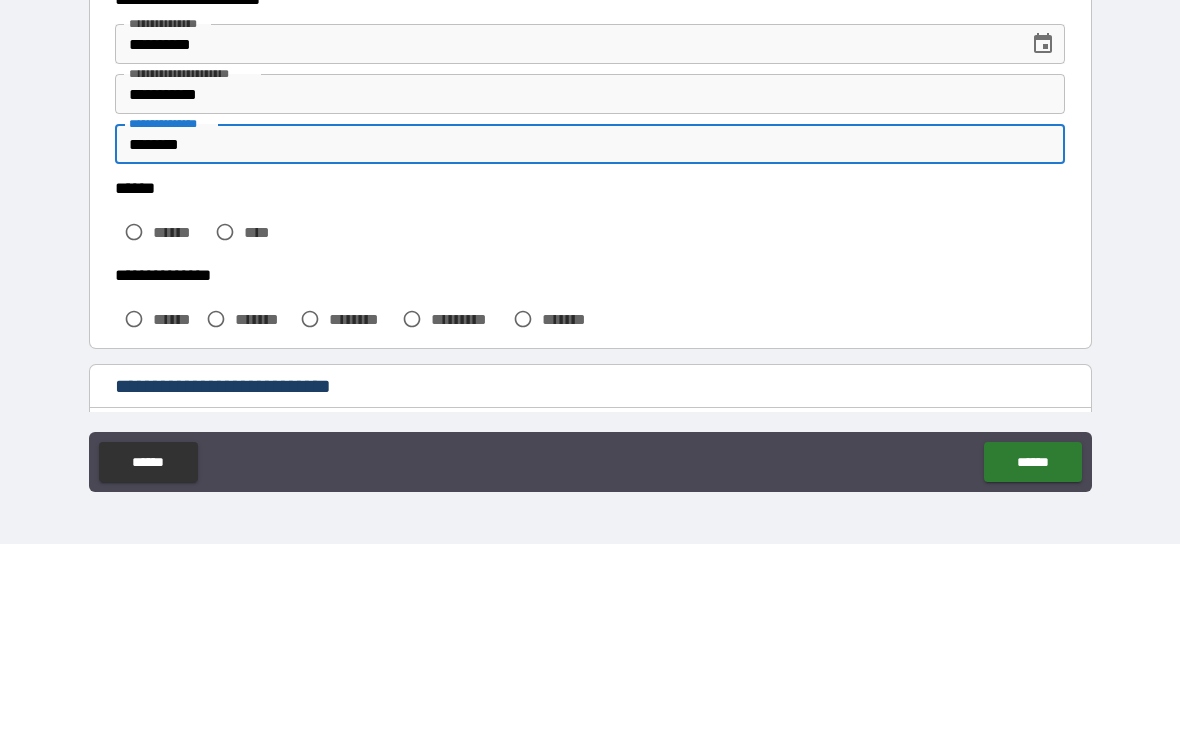 type on "********" 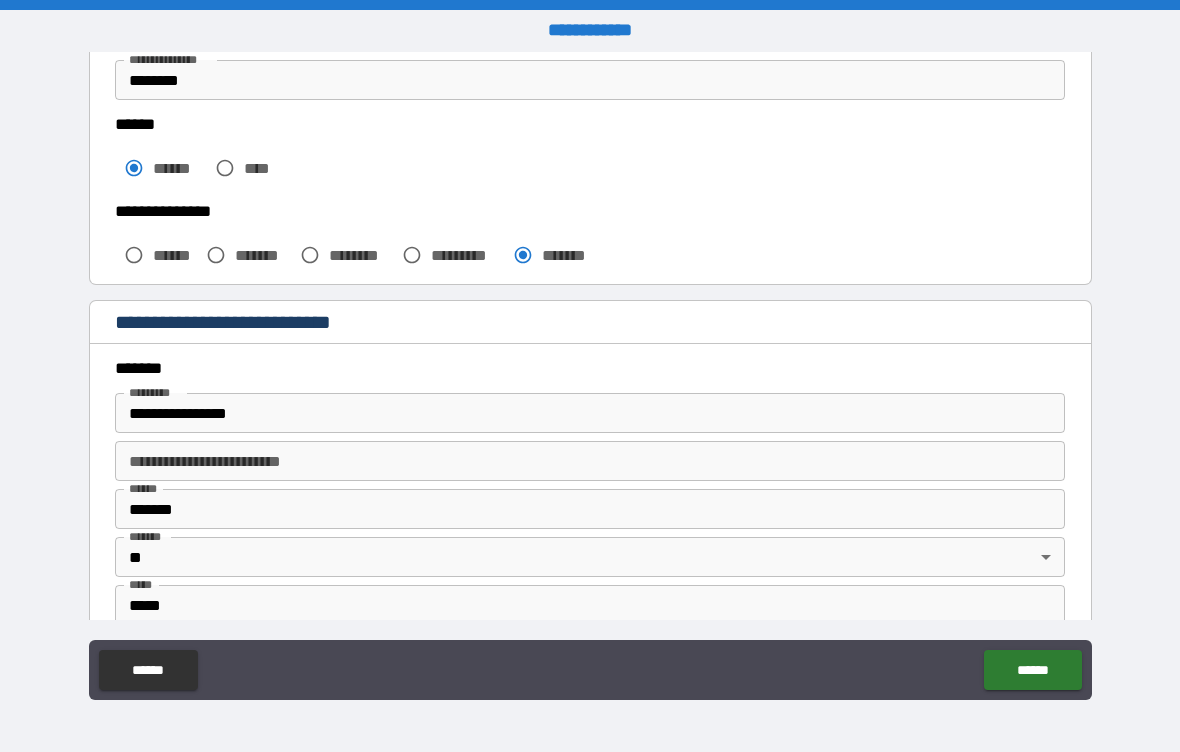 scroll, scrollTop: 487, scrollLeft: 0, axis: vertical 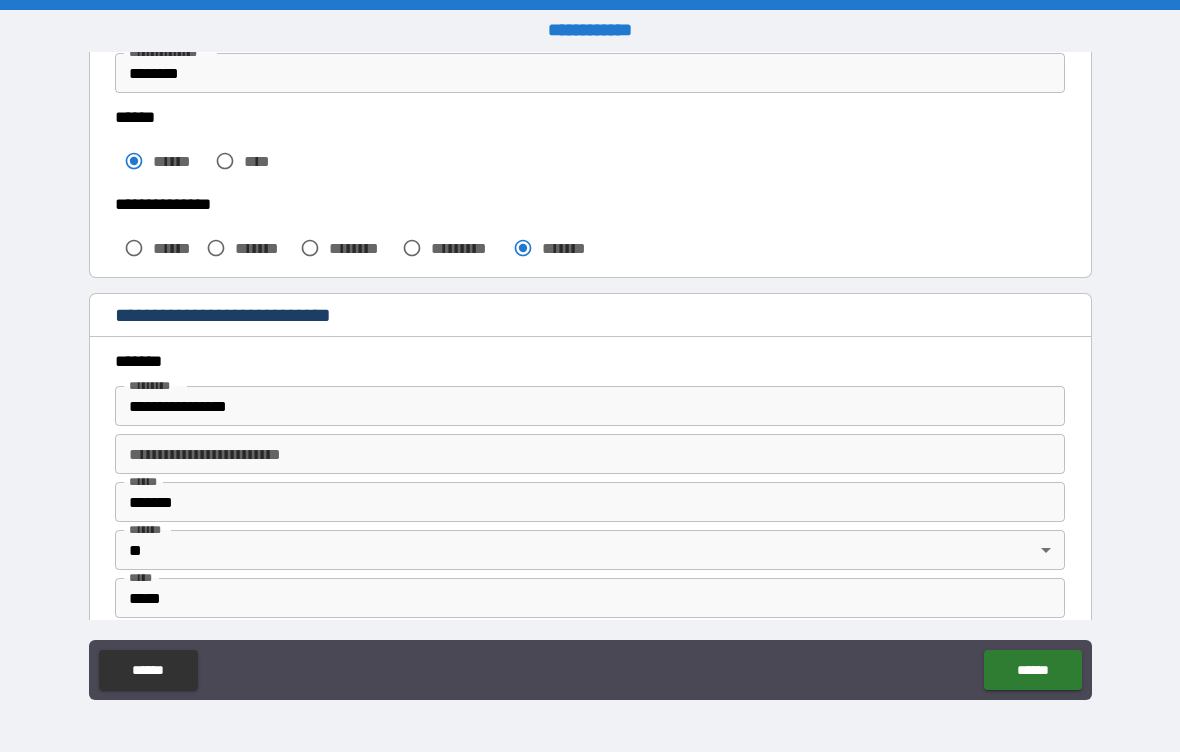 click on "**********" at bounding box center (590, 406) 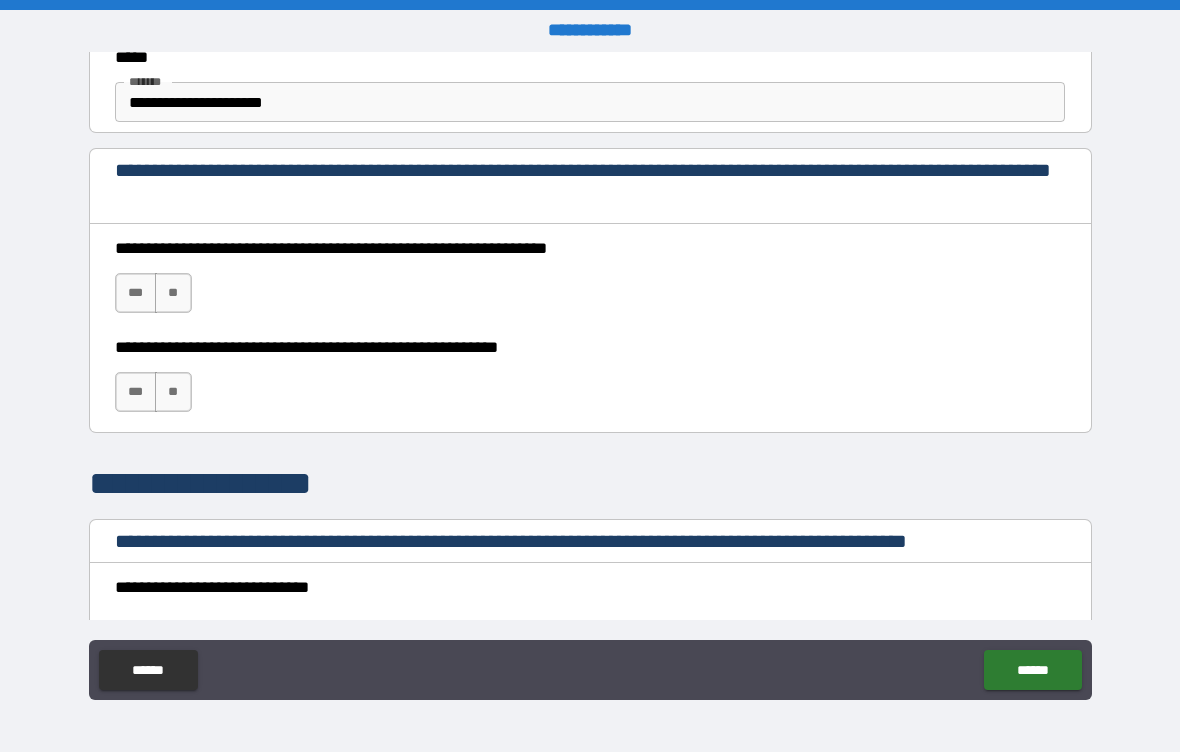 scroll, scrollTop: 1263, scrollLeft: 0, axis: vertical 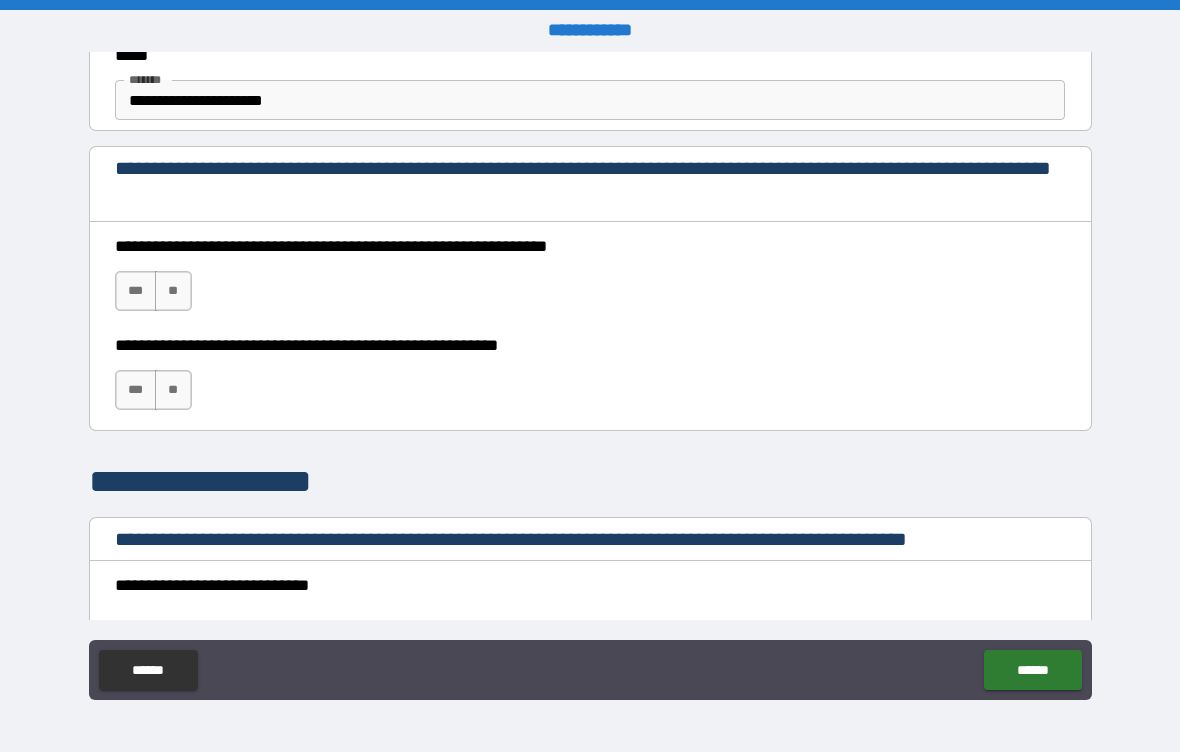 click on "***" at bounding box center [136, 291] 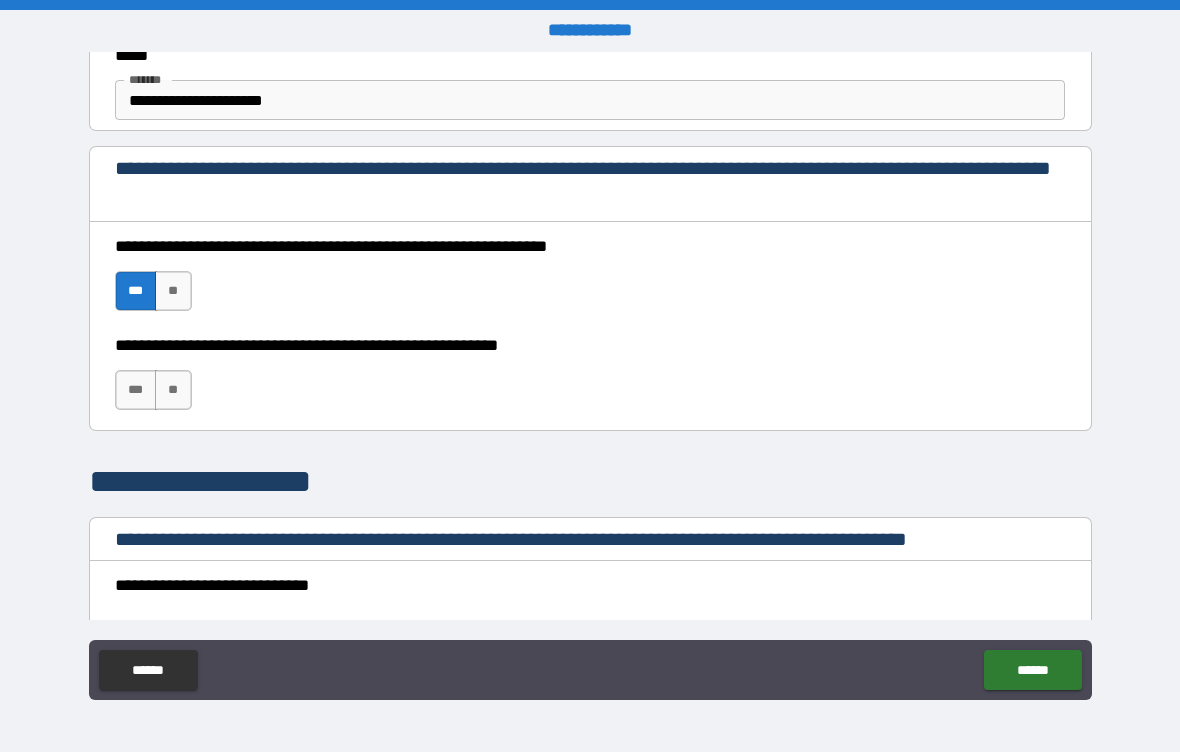 click on "***" at bounding box center [136, 390] 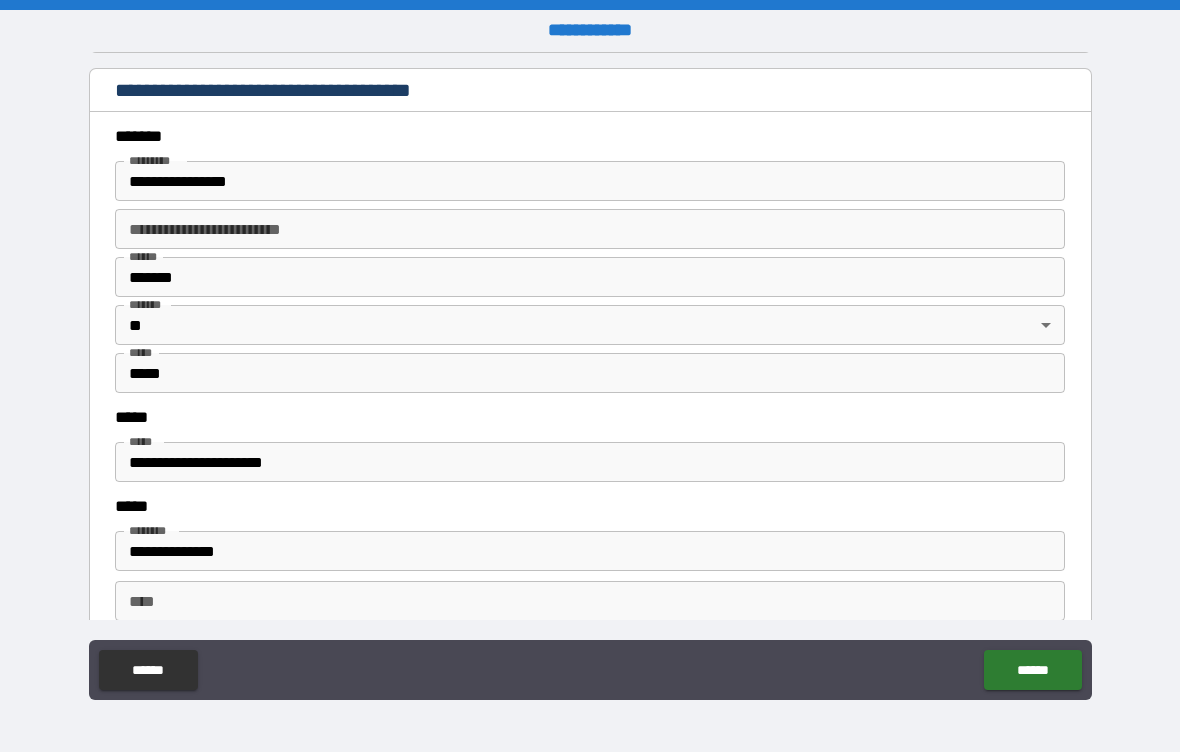 scroll, scrollTop: 2331, scrollLeft: 0, axis: vertical 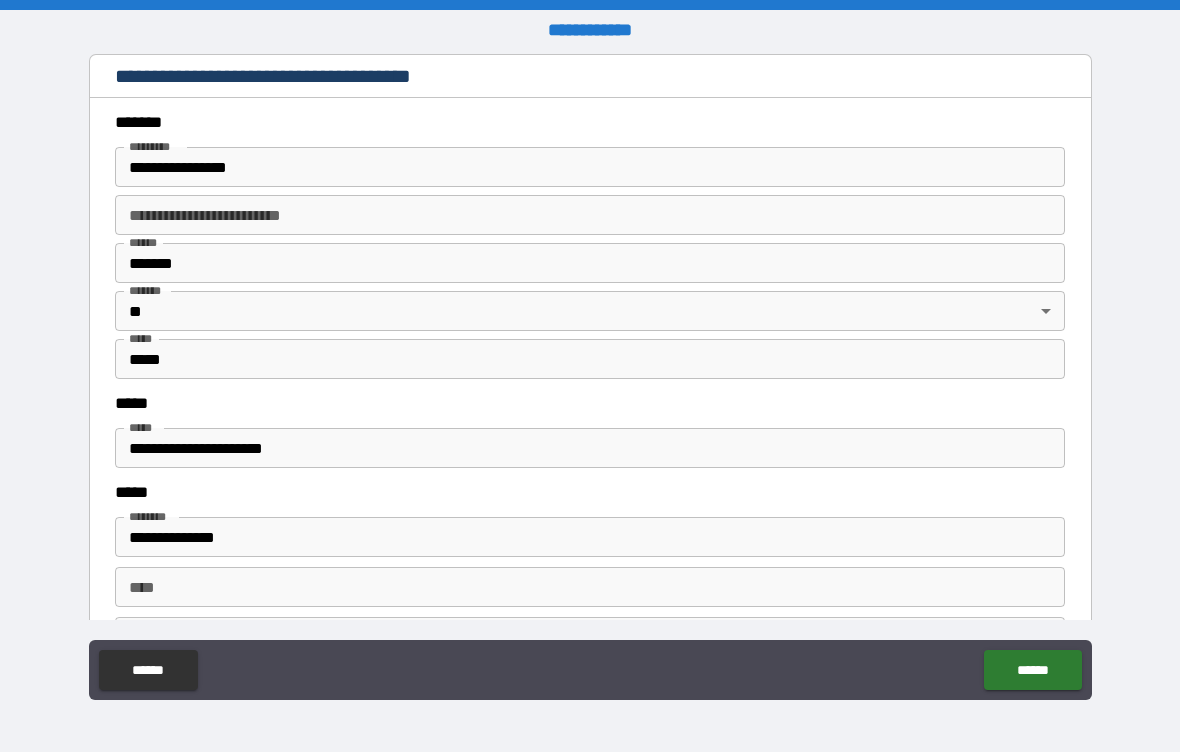click on "**********" at bounding box center (590, 167) 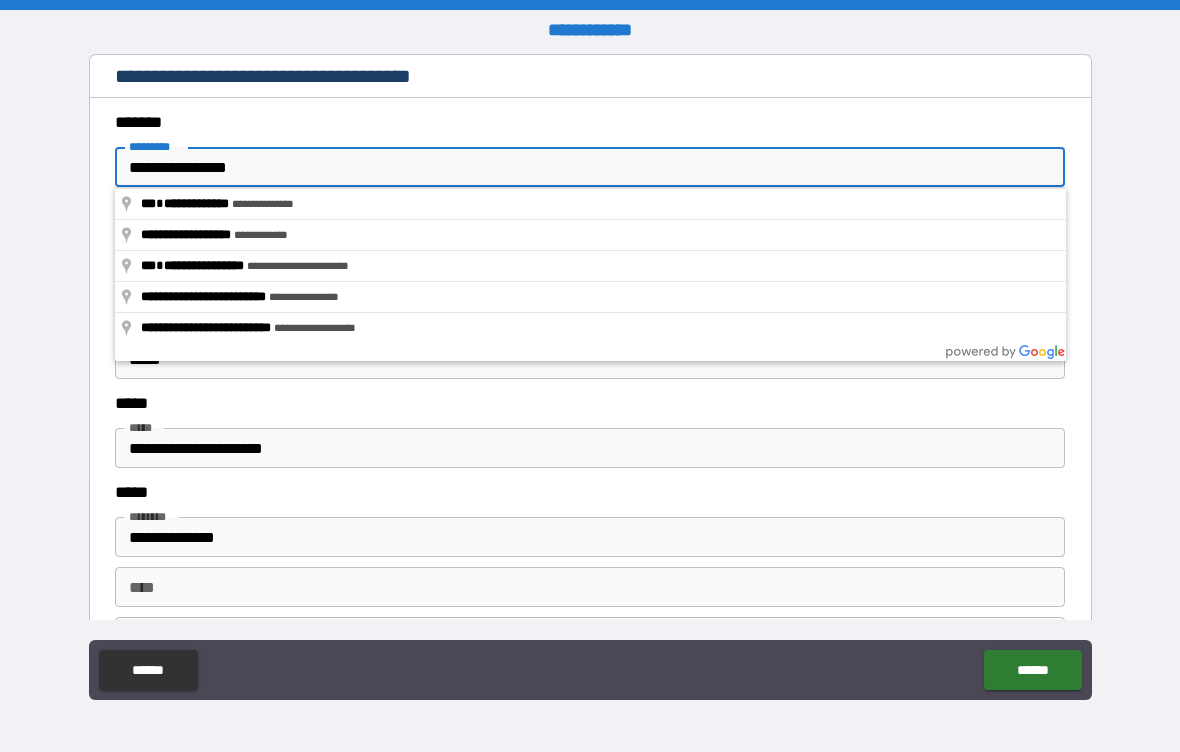 type on "**********" 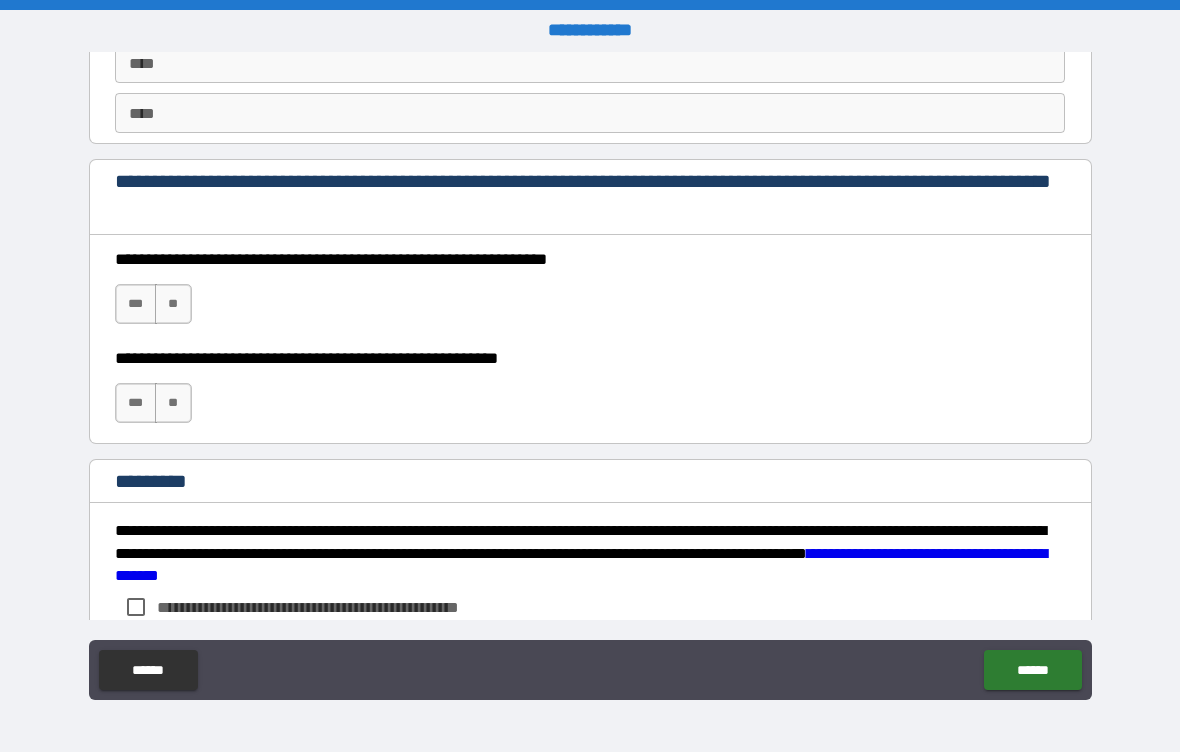 scroll, scrollTop: 2912, scrollLeft: 0, axis: vertical 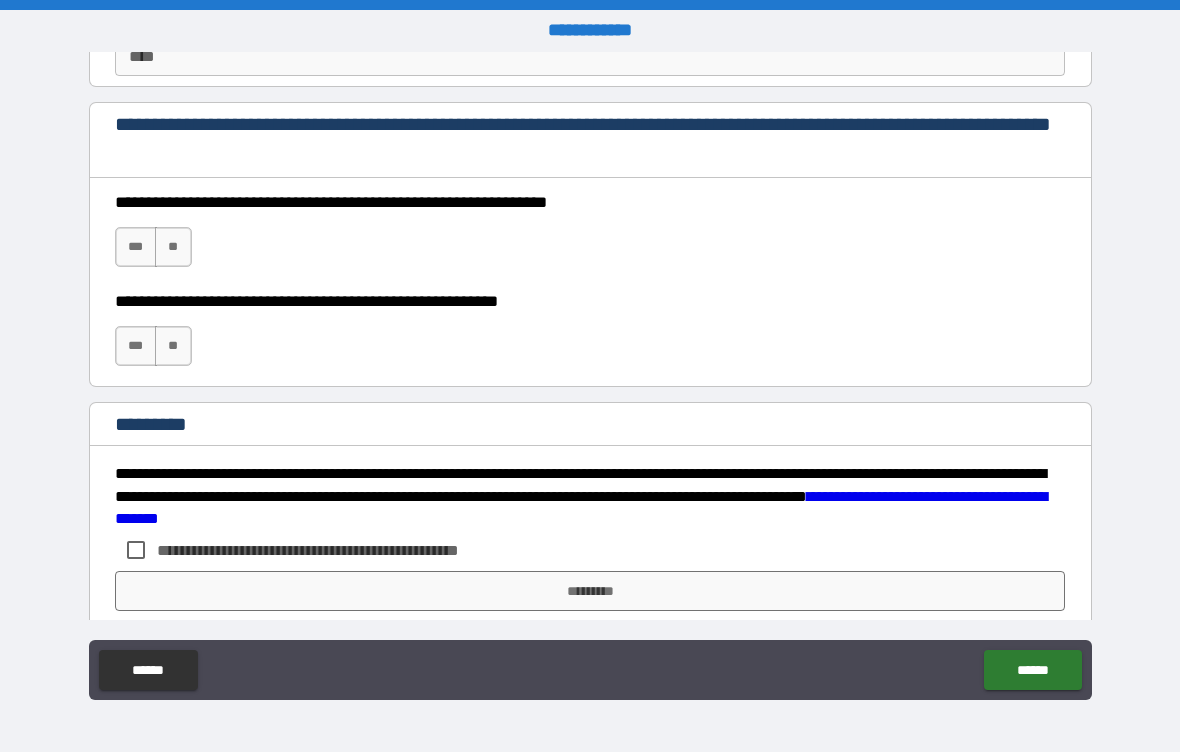 click on "***" at bounding box center [136, 247] 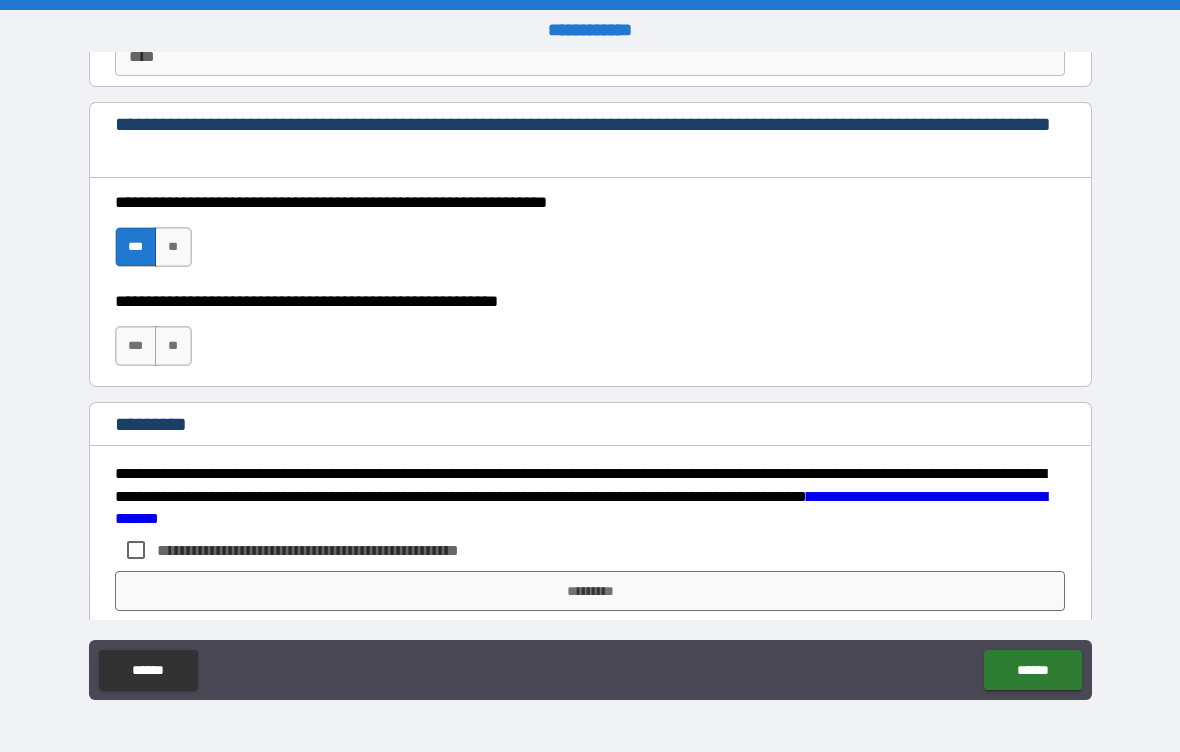 click on "***" at bounding box center [136, 346] 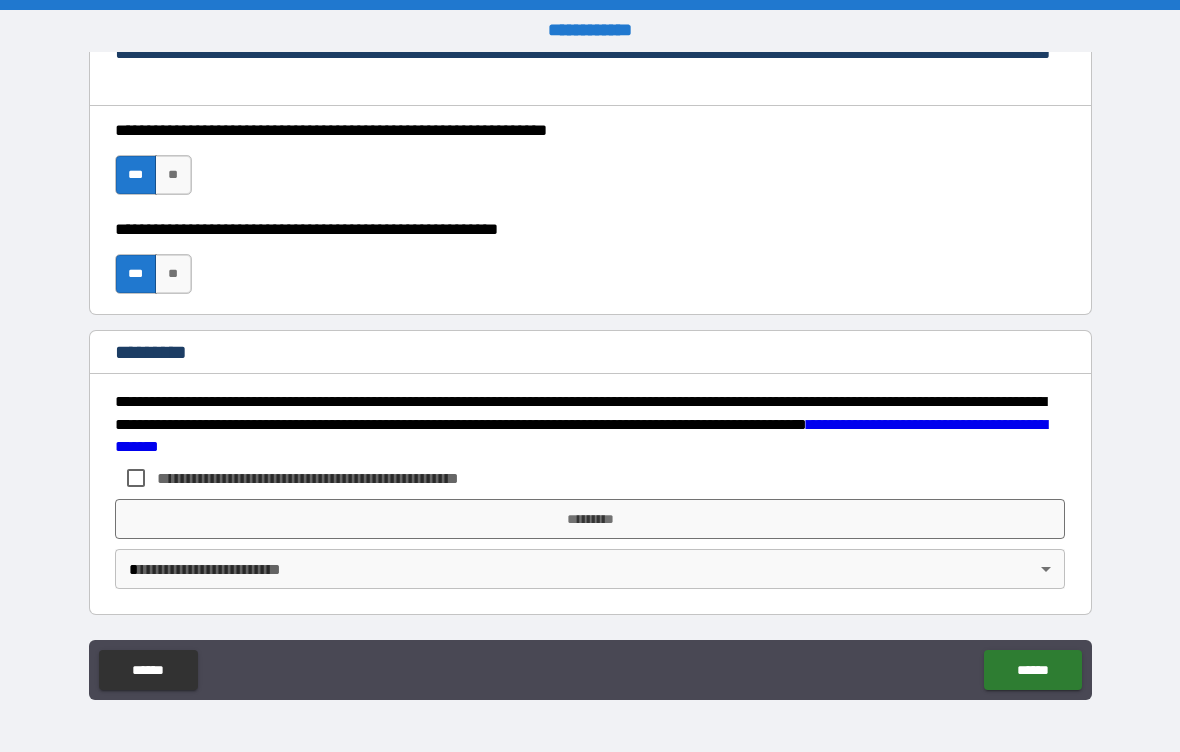 scroll, scrollTop: 2984, scrollLeft: 0, axis: vertical 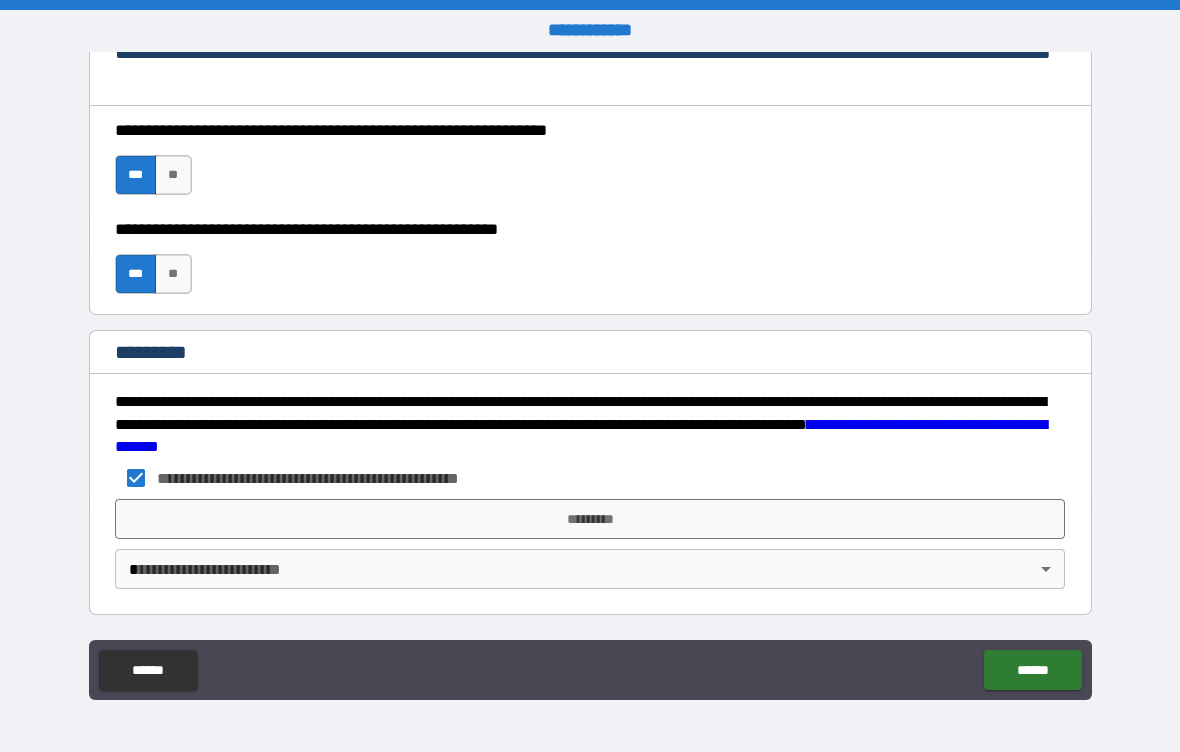 click on "*********" at bounding box center [590, 519] 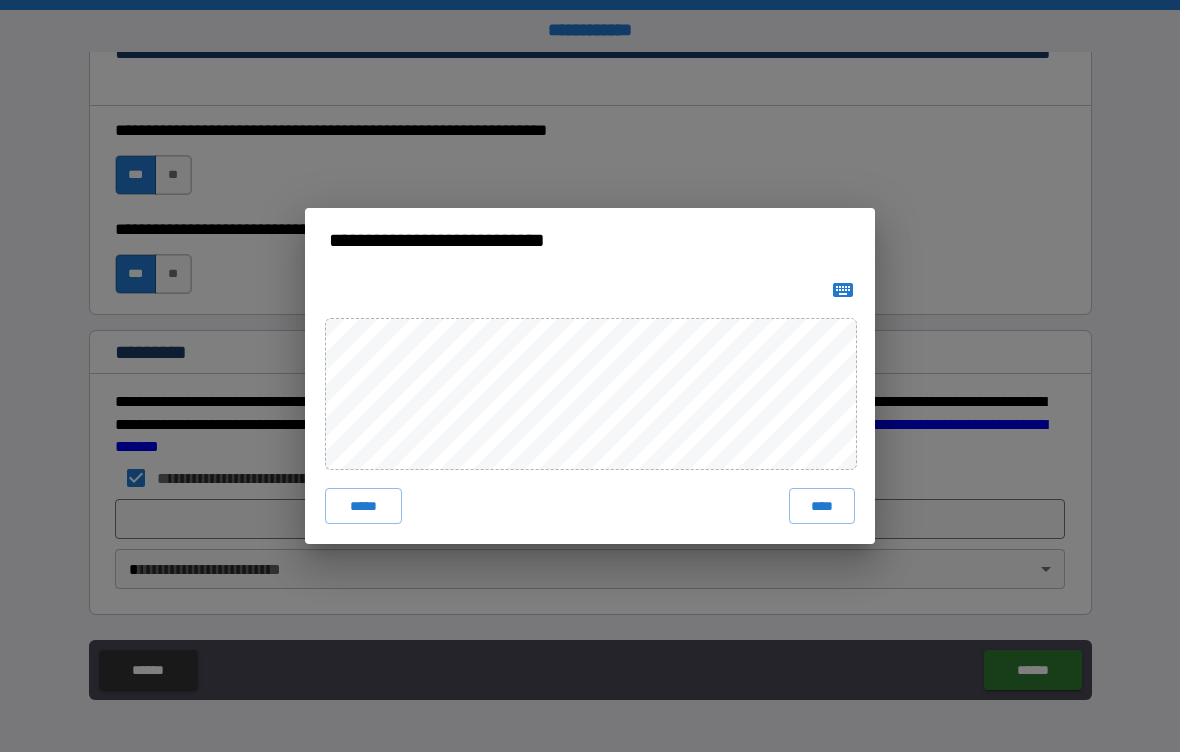 click on "*****" at bounding box center (363, 506) 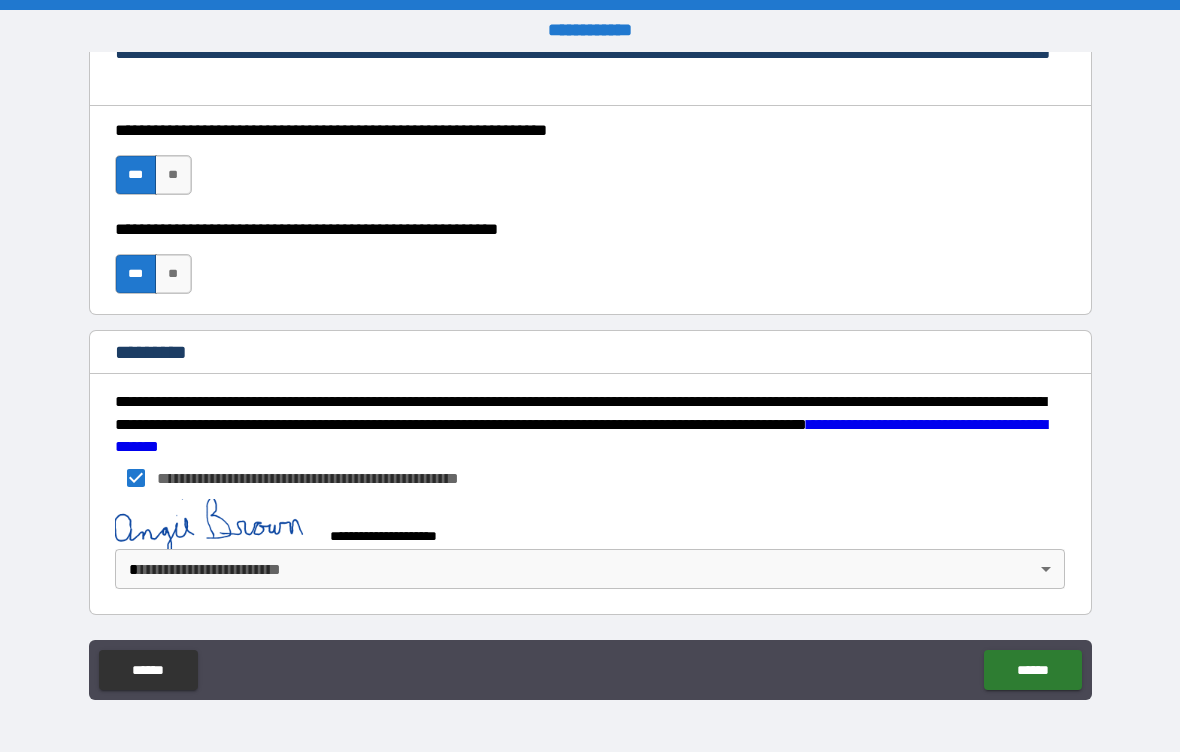 scroll, scrollTop: 2974, scrollLeft: 0, axis: vertical 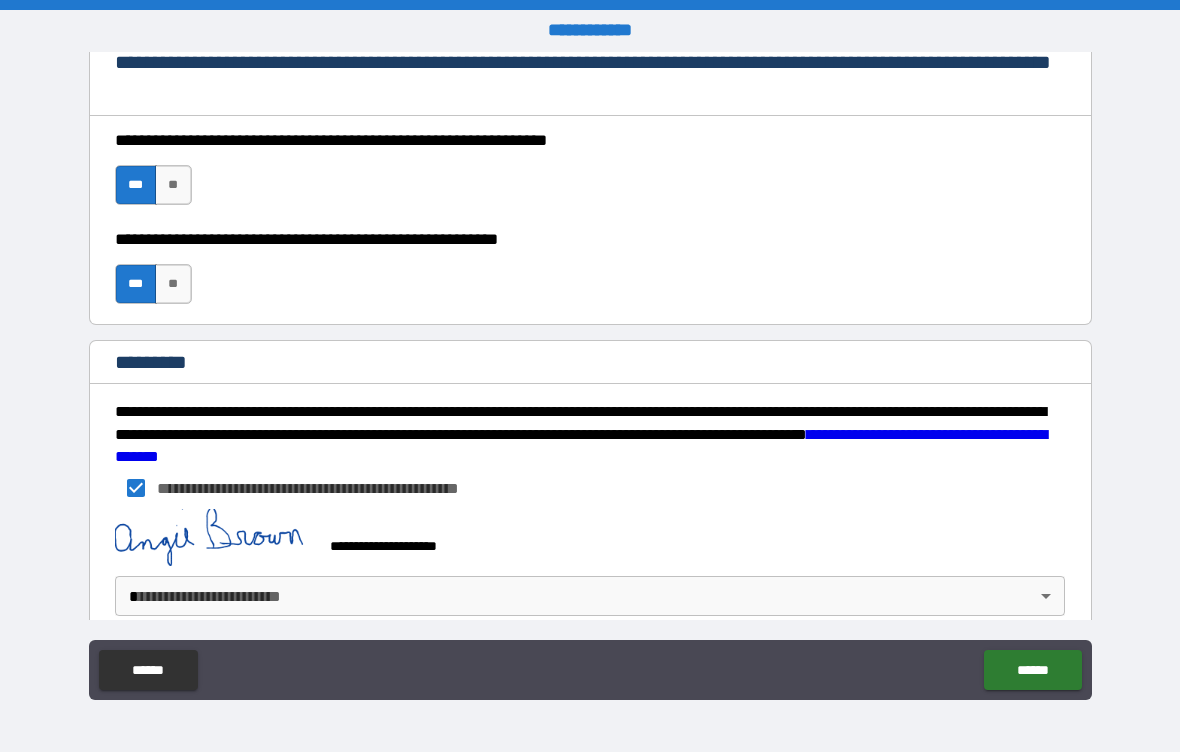 click on "**********" at bounding box center (590, 376) 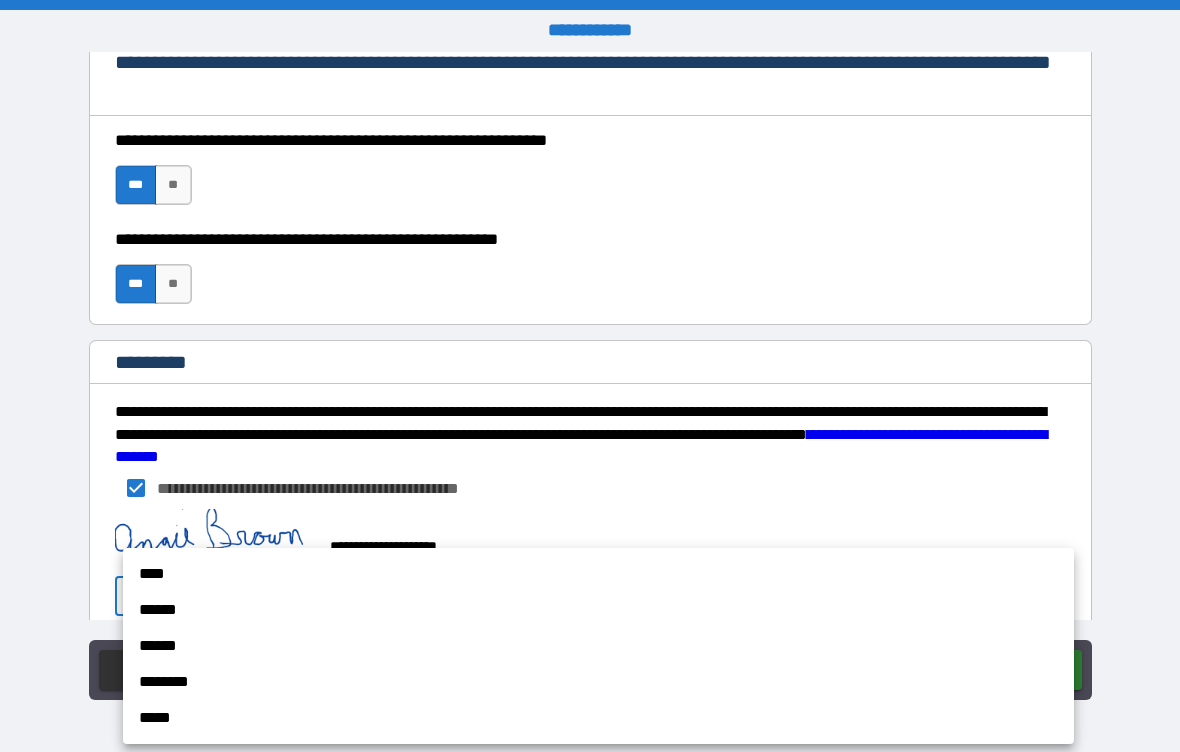 click on "****" at bounding box center [598, 574] 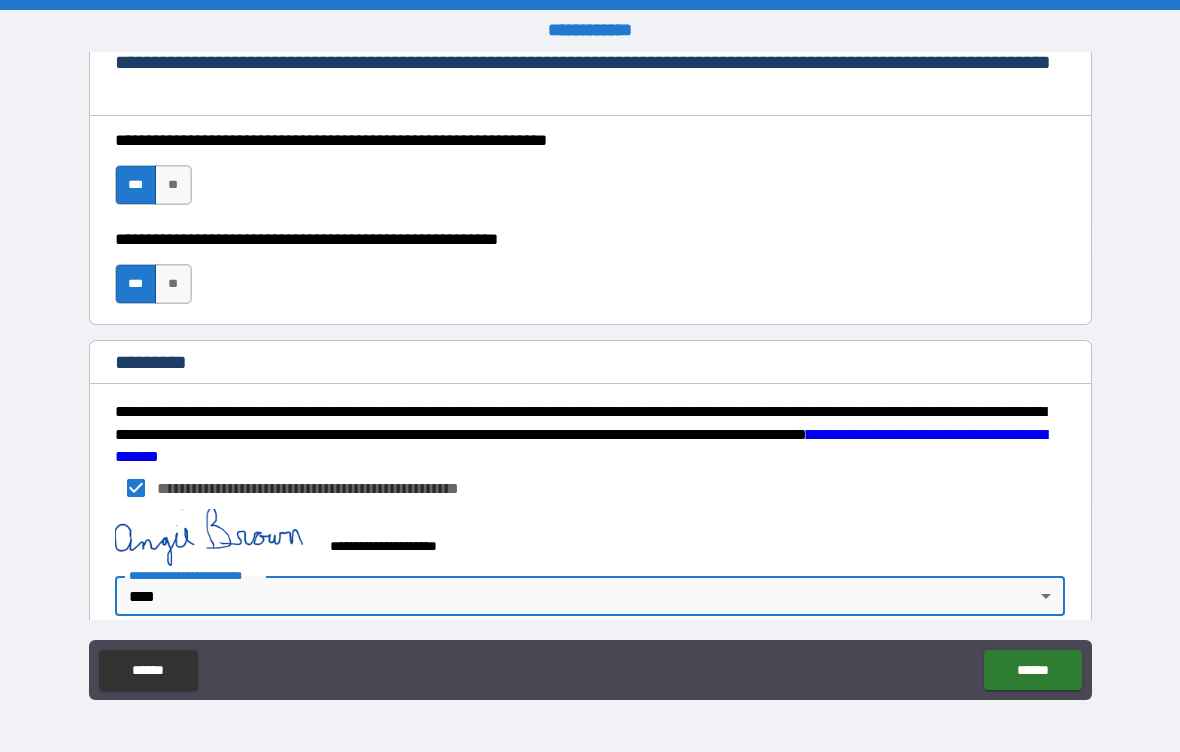 click on "******" at bounding box center (1032, 670) 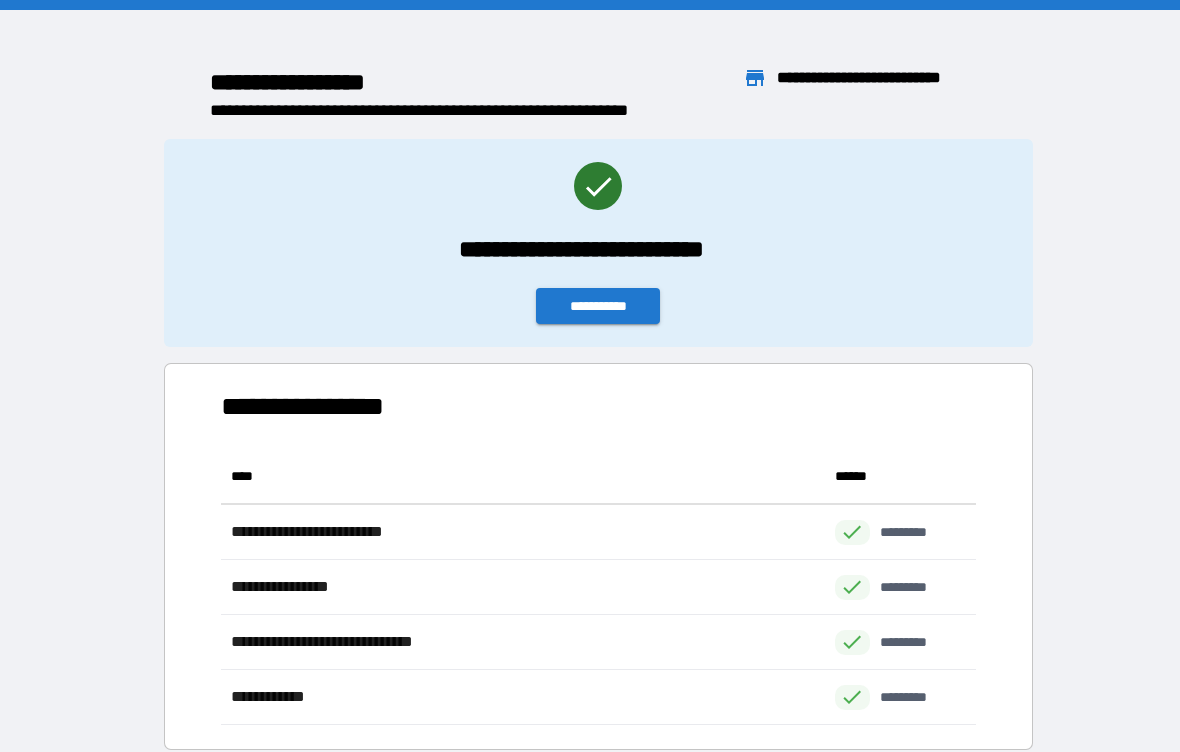 scroll, scrollTop: 1, scrollLeft: 1, axis: both 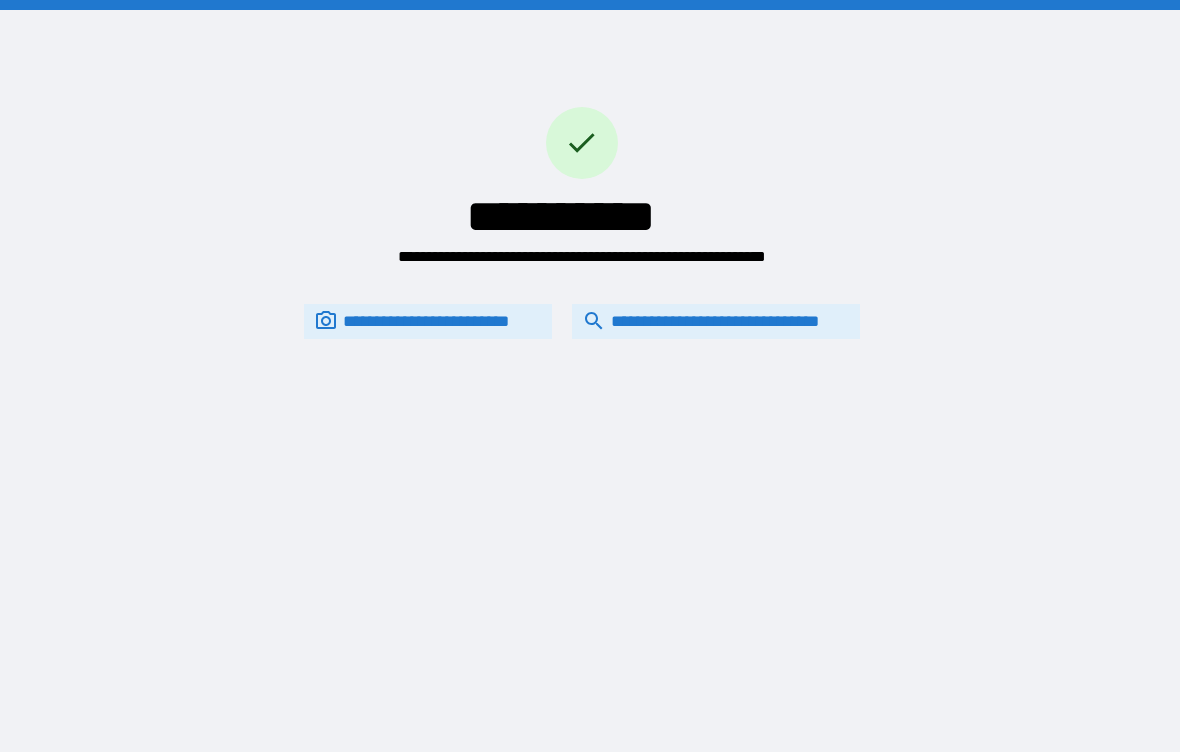 click on "**********" at bounding box center [716, 321] 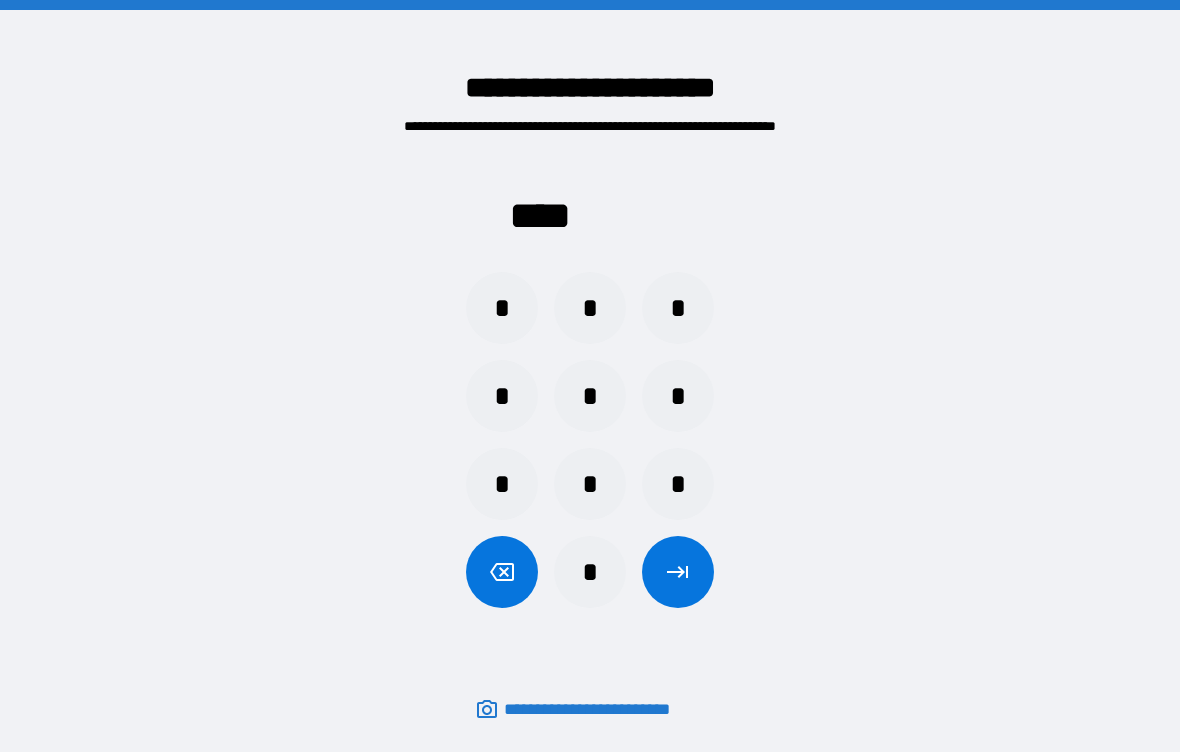 click on "*" at bounding box center (502, 484) 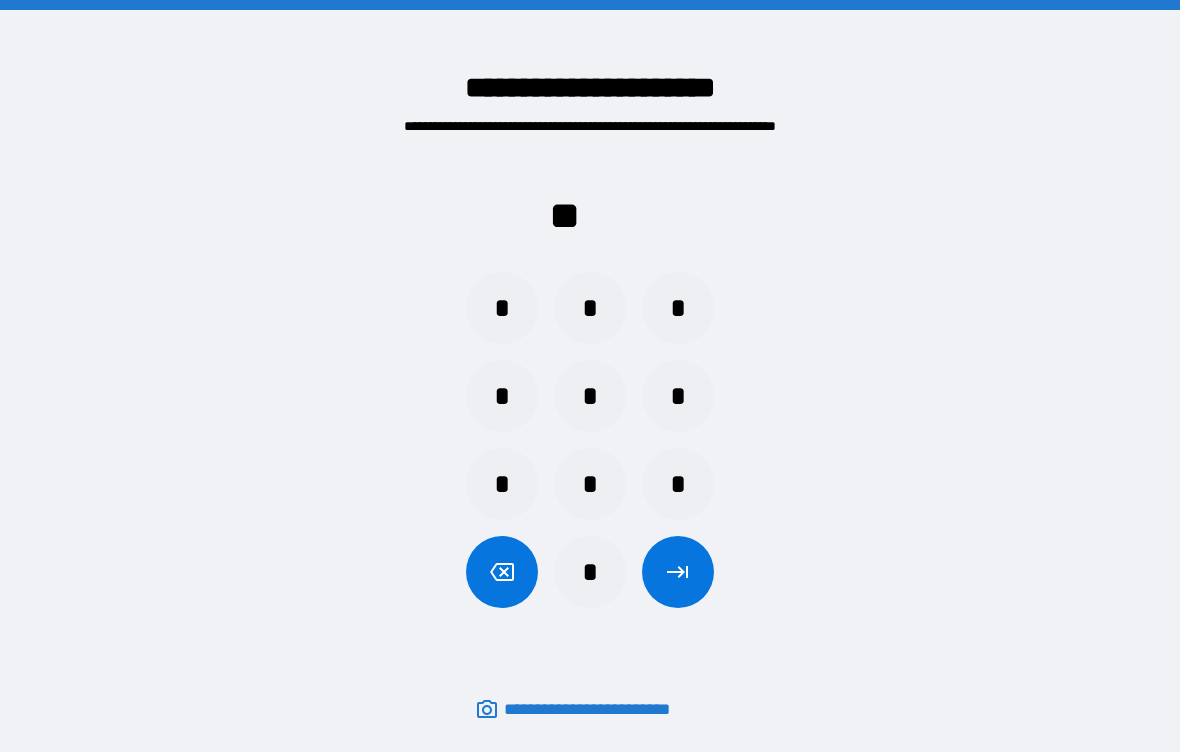click on "*" at bounding box center [590, 396] 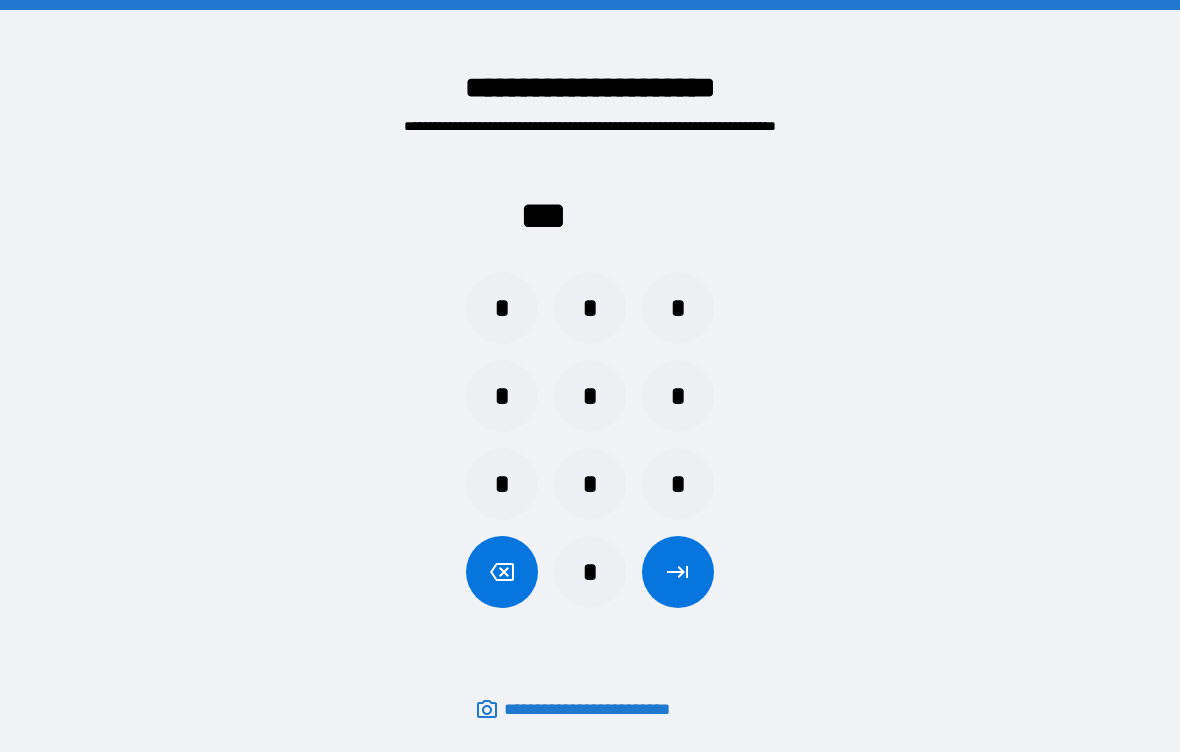 click 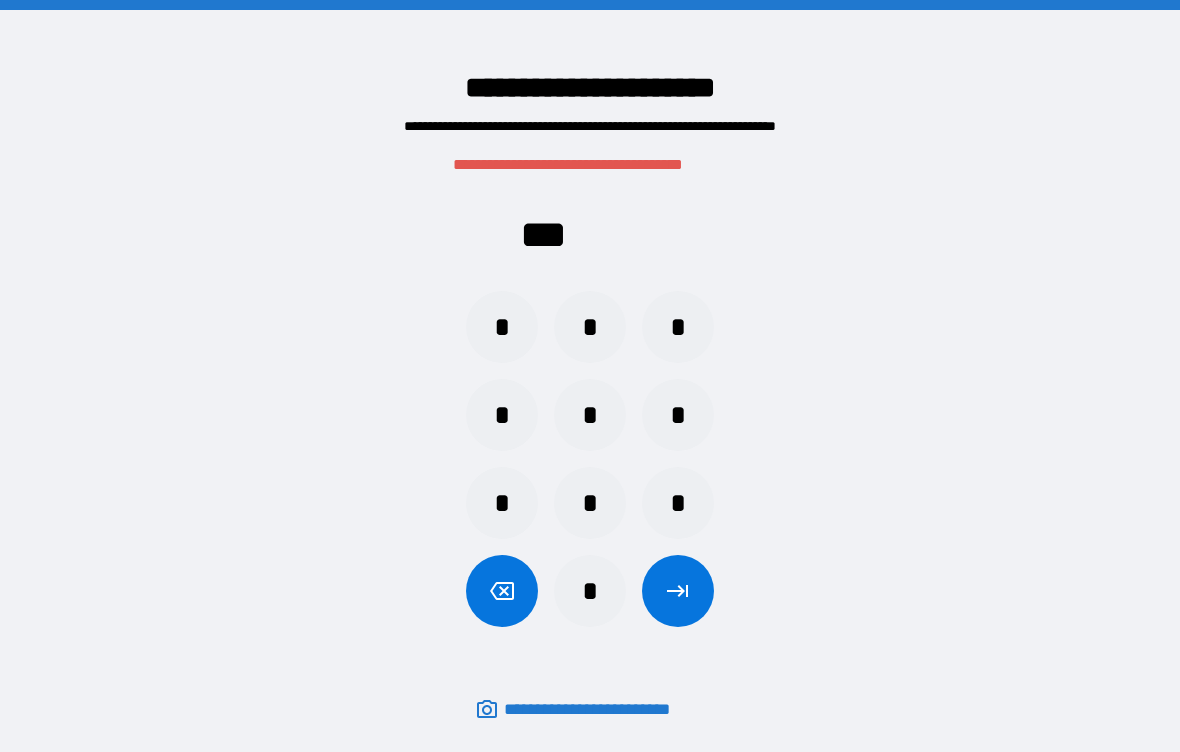 click 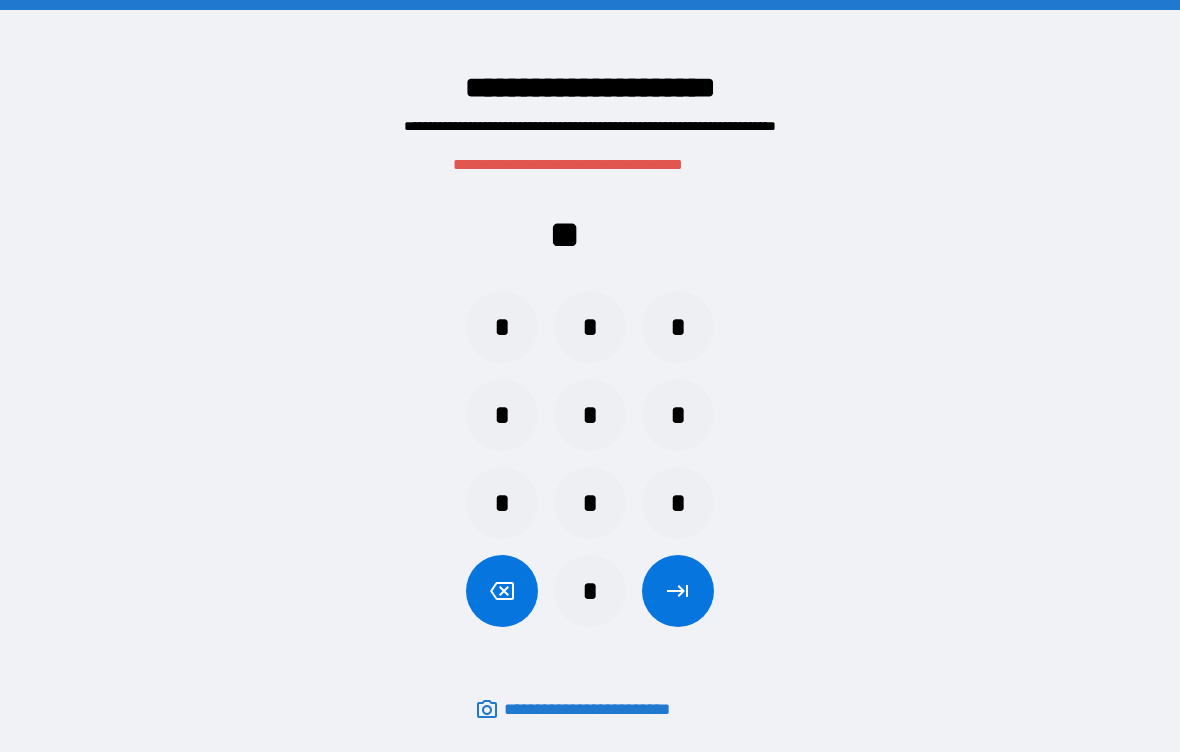 click on "*" at bounding box center [502, 415] 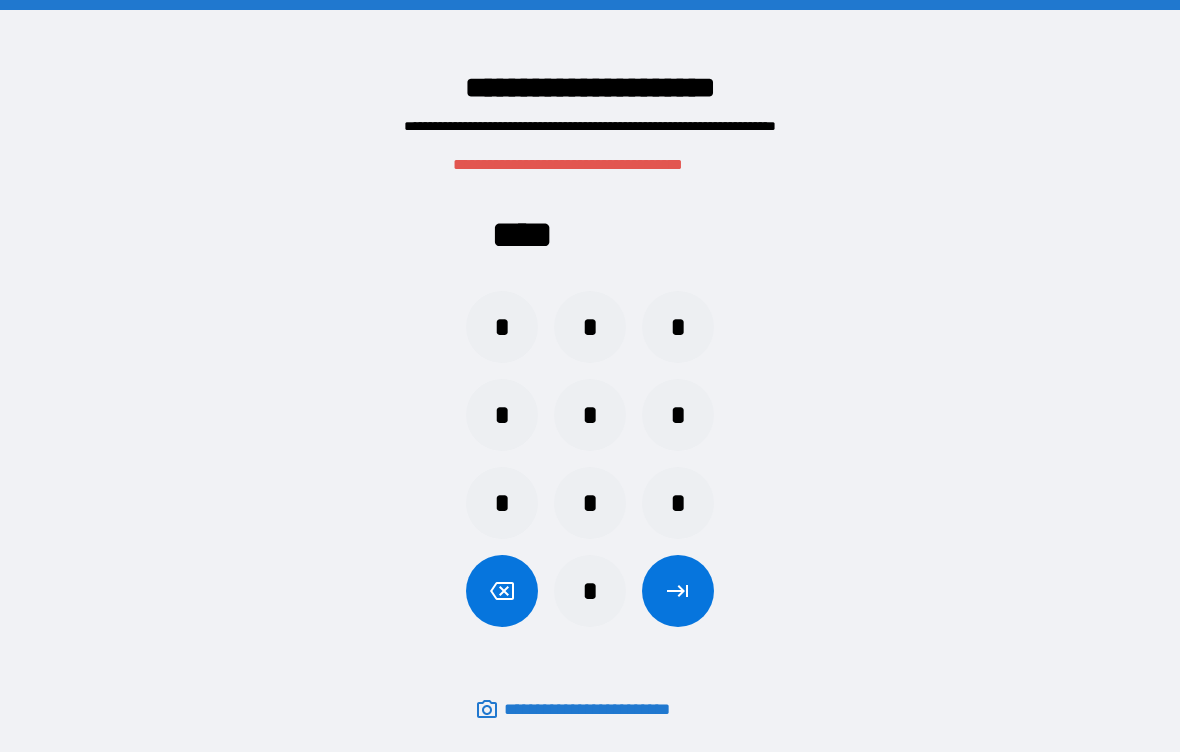 click at bounding box center [678, 591] 